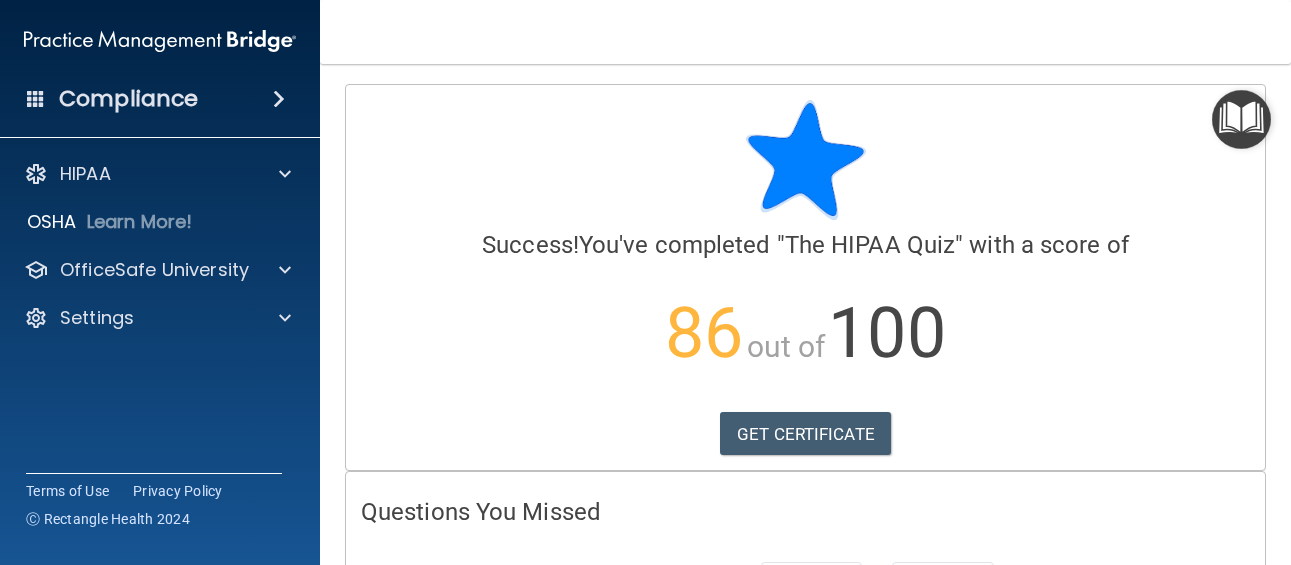 scroll, scrollTop: 0, scrollLeft: 0, axis: both 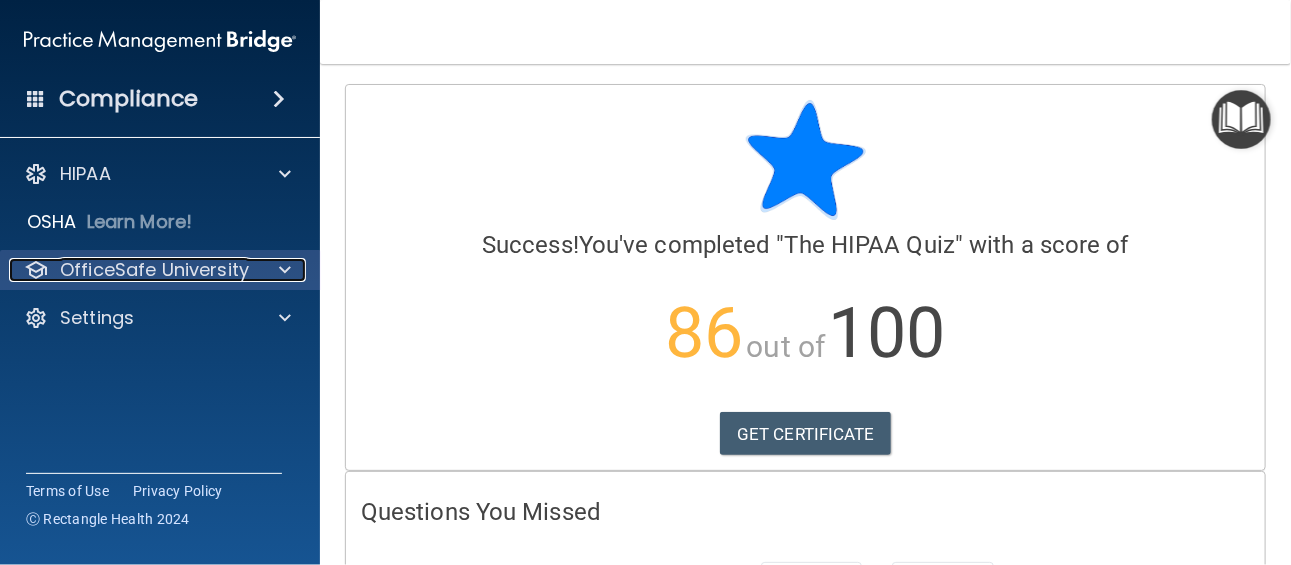 click on "OfficeSafe University" at bounding box center (154, 270) 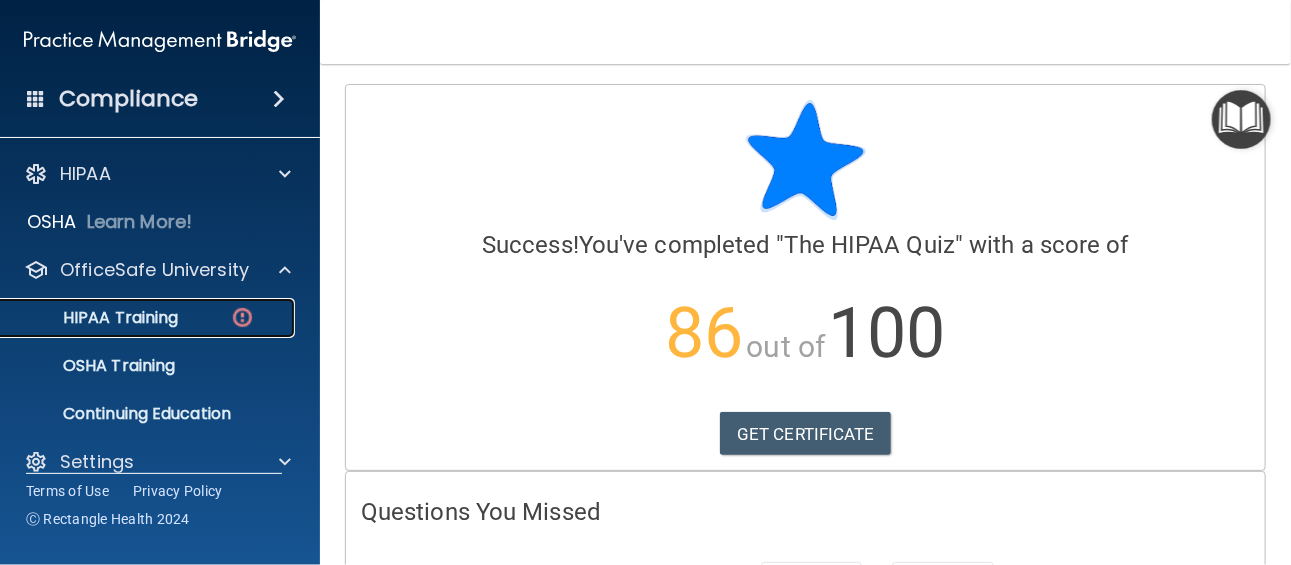 click on "HIPAA Training" at bounding box center (95, 318) 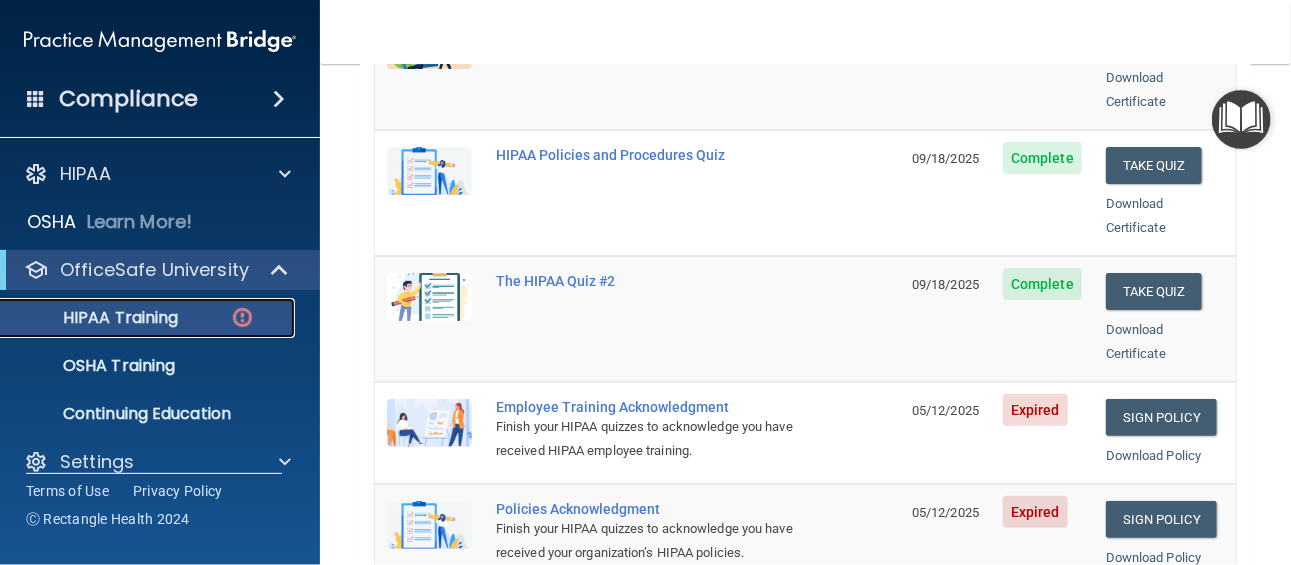 scroll, scrollTop: 348, scrollLeft: 0, axis: vertical 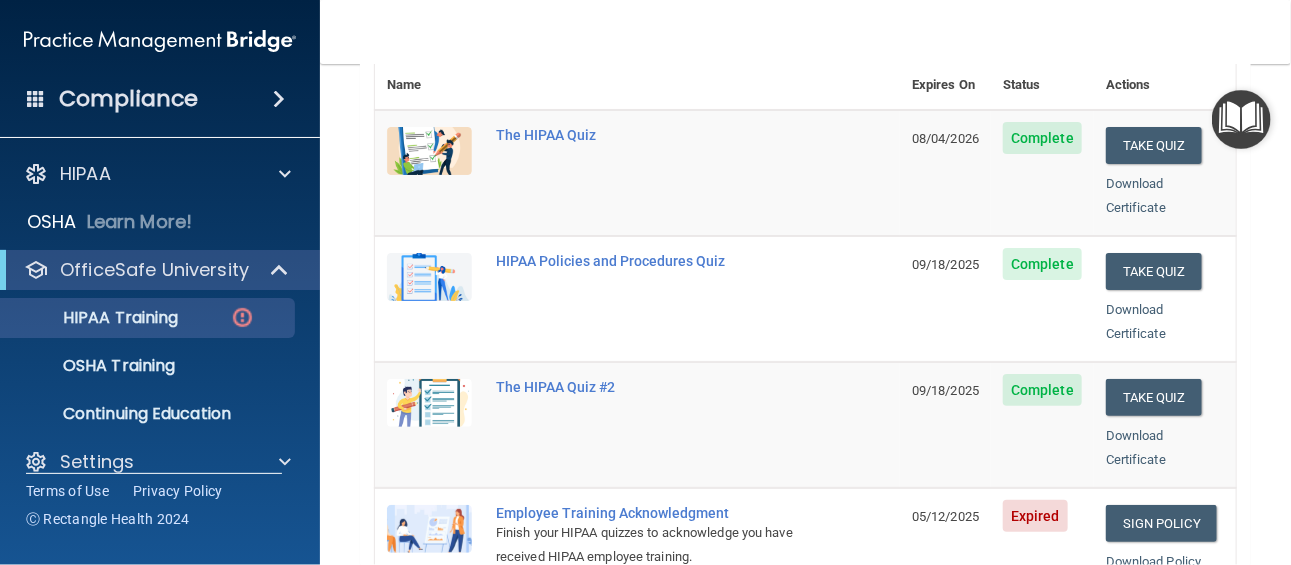 click on "The HIPAA Quiz" at bounding box center (692, 173) 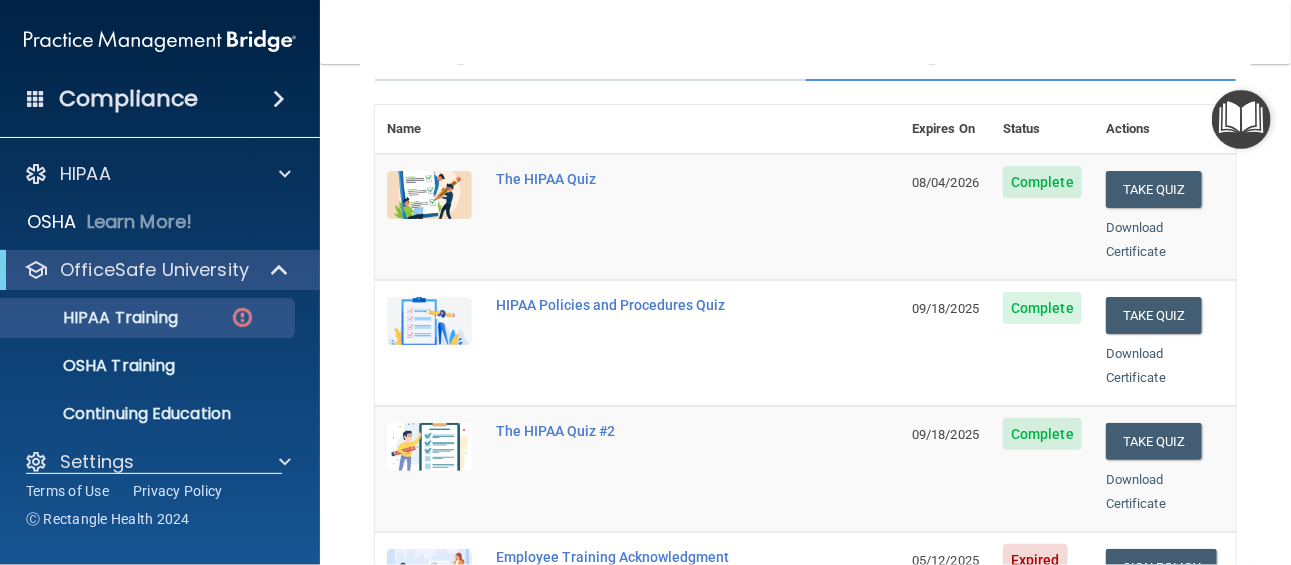scroll, scrollTop: 192, scrollLeft: 0, axis: vertical 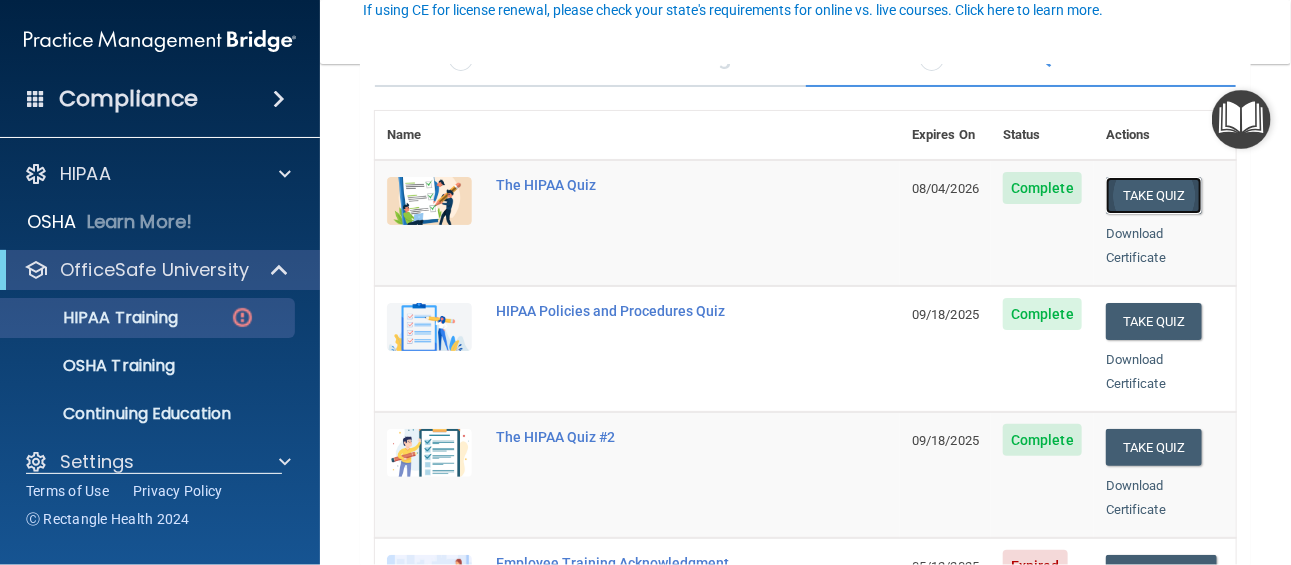 click on "Take Quiz" at bounding box center [1154, 195] 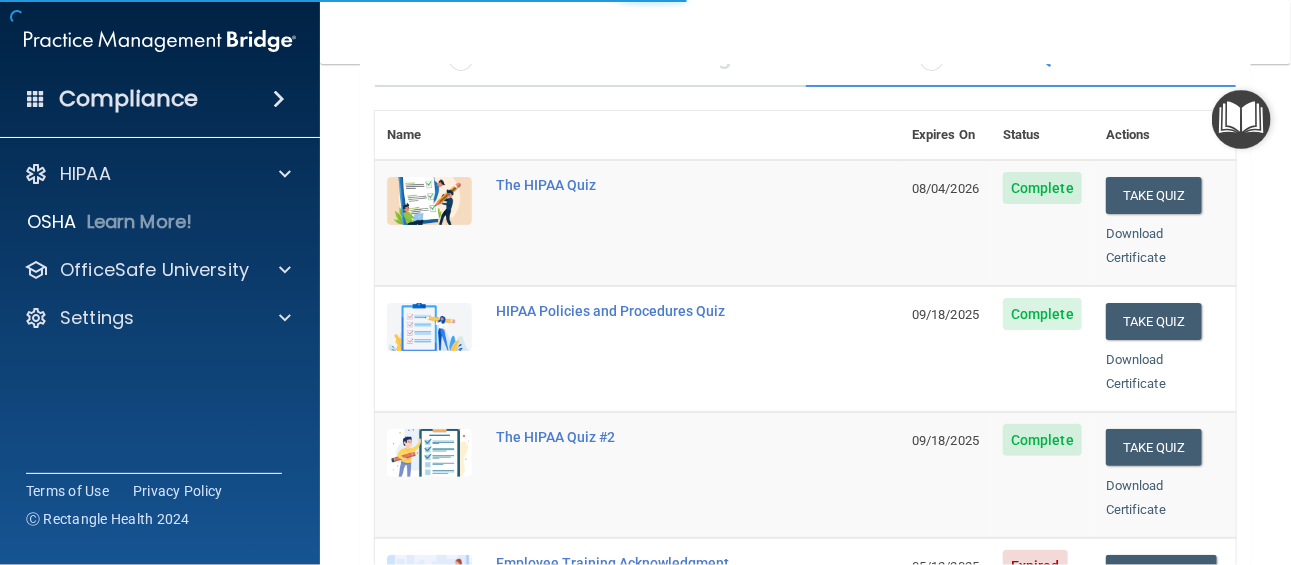 scroll, scrollTop: 0, scrollLeft: 0, axis: both 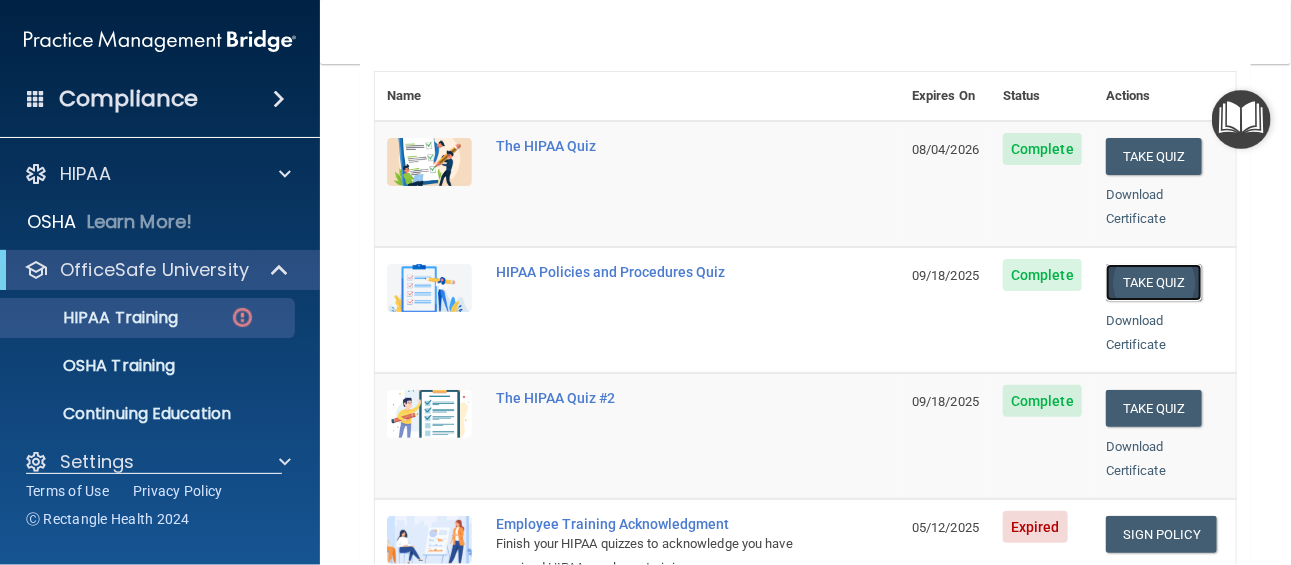 click on "Take Quiz" at bounding box center [1154, 282] 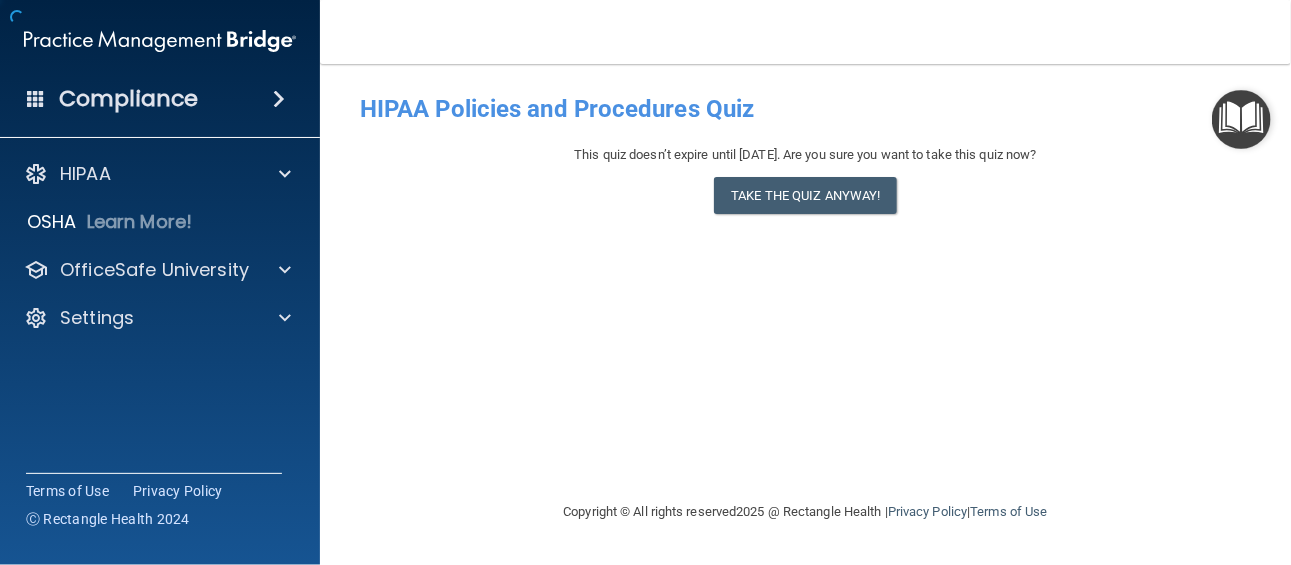 scroll, scrollTop: 0, scrollLeft: 0, axis: both 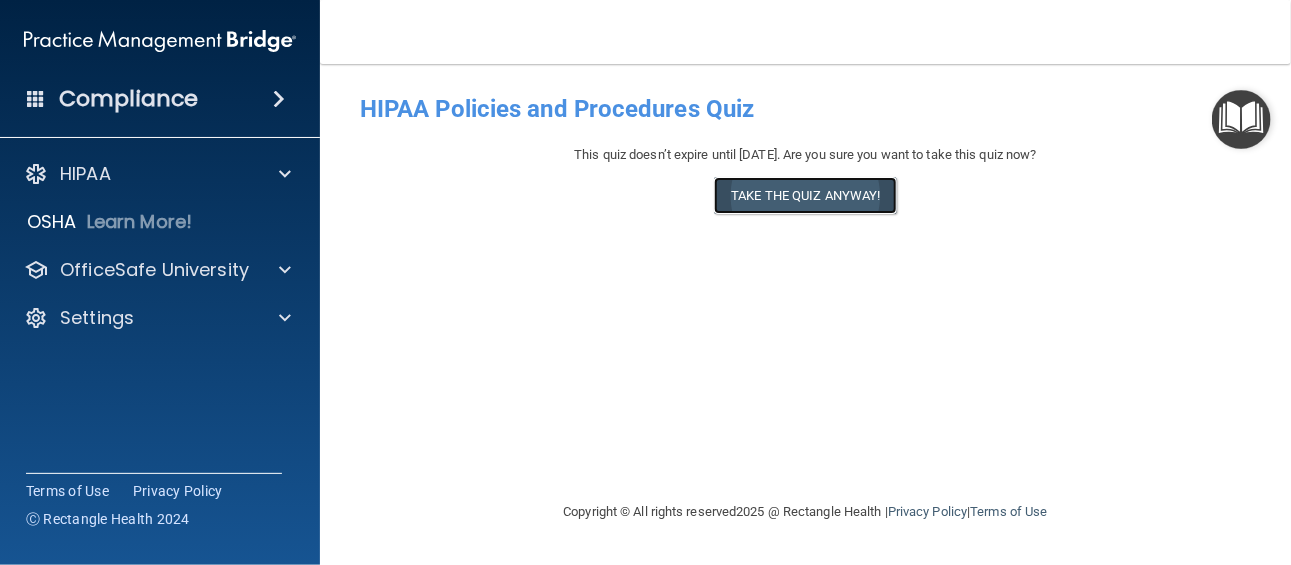 click on "Take the quiz anyway!" at bounding box center [805, 195] 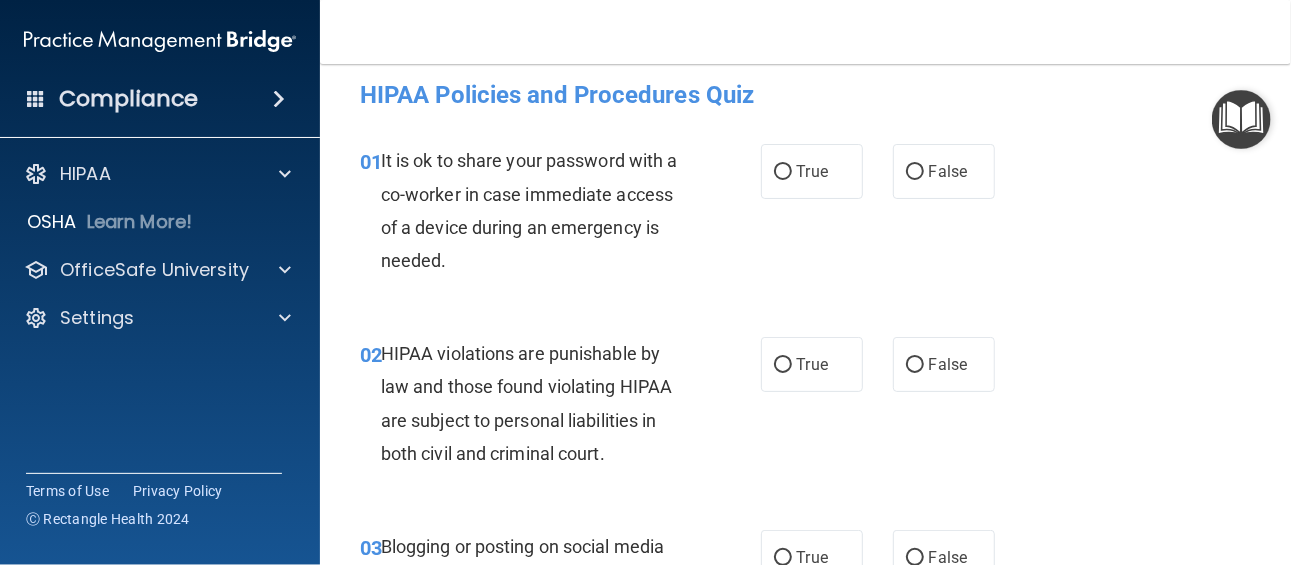 scroll, scrollTop: 16, scrollLeft: 0, axis: vertical 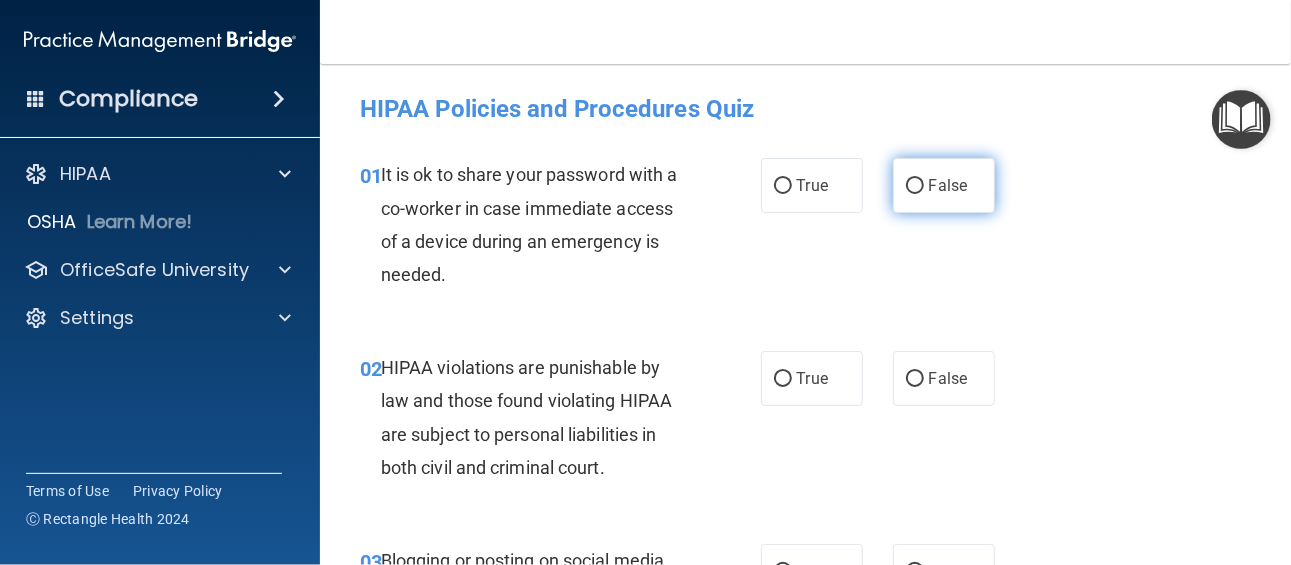 click on "False" at bounding box center (944, 185) 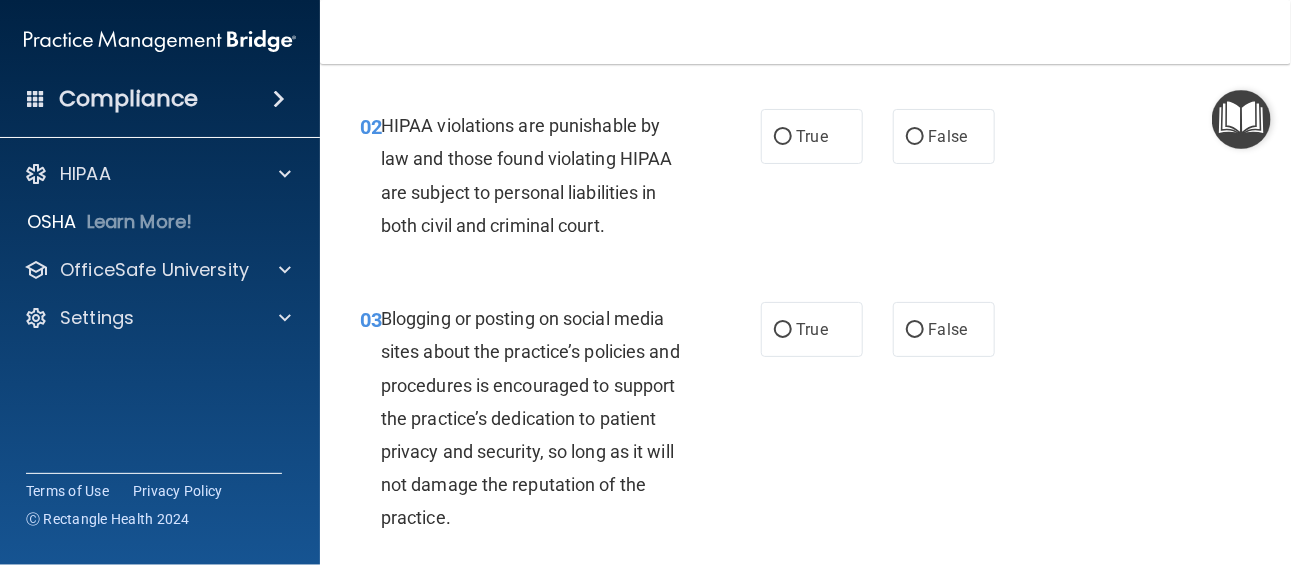scroll, scrollTop: 260, scrollLeft: 0, axis: vertical 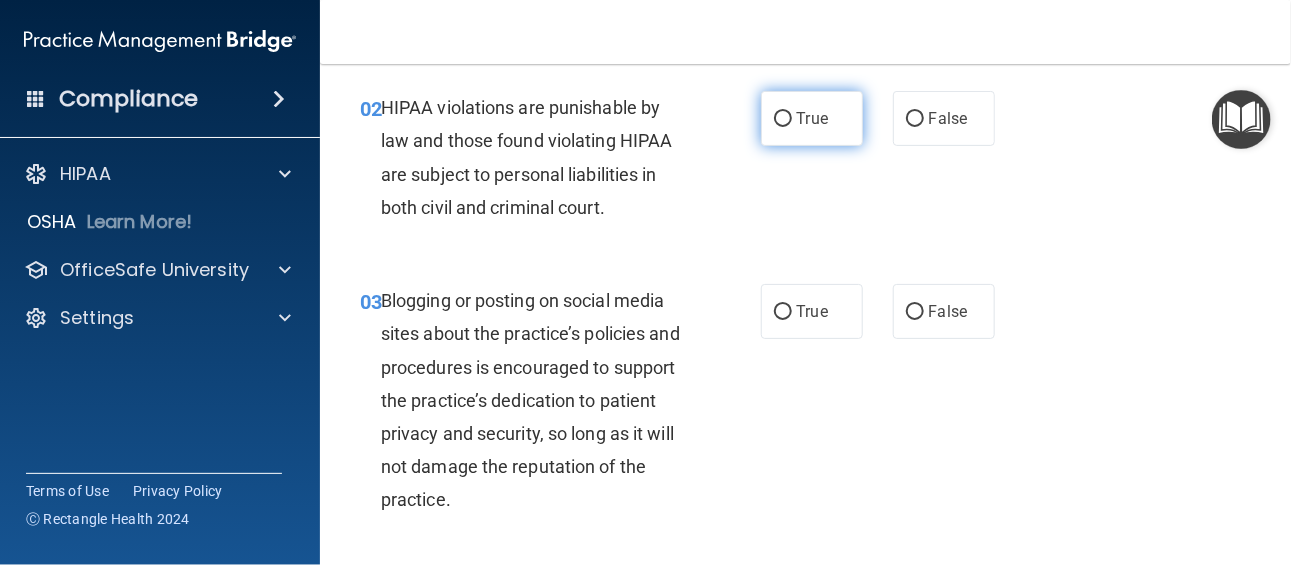 click on "True" at bounding box center (812, 118) 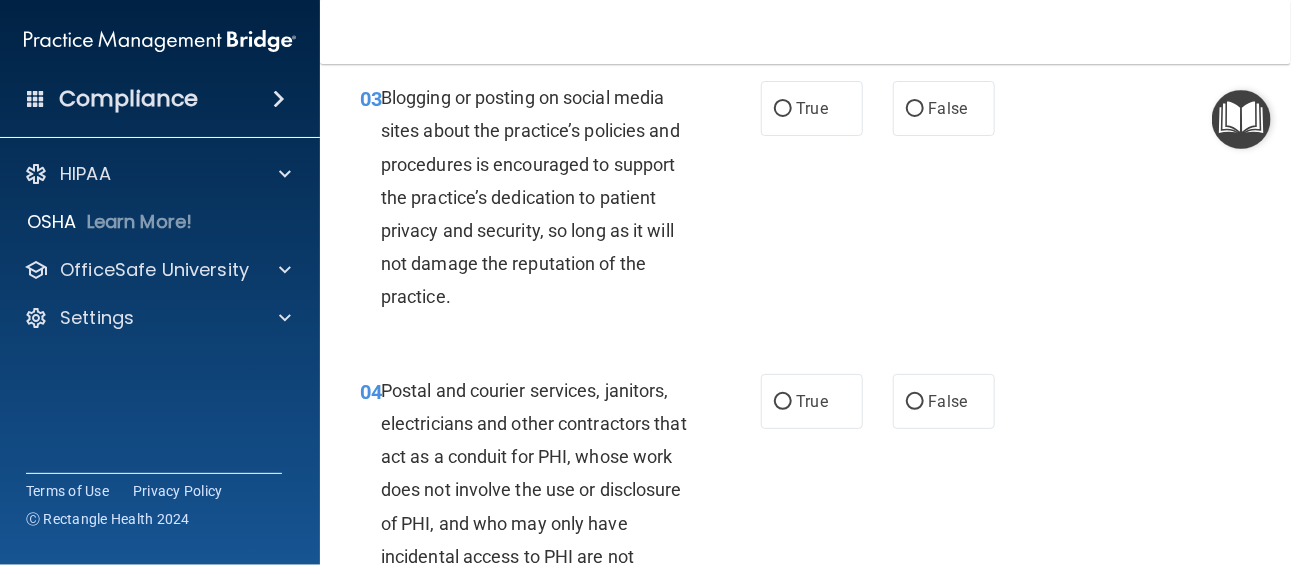 scroll, scrollTop: 471, scrollLeft: 0, axis: vertical 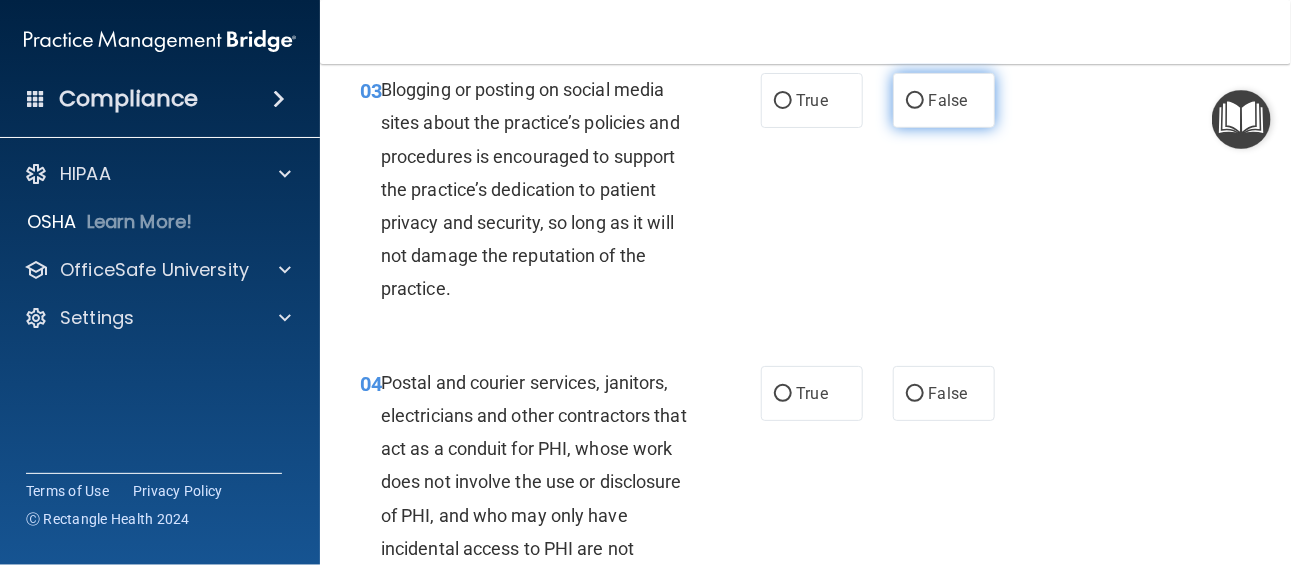 click on "False" at bounding box center (944, 100) 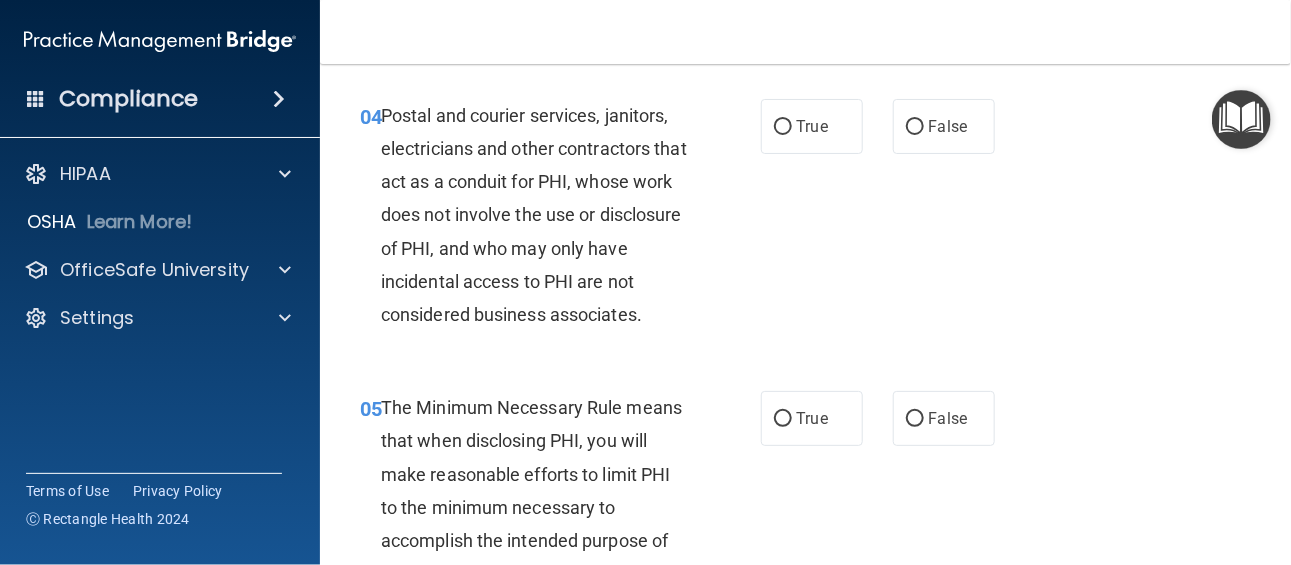 scroll, scrollTop: 738, scrollLeft: 0, axis: vertical 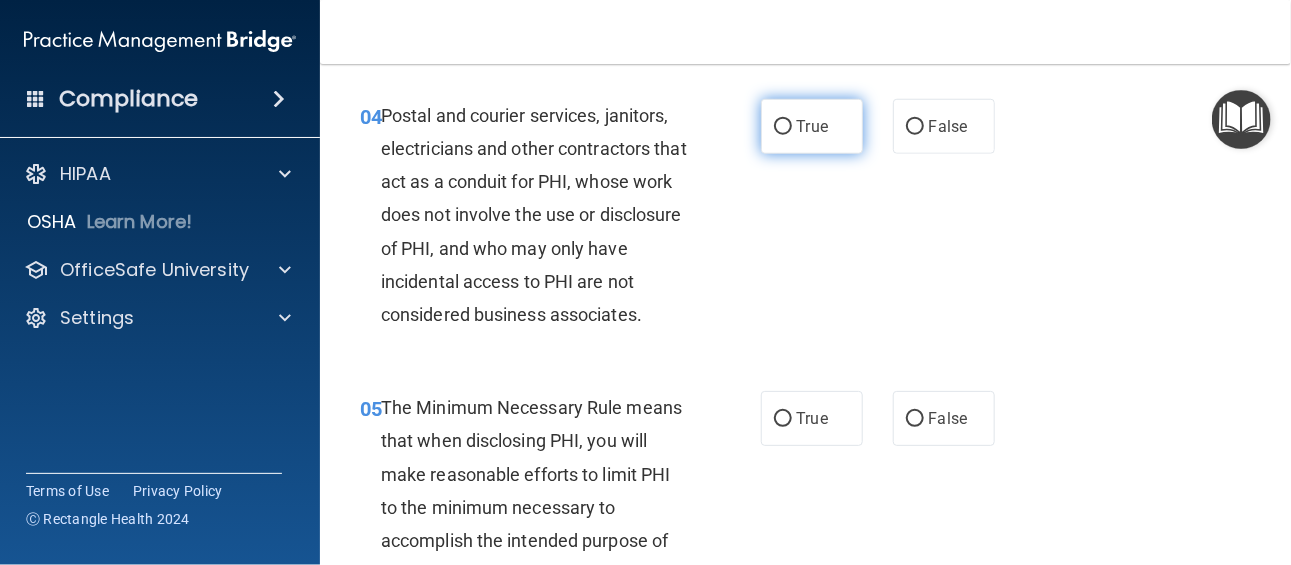 click on "True" at bounding box center (812, 126) 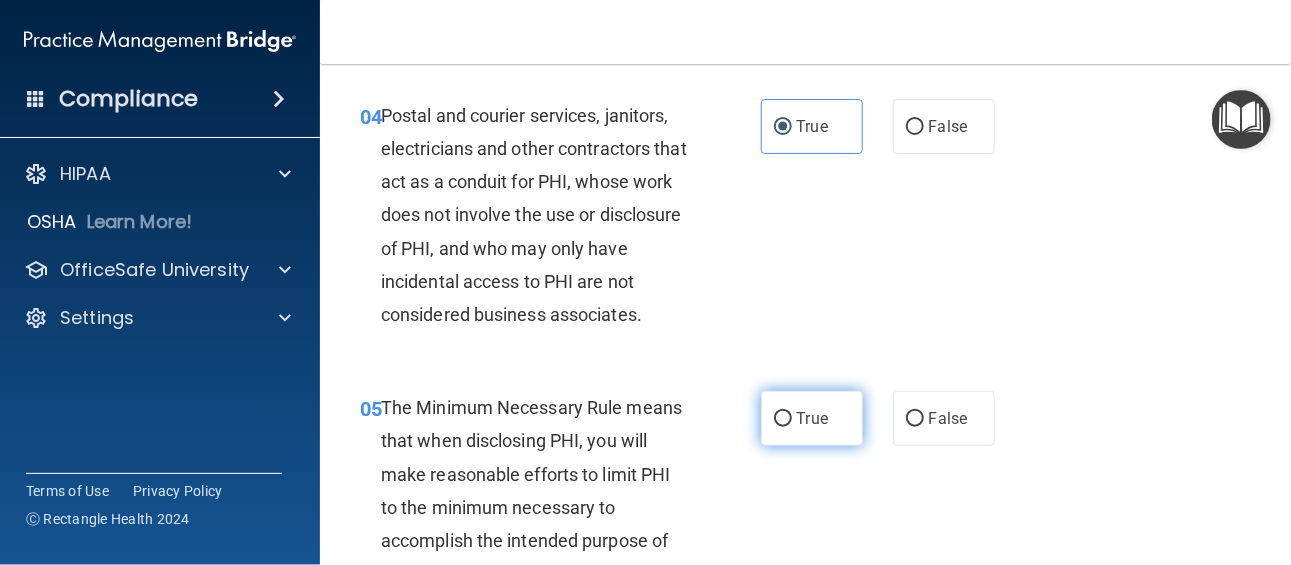 click on "True" at bounding box center [812, 418] 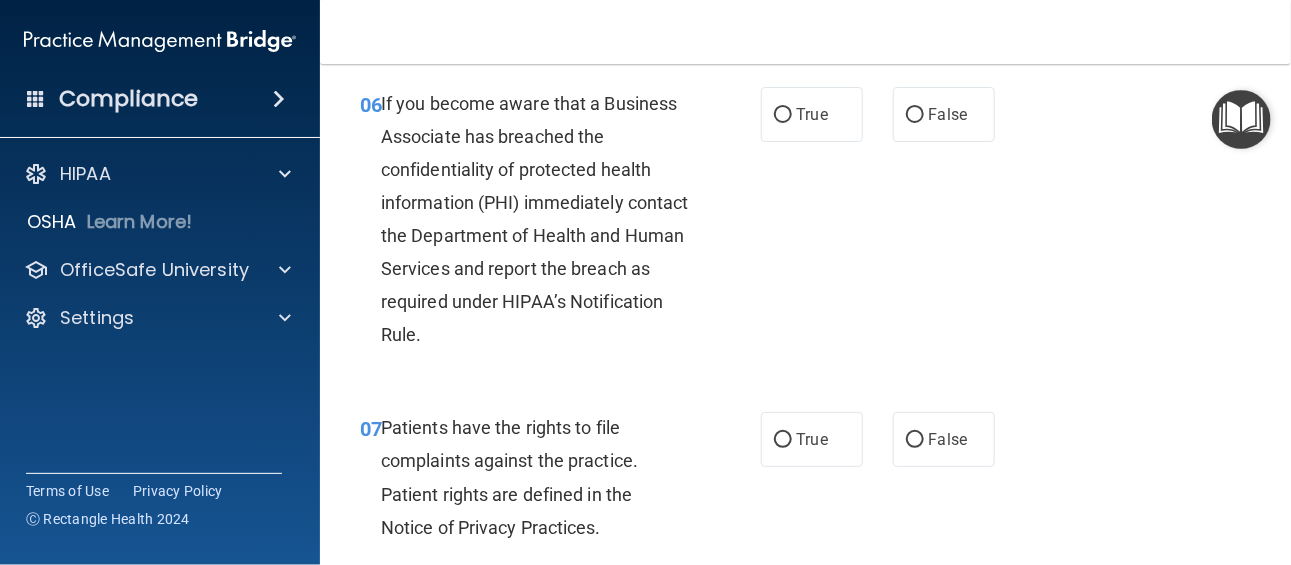scroll, scrollTop: 1316, scrollLeft: 0, axis: vertical 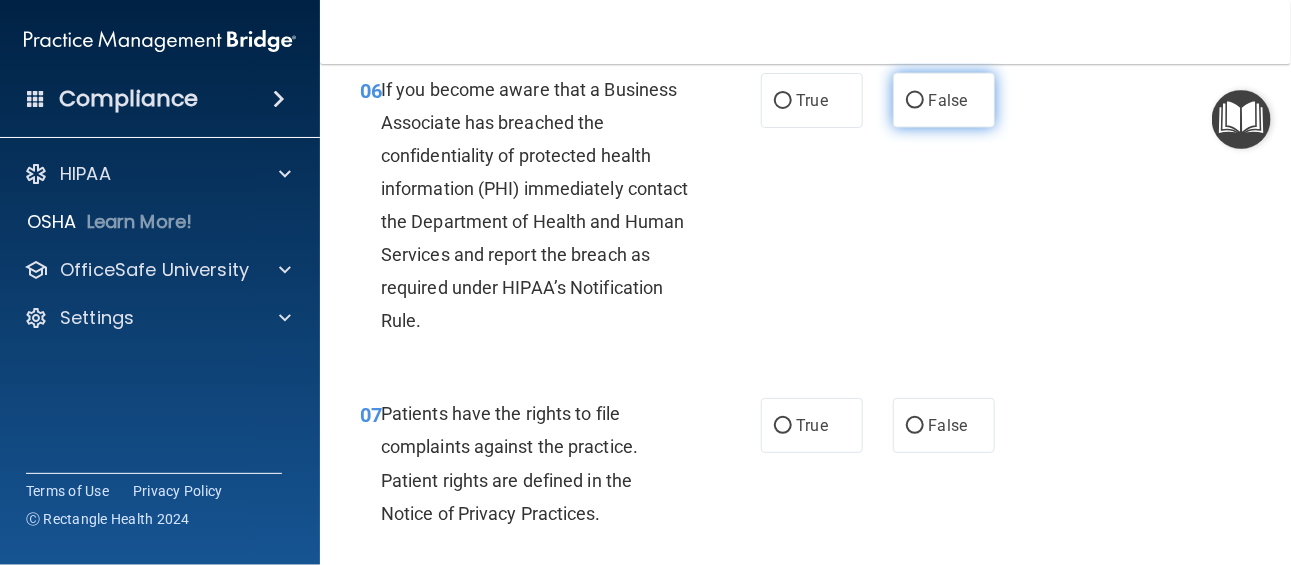 click on "False" at bounding box center (944, 100) 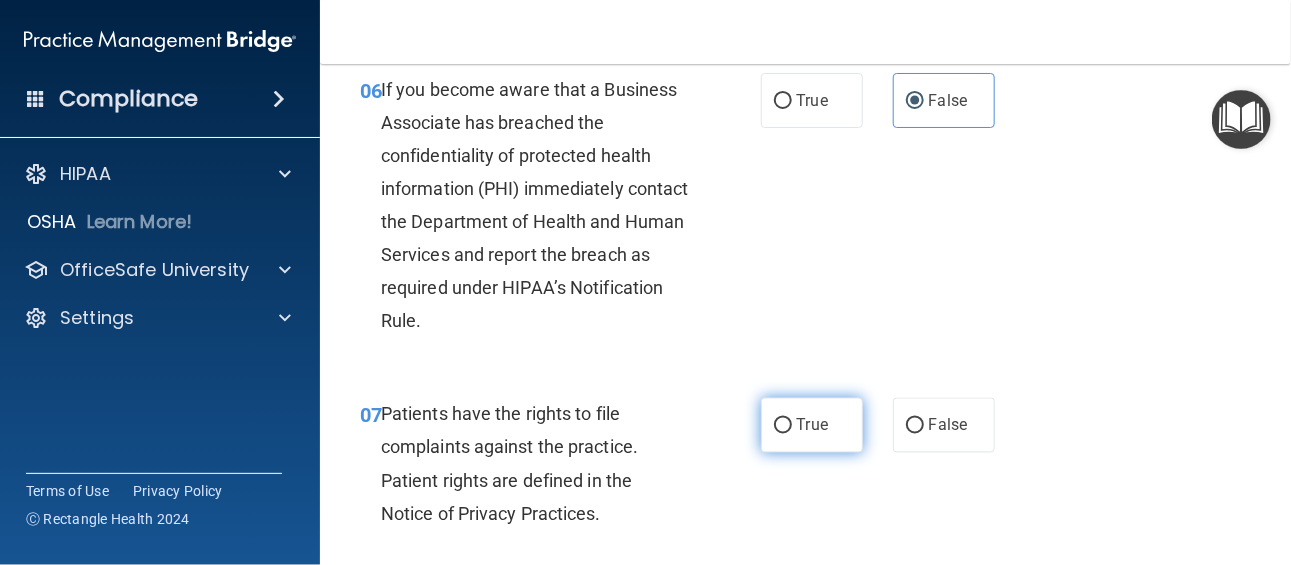 click on "True" at bounding box center (812, 425) 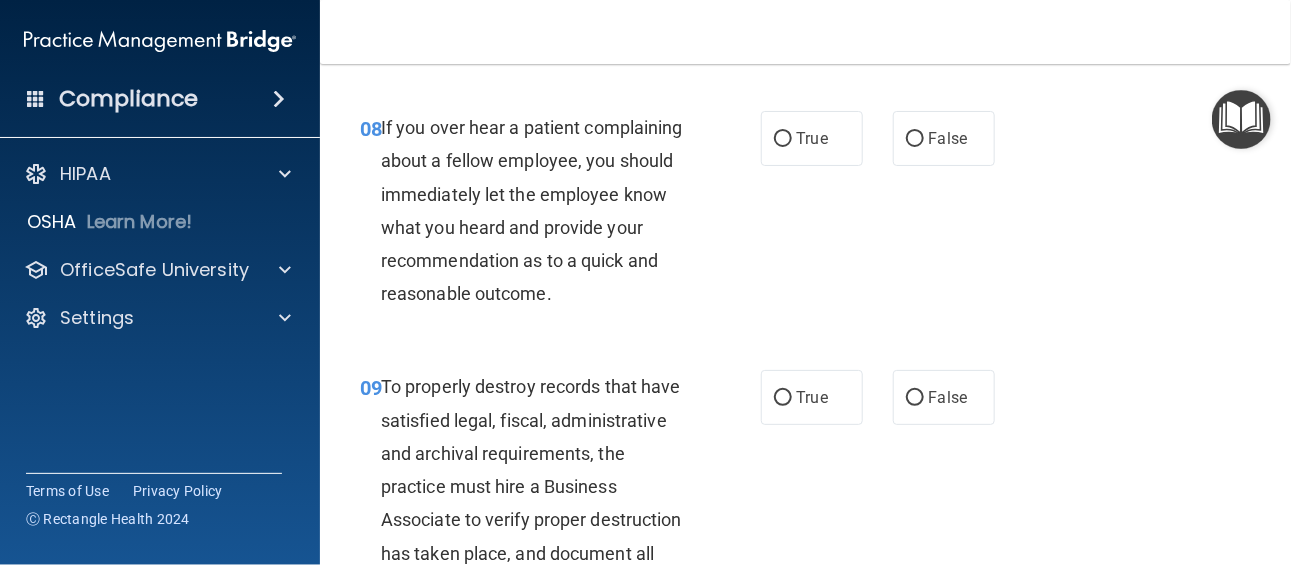 scroll, scrollTop: 1821, scrollLeft: 0, axis: vertical 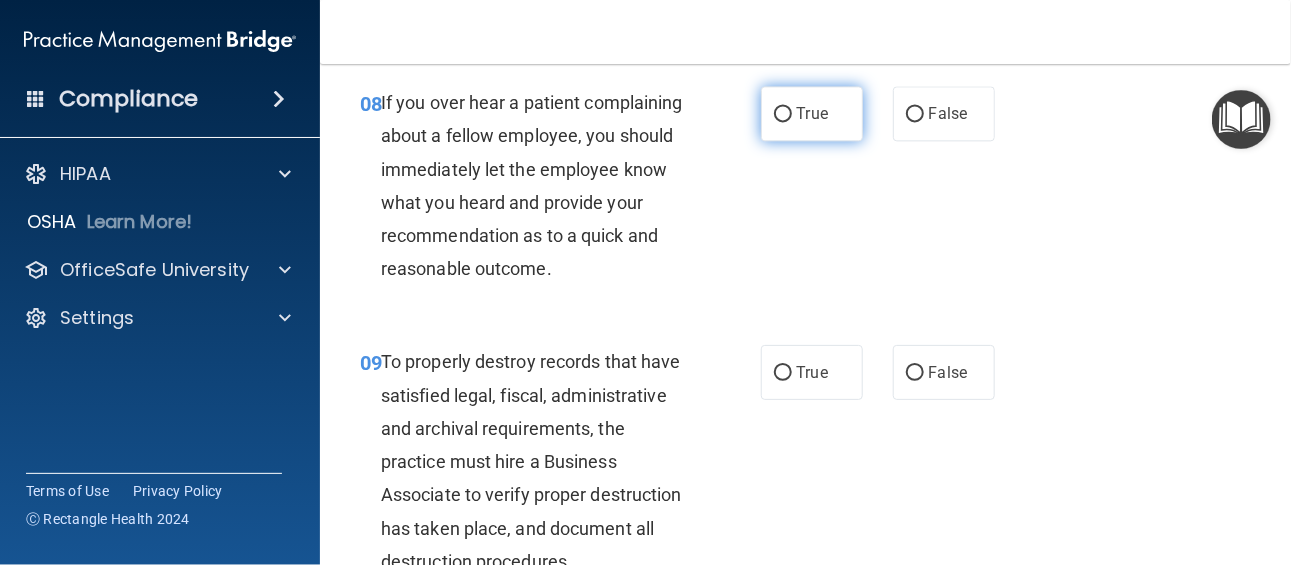 click on "True" at bounding box center [812, 113] 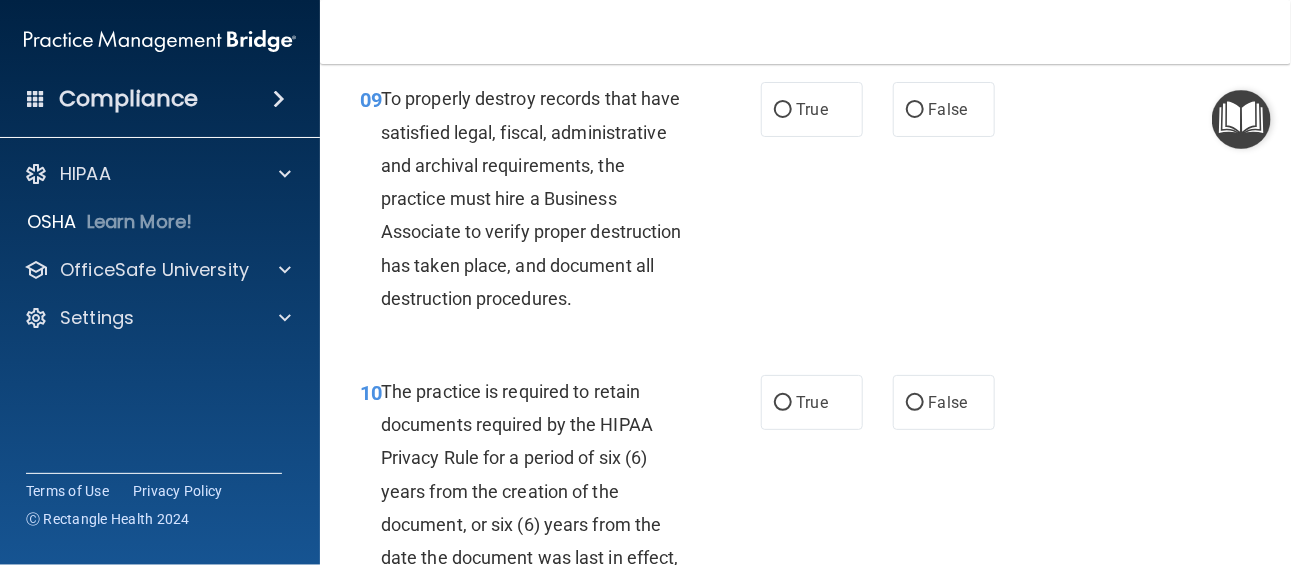 scroll, scrollTop: 2086, scrollLeft: 0, axis: vertical 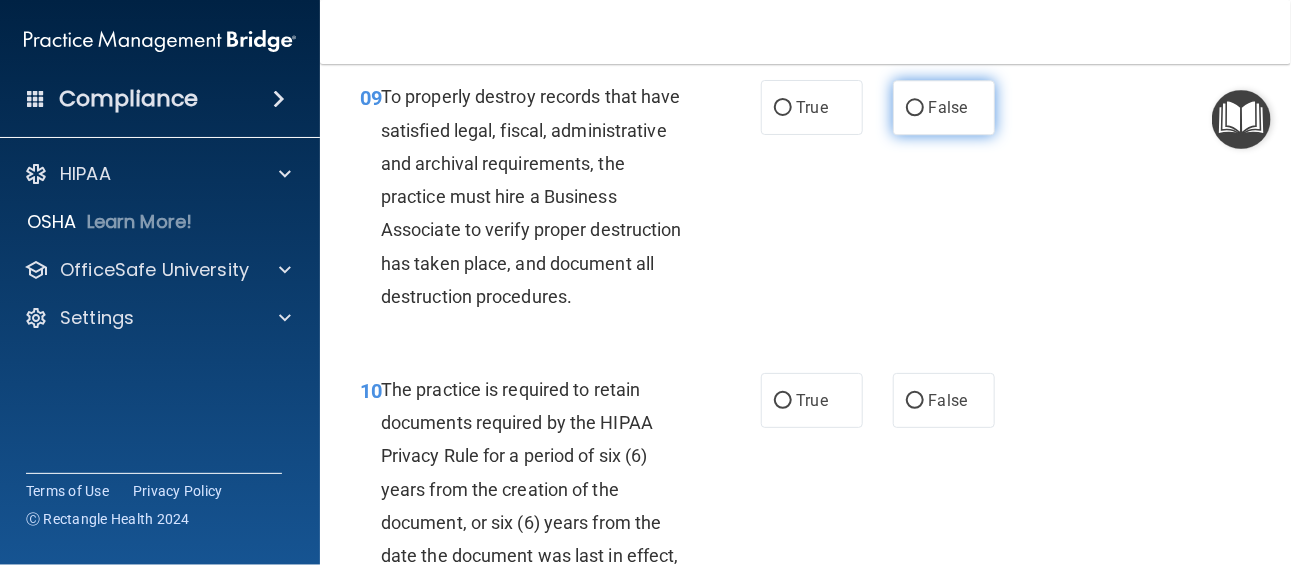 click on "False" at bounding box center (944, 107) 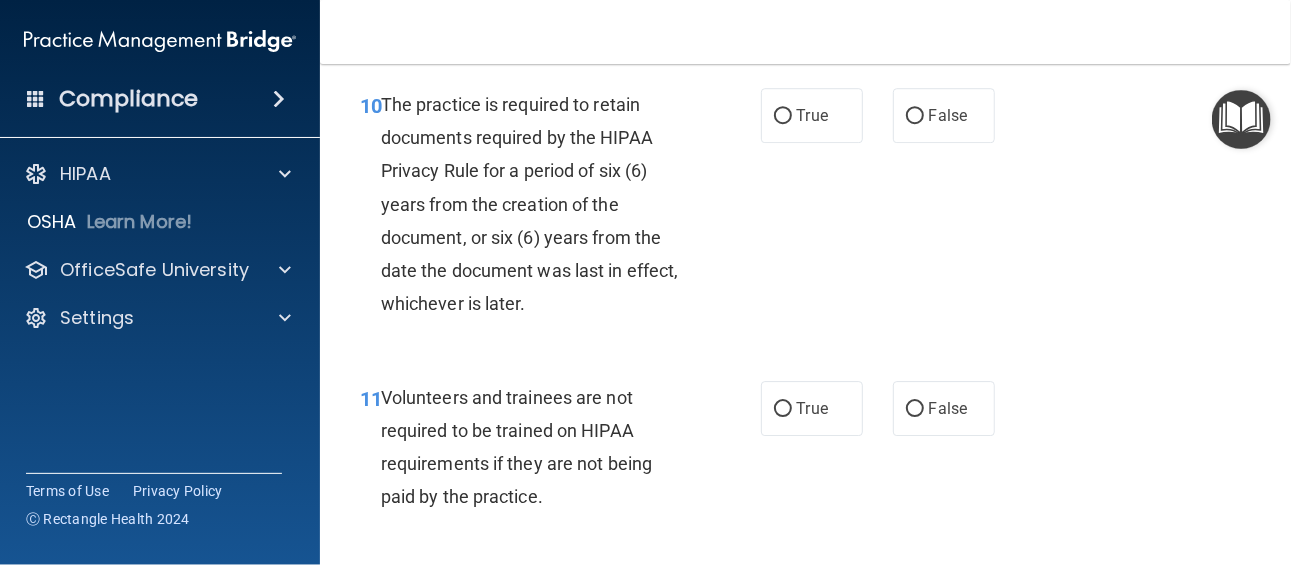 scroll, scrollTop: 2395, scrollLeft: 0, axis: vertical 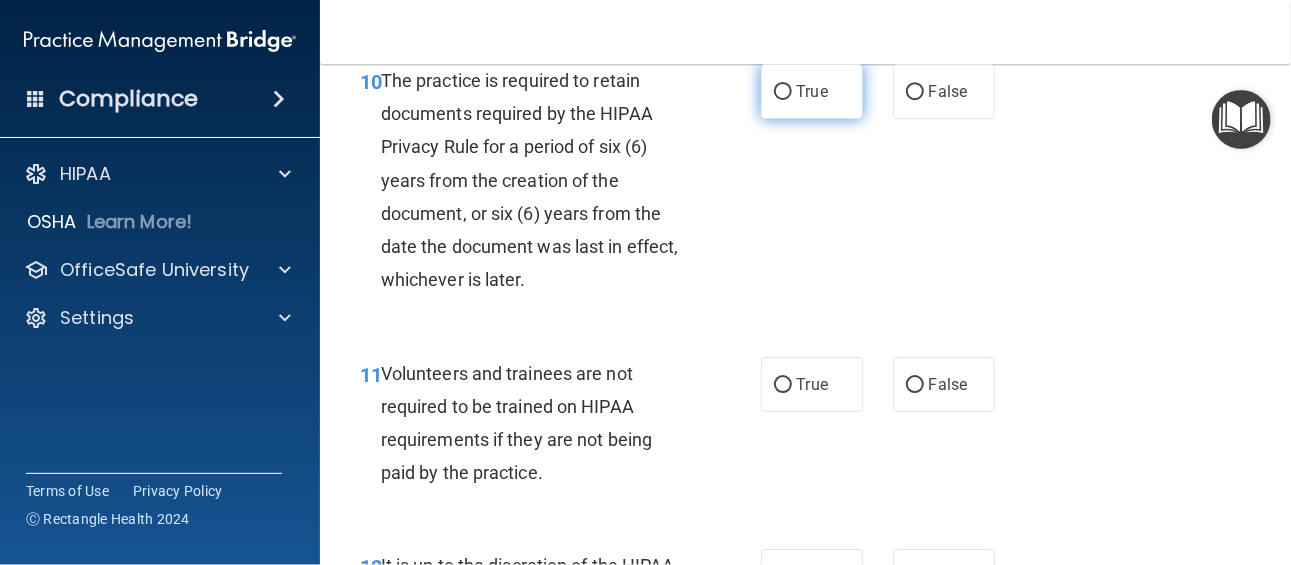 click on "True" at bounding box center (812, 91) 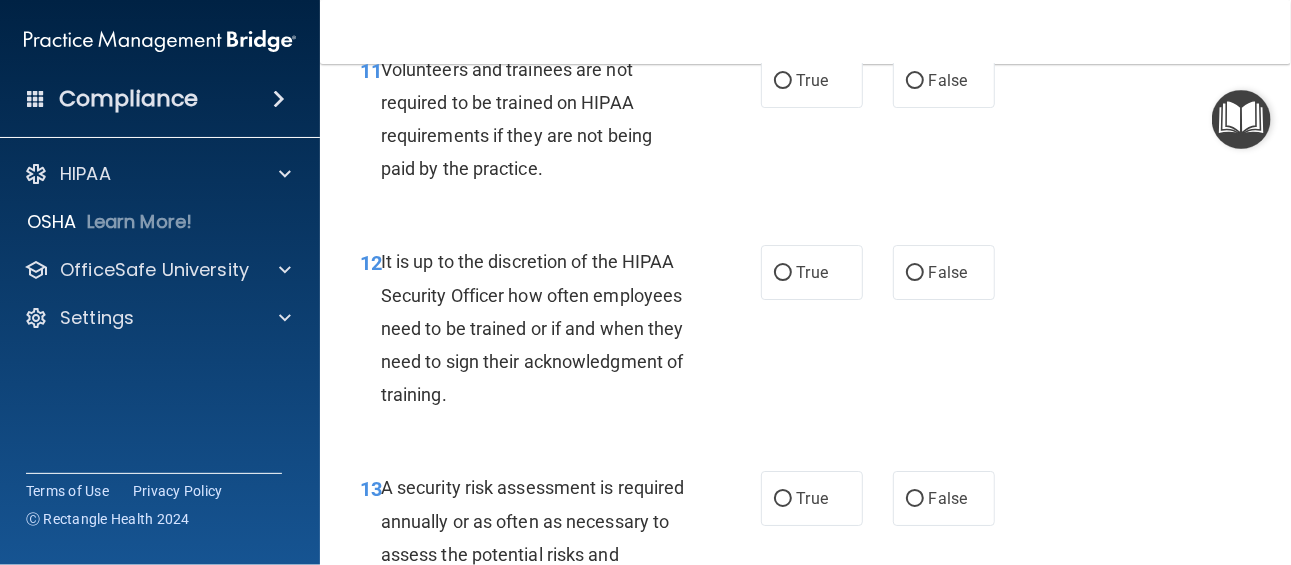 scroll, scrollTop: 2699, scrollLeft: 0, axis: vertical 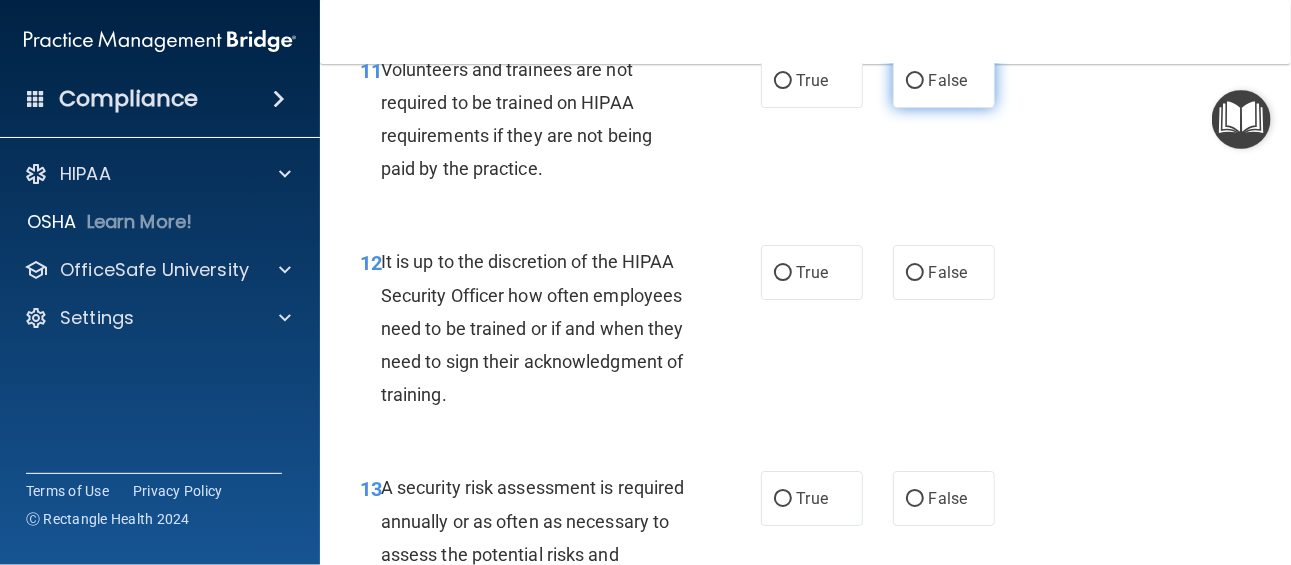 click on "False" at bounding box center [944, 80] 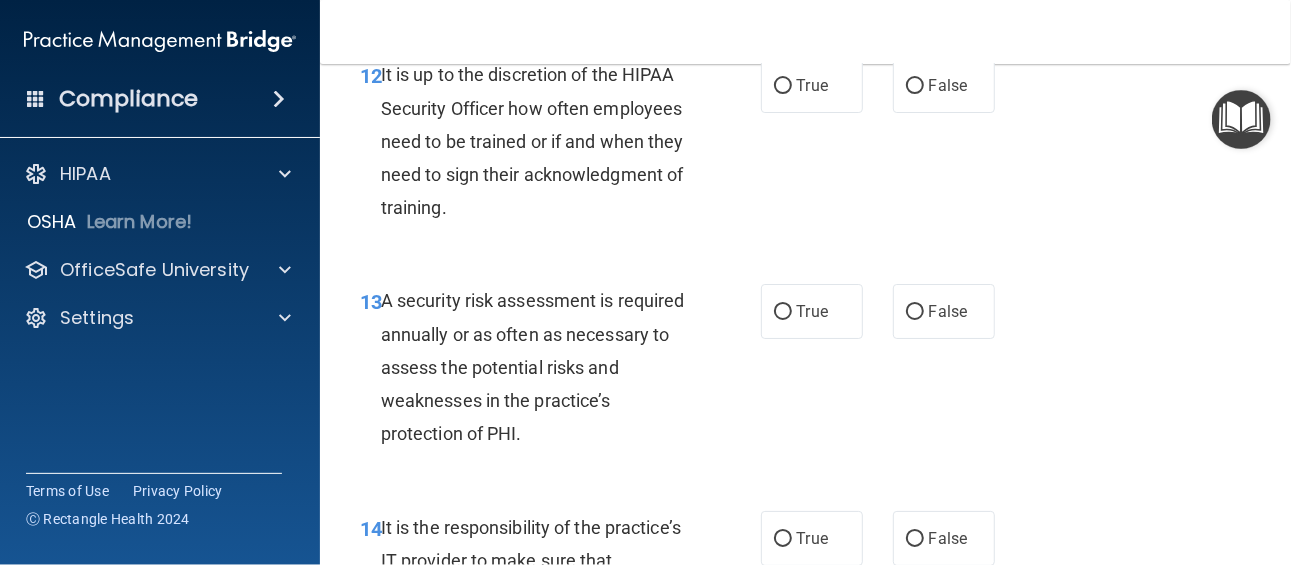 scroll, scrollTop: 2886, scrollLeft: 0, axis: vertical 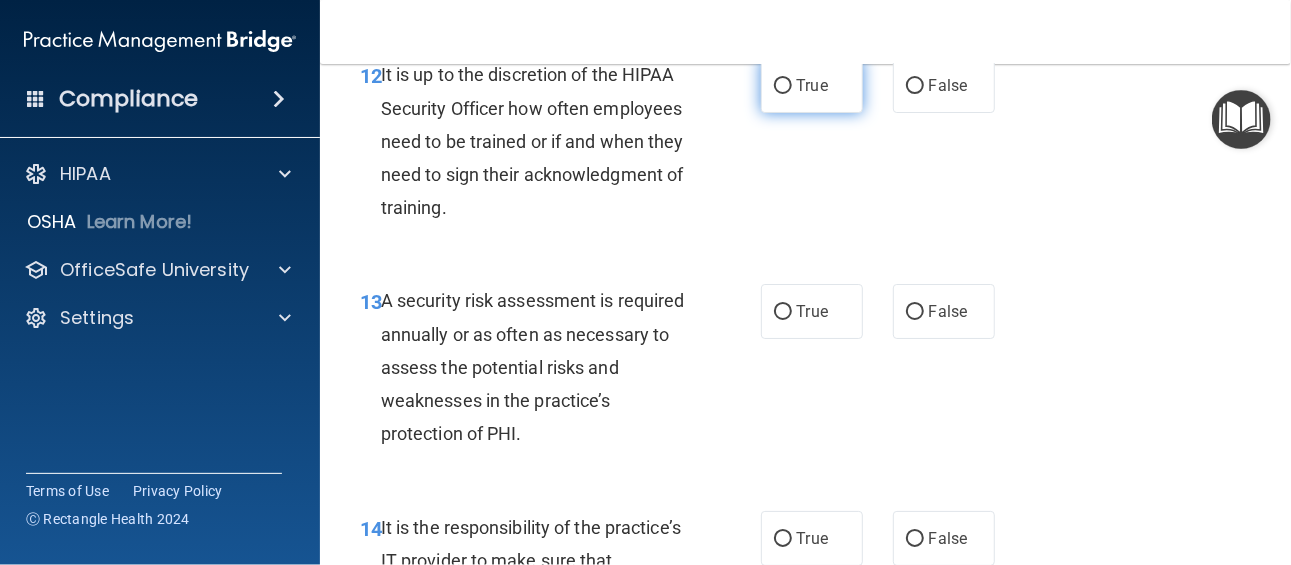 click on "True" at bounding box center [783, 86] 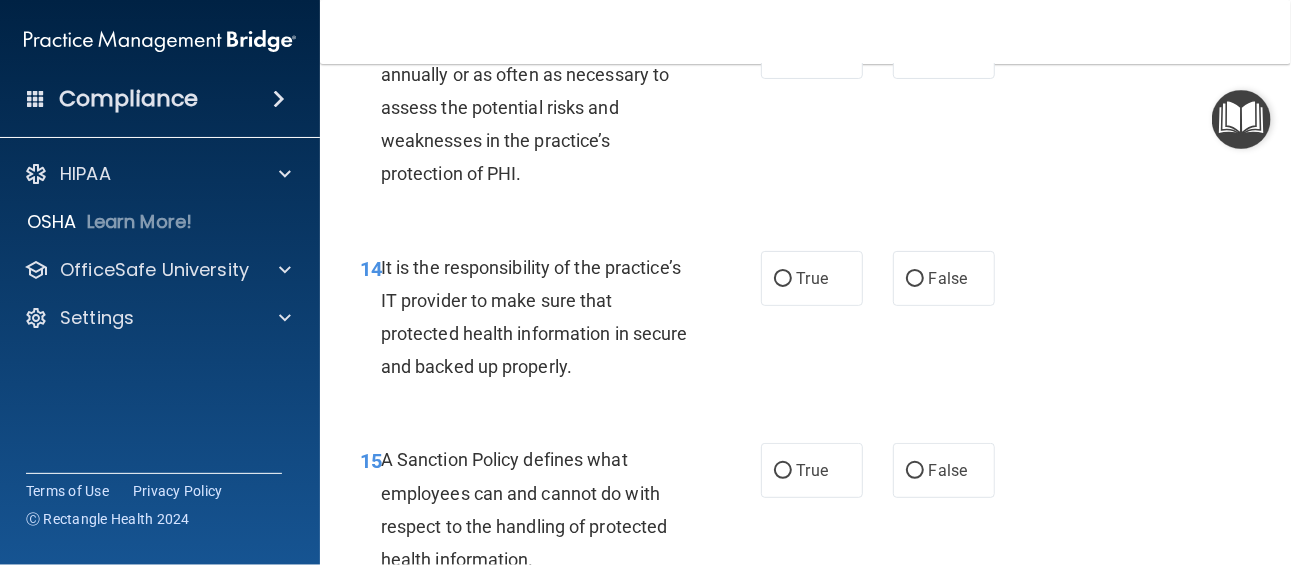 scroll, scrollTop: 3103, scrollLeft: 0, axis: vertical 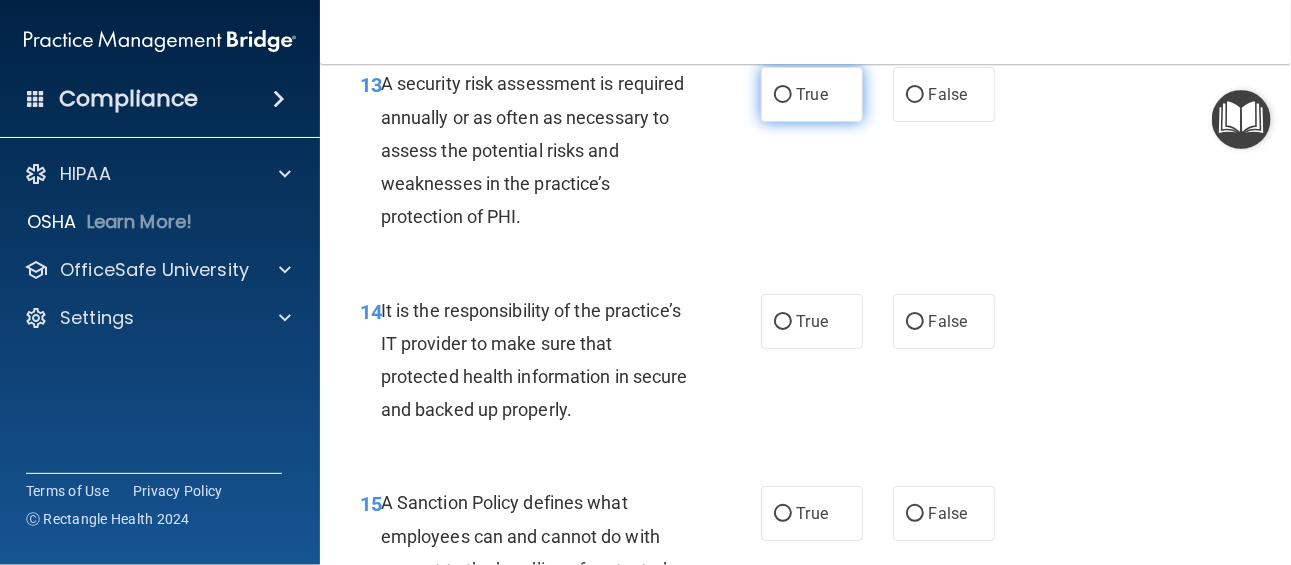 click on "True" at bounding box center [812, 94] 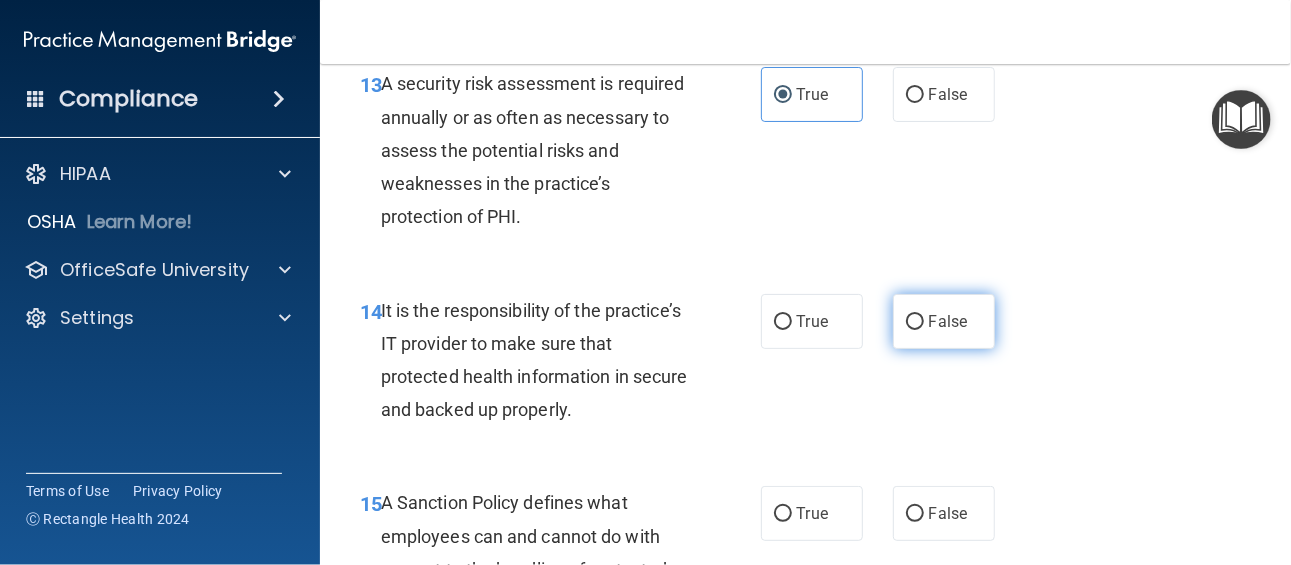 drag, startPoint x: 944, startPoint y: 346, endPoint x: 912, endPoint y: 350, distance: 32.24903 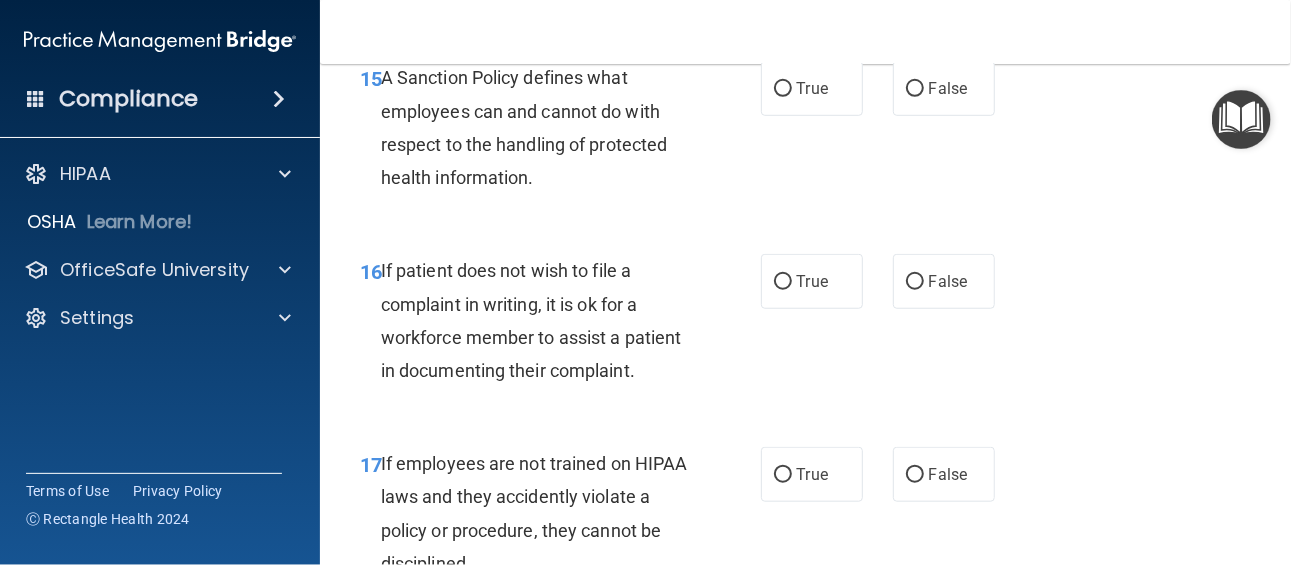 scroll, scrollTop: 3528, scrollLeft: 0, axis: vertical 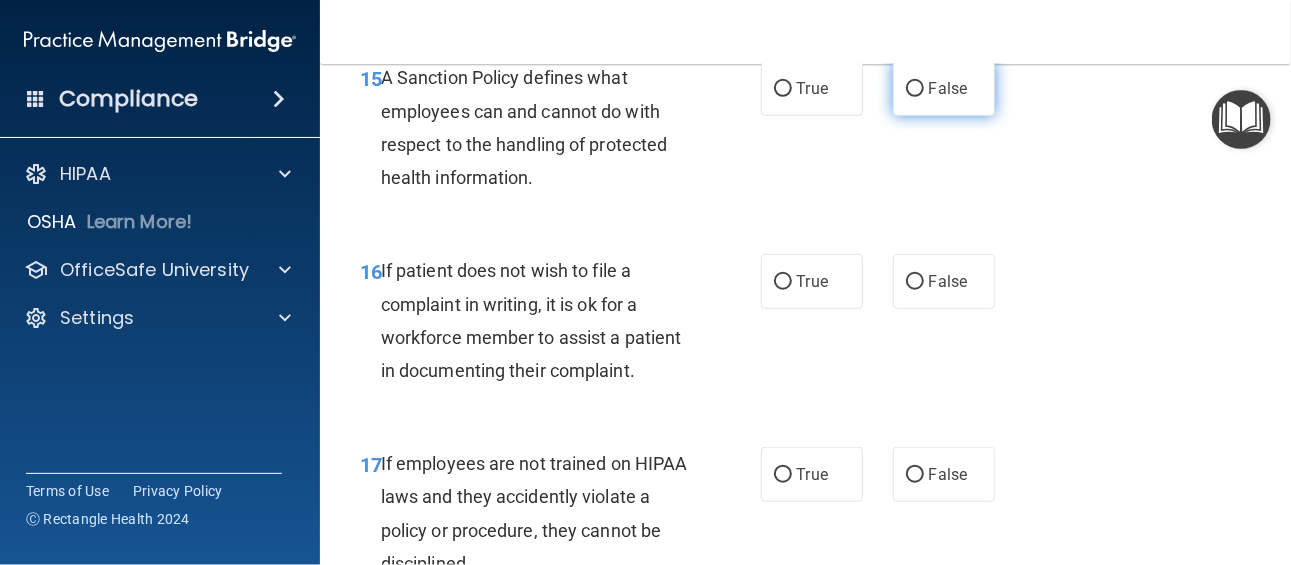 click on "False" at bounding box center [948, 88] 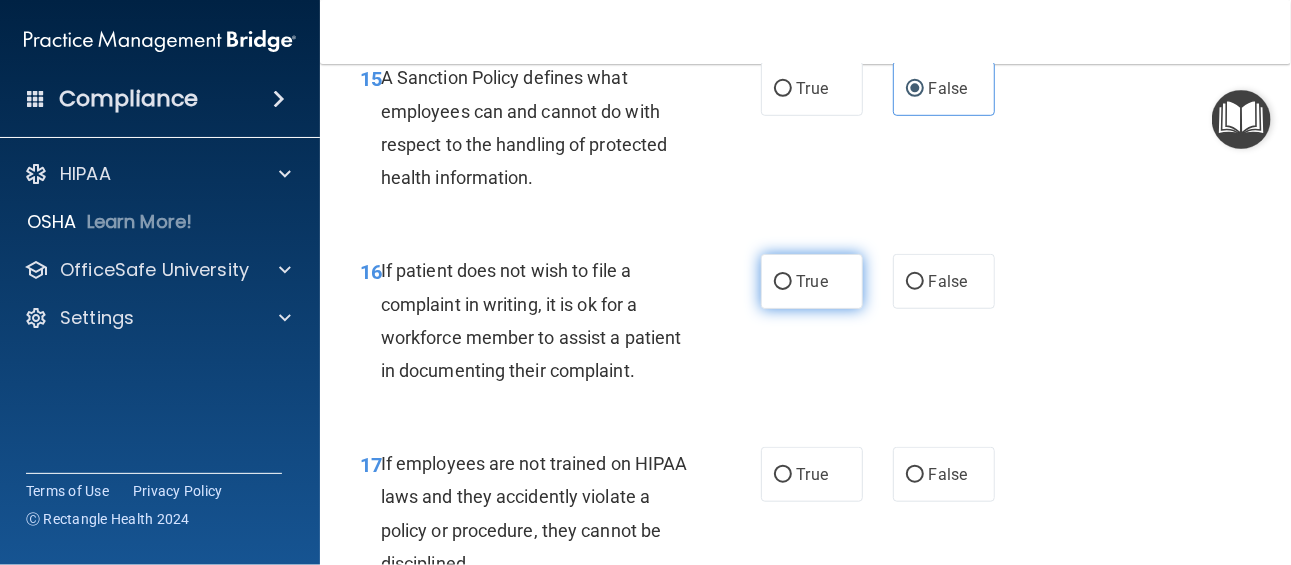 click on "True" at bounding box center [812, 281] 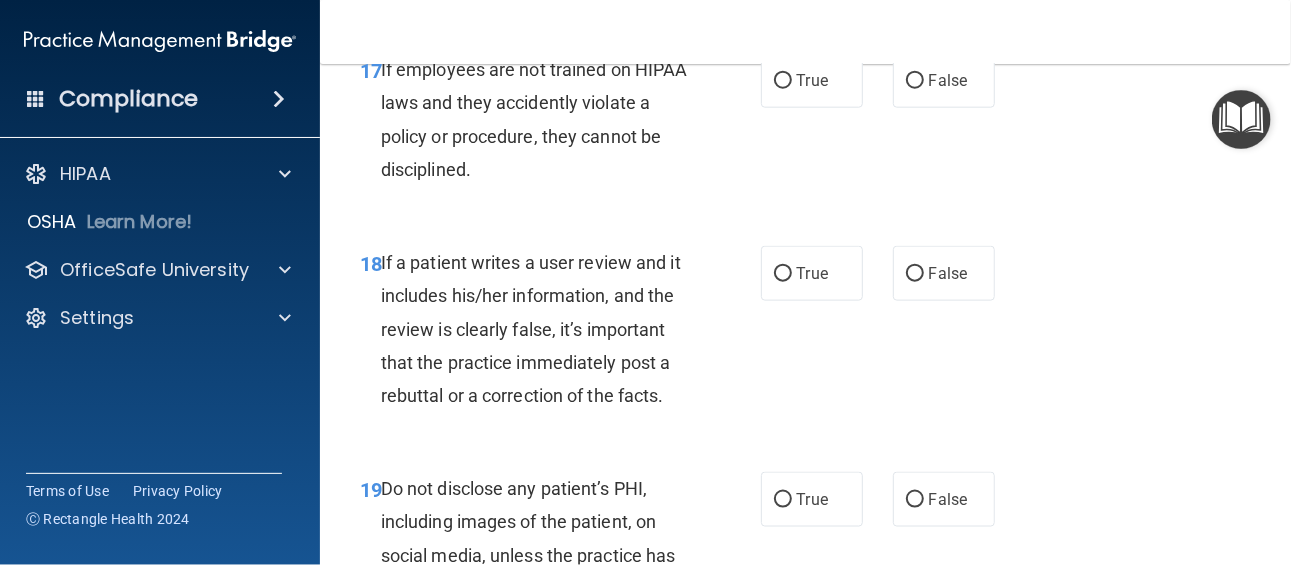 scroll, scrollTop: 3922, scrollLeft: 0, axis: vertical 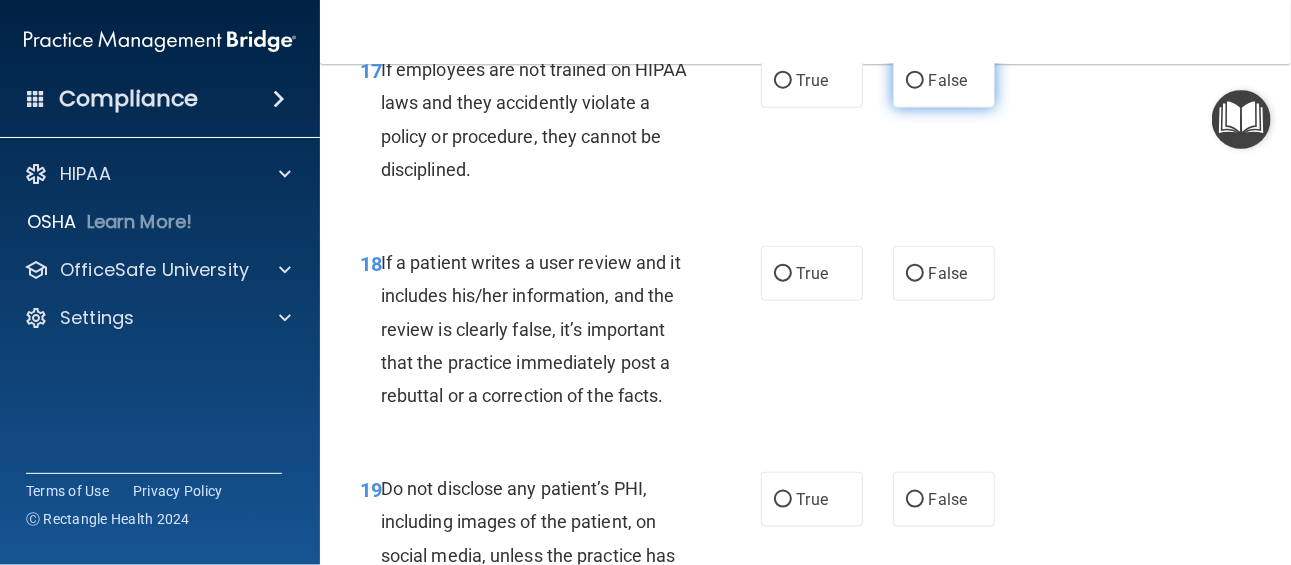 click on "False" at bounding box center [915, 81] 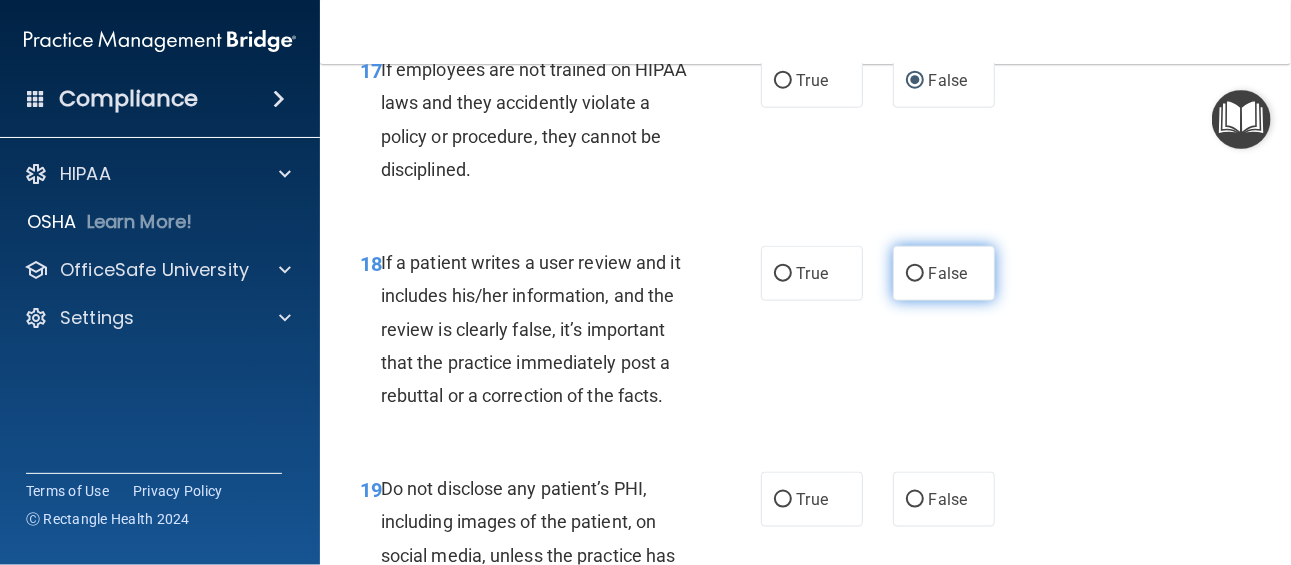 drag, startPoint x: 938, startPoint y: 310, endPoint x: 903, endPoint y: 313, distance: 35.128338 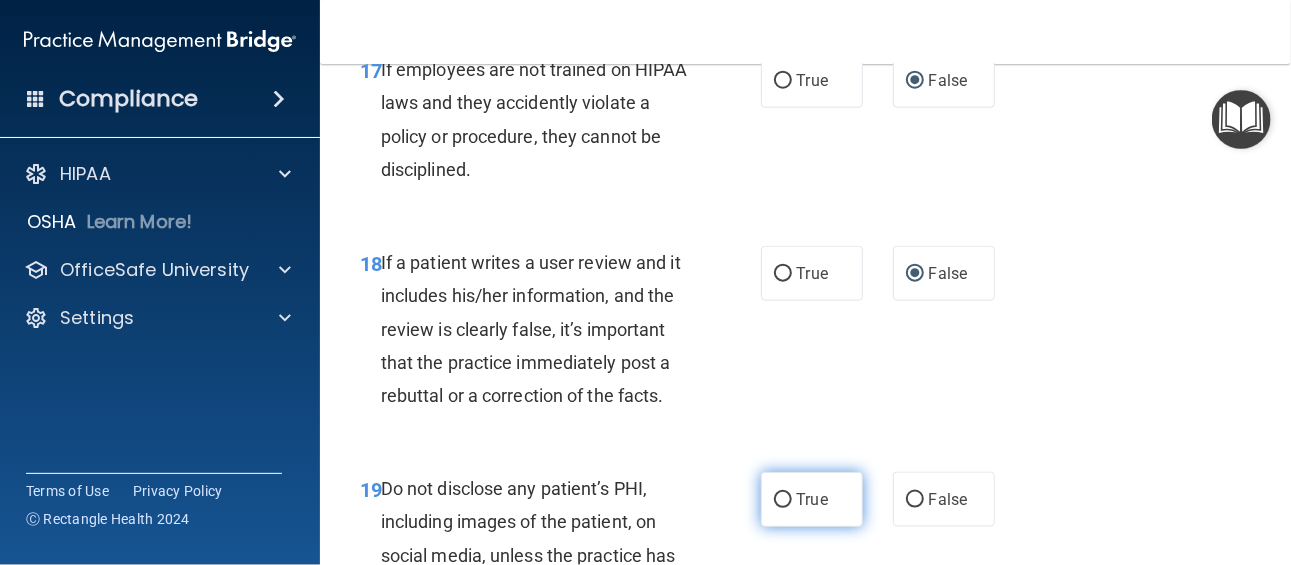 click on "True" at bounding box center (783, 500) 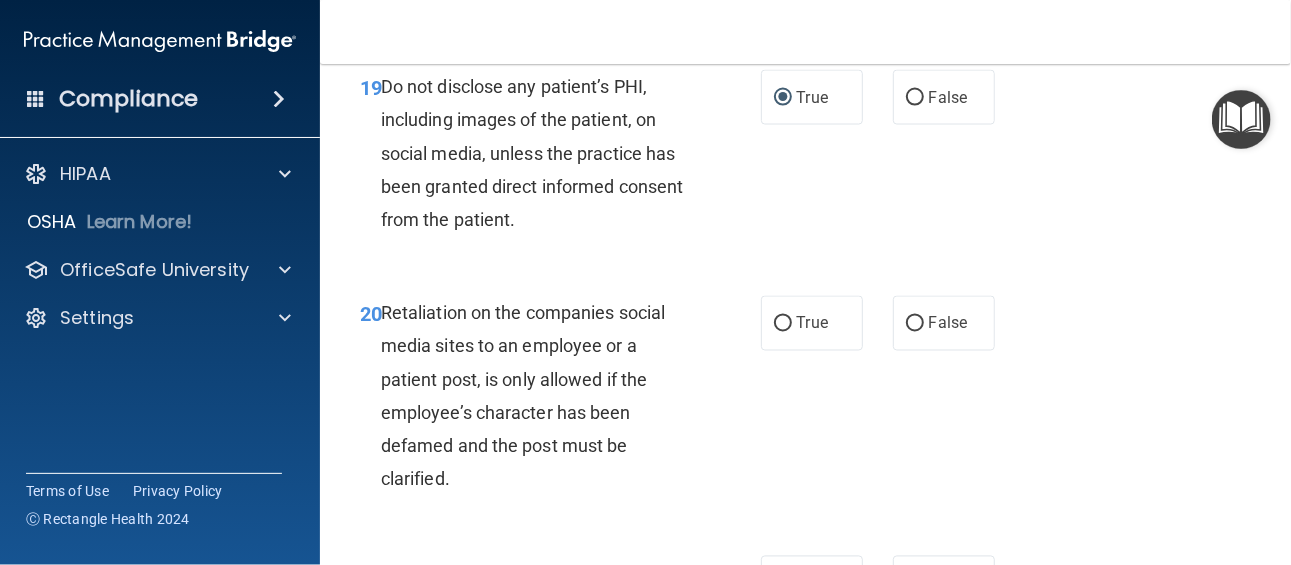 scroll, scrollTop: 4453, scrollLeft: 0, axis: vertical 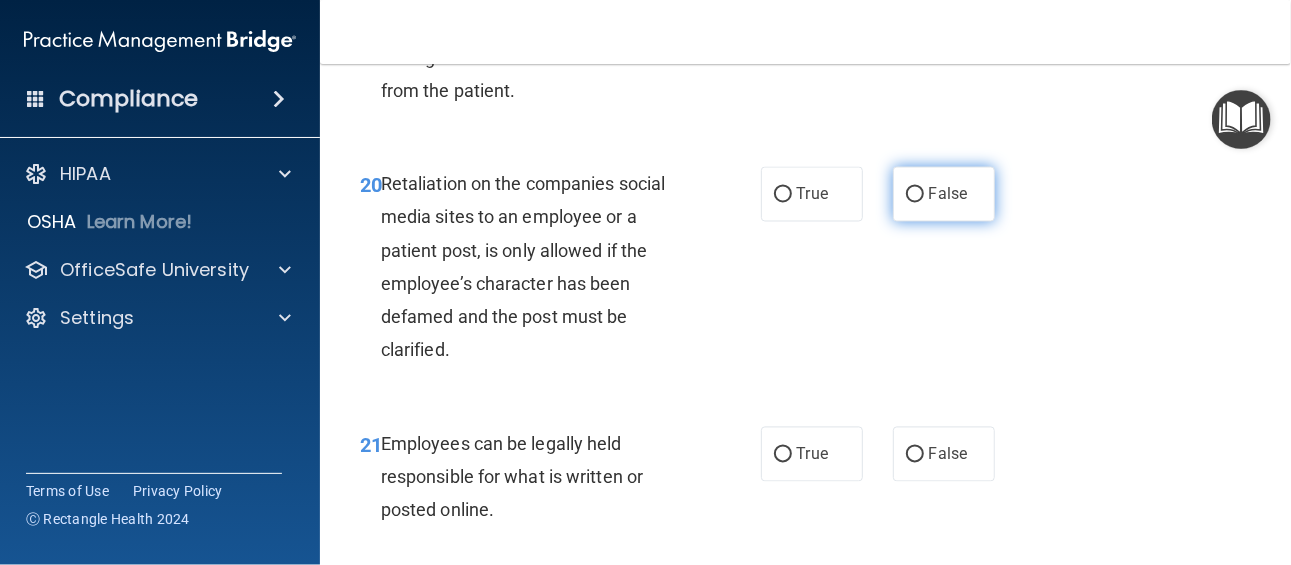 click on "False" at bounding box center [948, 194] 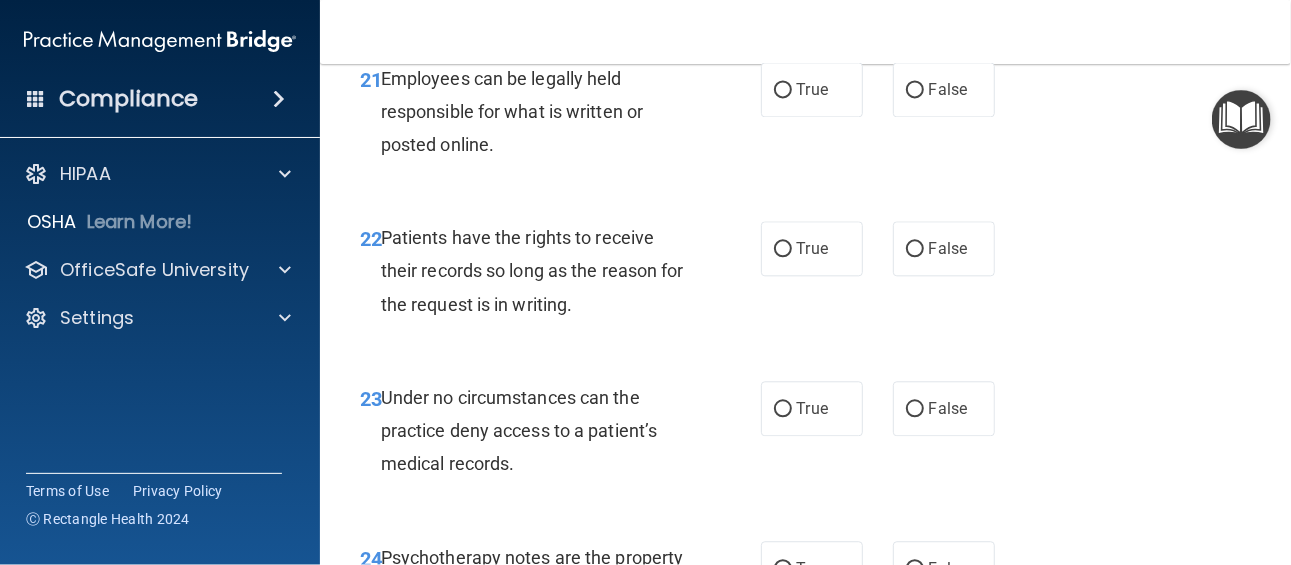 scroll, scrollTop: 4820, scrollLeft: 0, axis: vertical 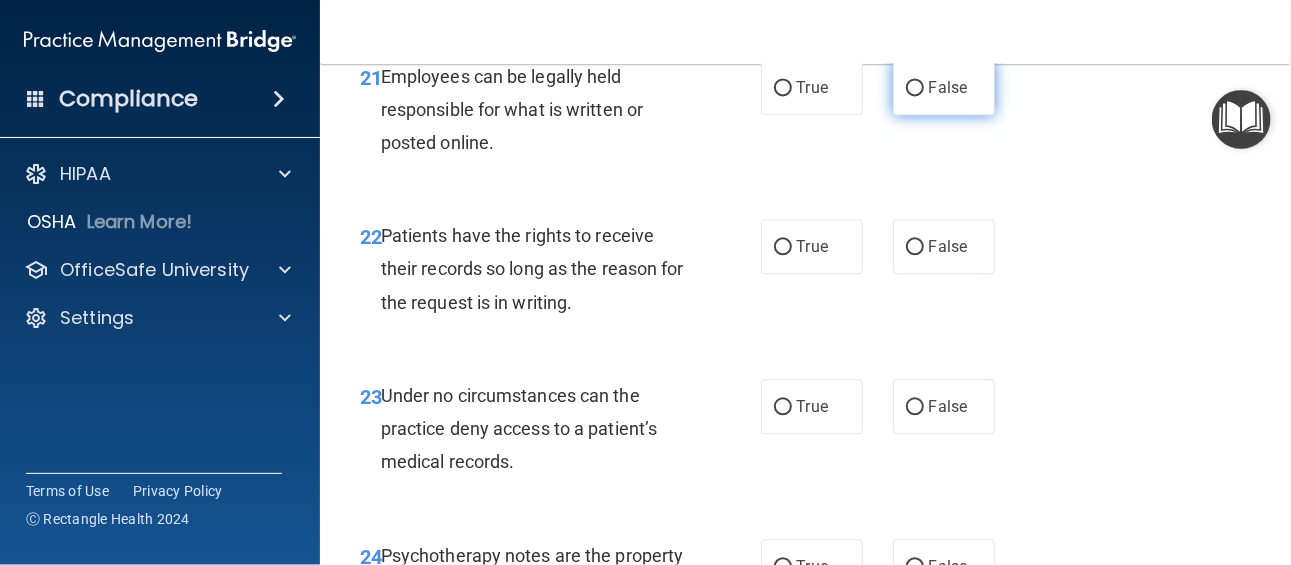 click on "False" at bounding box center (948, 87) 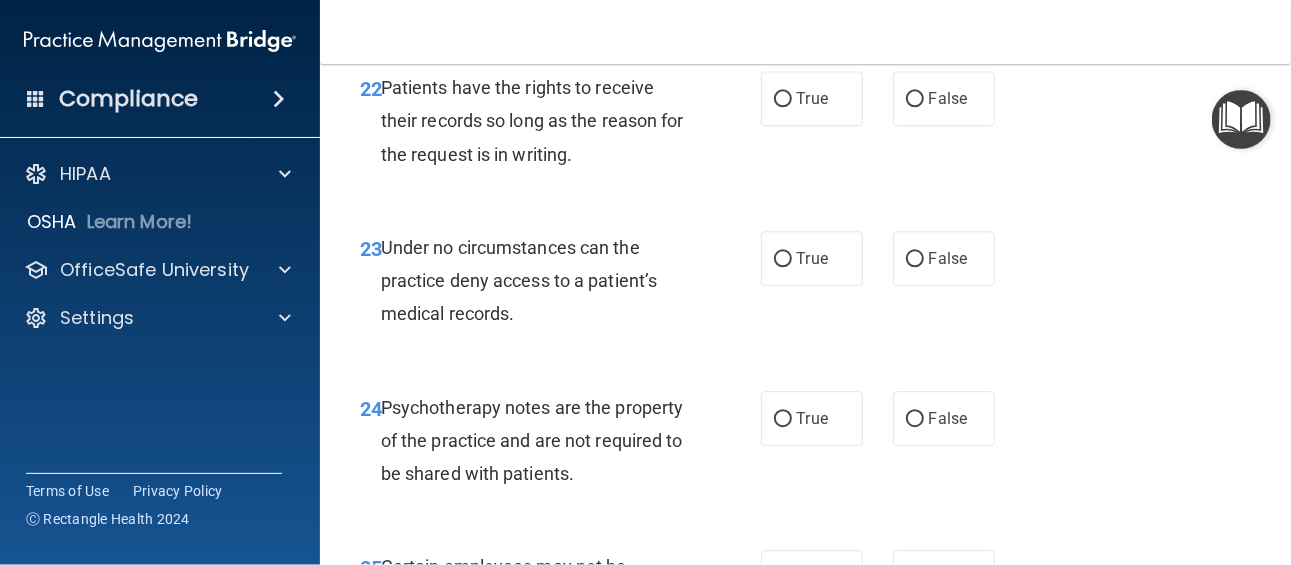 scroll, scrollTop: 4990, scrollLeft: 0, axis: vertical 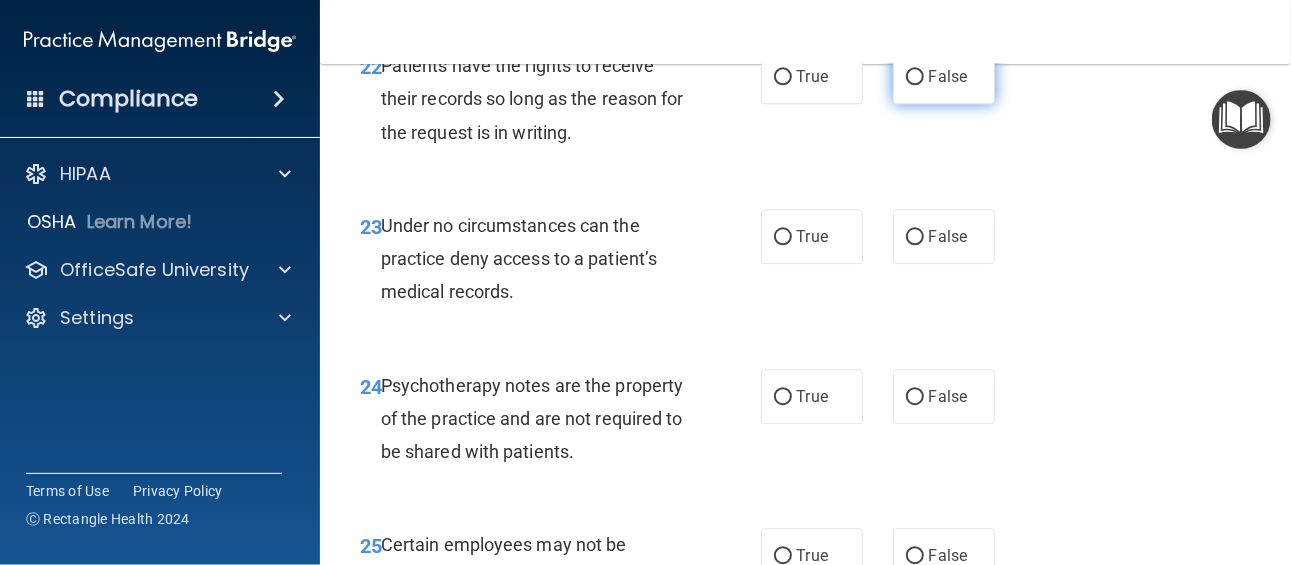 click on "False" at bounding box center (944, 76) 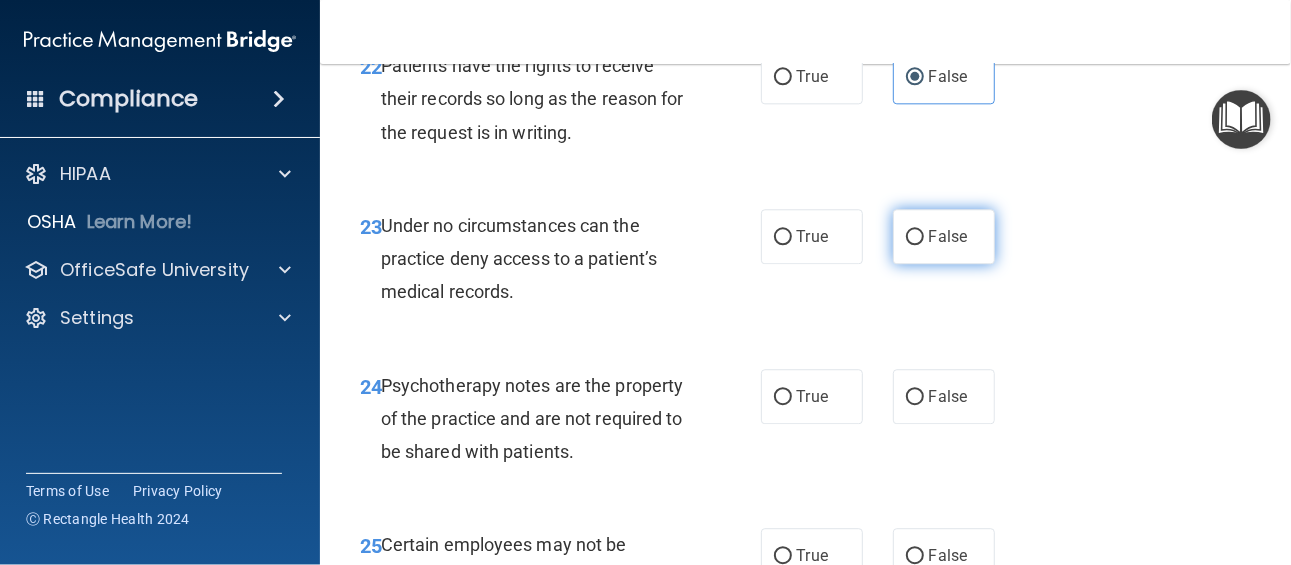 click on "False" at bounding box center [948, 236] 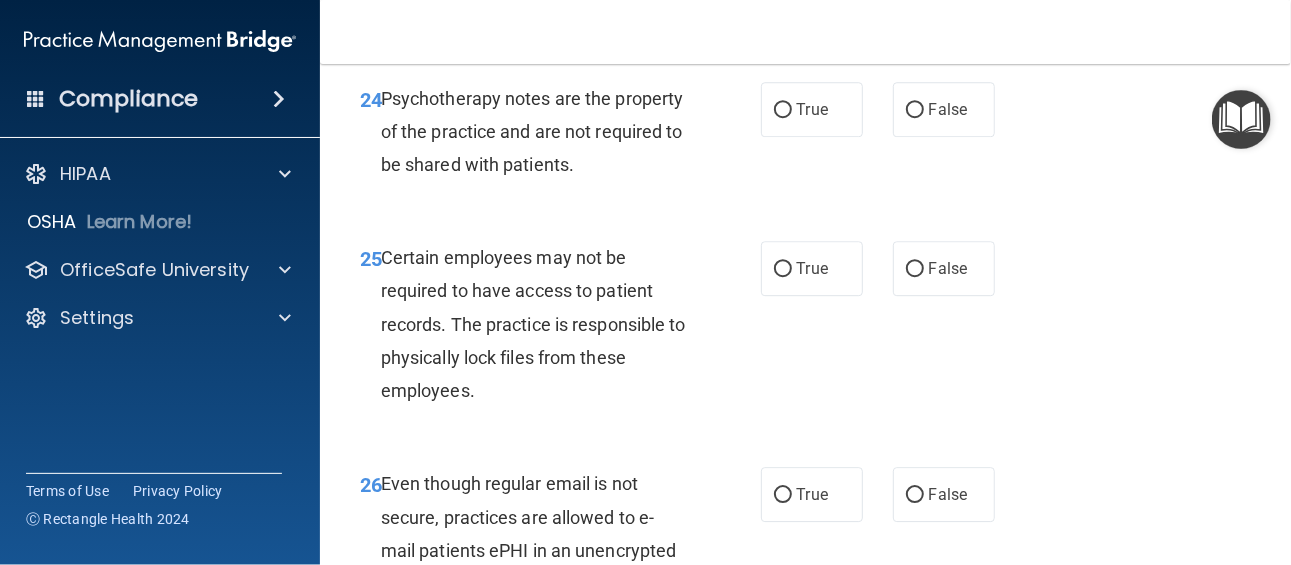 scroll, scrollTop: 5294, scrollLeft: 0, axis: vertical 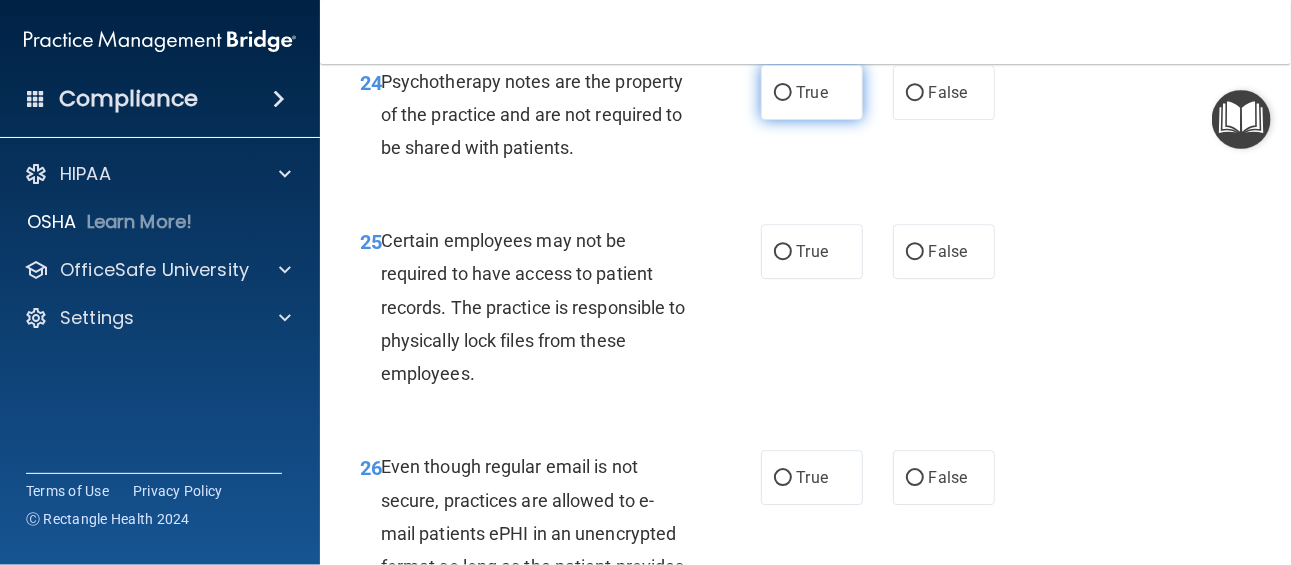 click on "True" at bounding box center (812, 92) 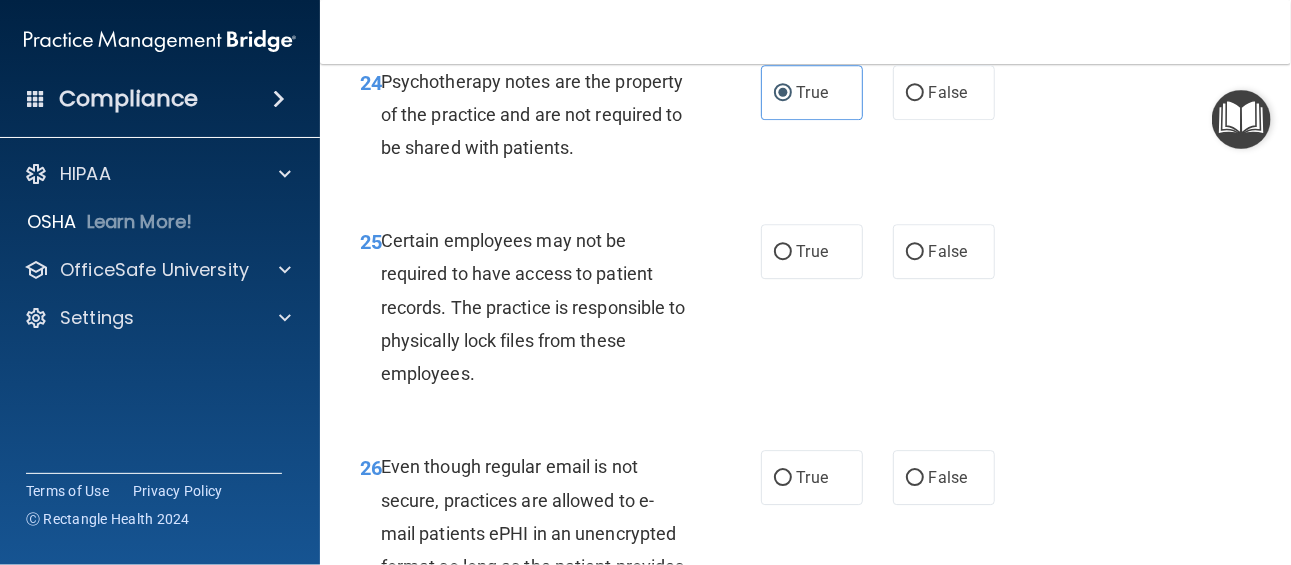 click on "25       Certain employees may not be required to have access to patient records.  The practice is responsible to physically lock files from these employees.                  True           False" at bounding box center [805, 312] 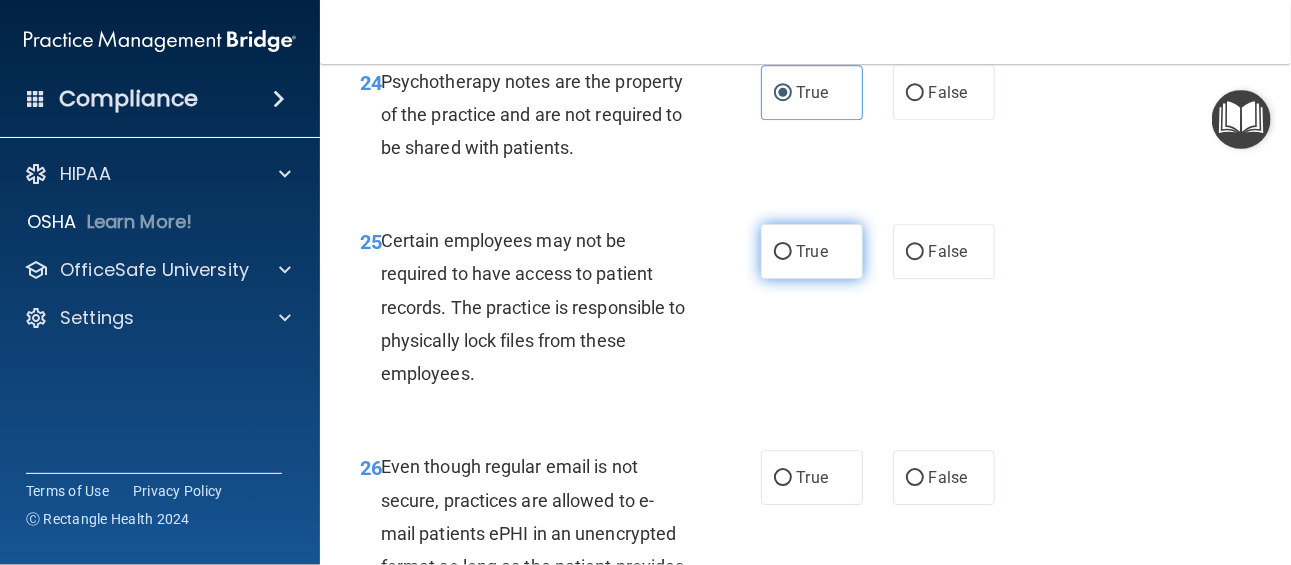 click on "True" at bounding box center [812, 251] 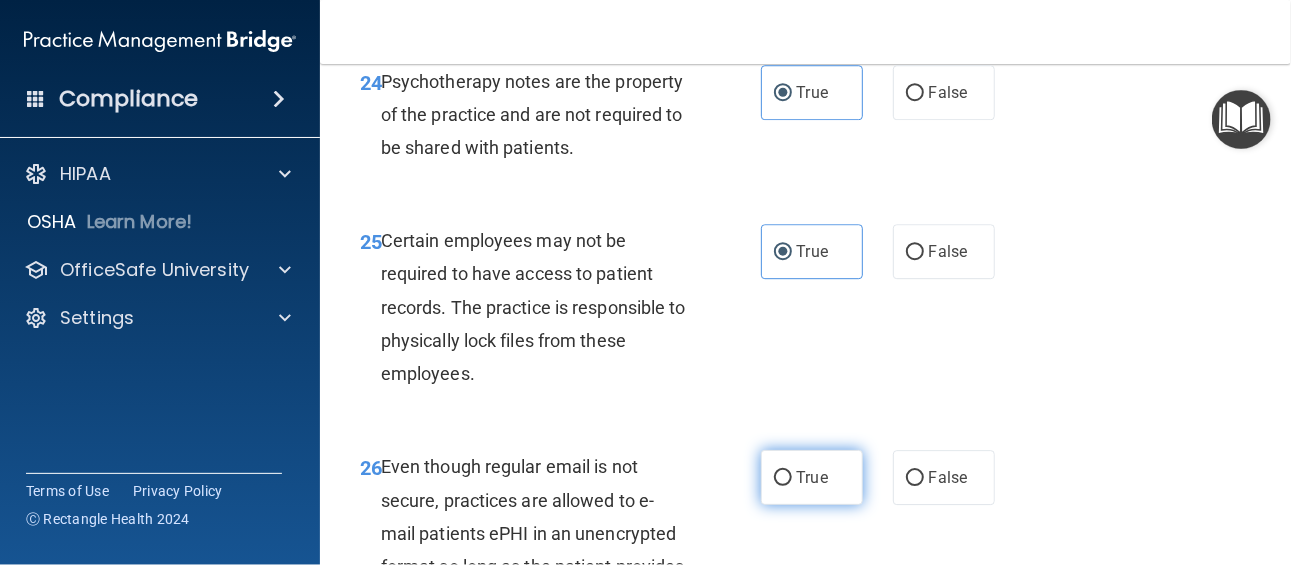 click on "True" at bounding box center [812, 477] 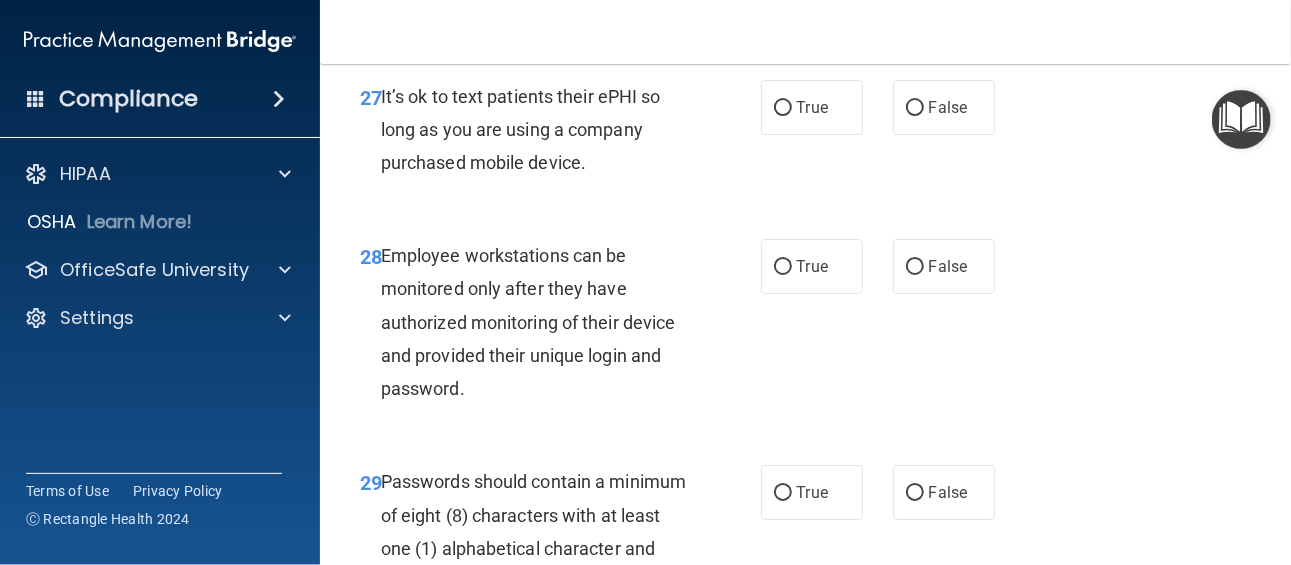 scroll, scrollTop: 5954, scrollLeft: 0, axis: vertical 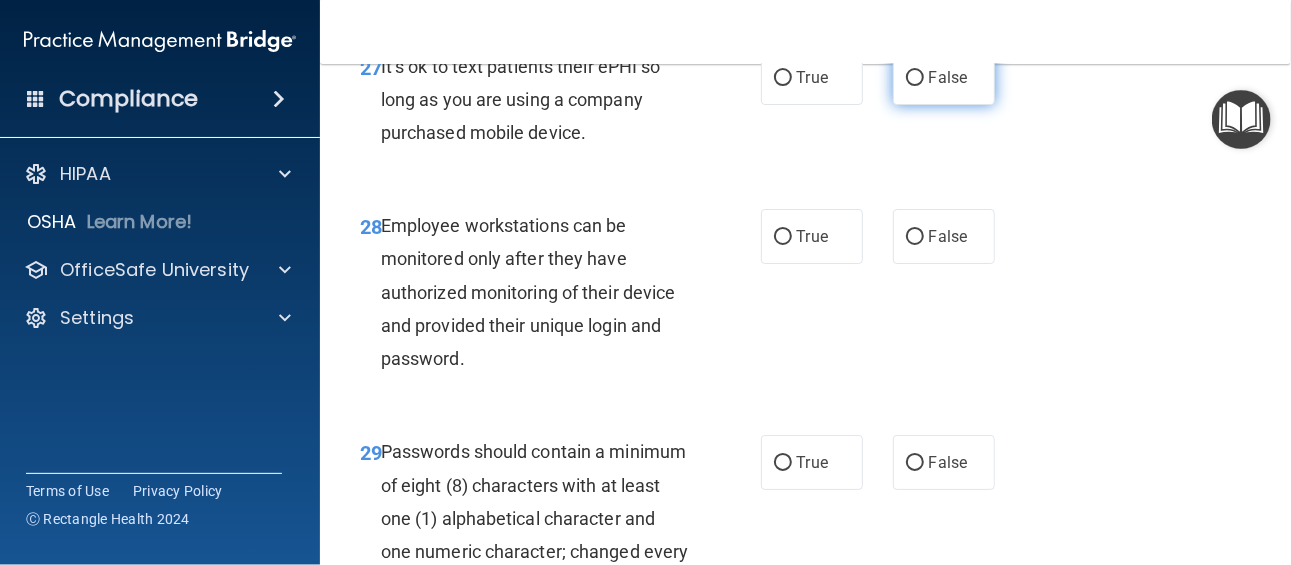 click on "False" at bounding box center (948, 77) 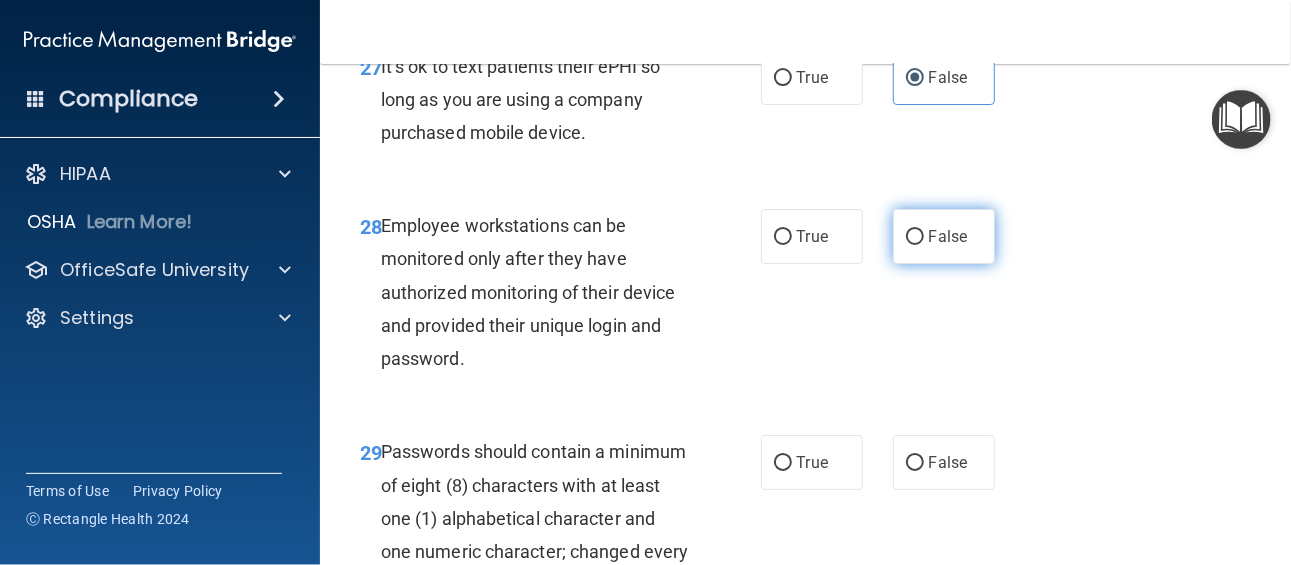 click on "False" at bounding box center (948, 236) 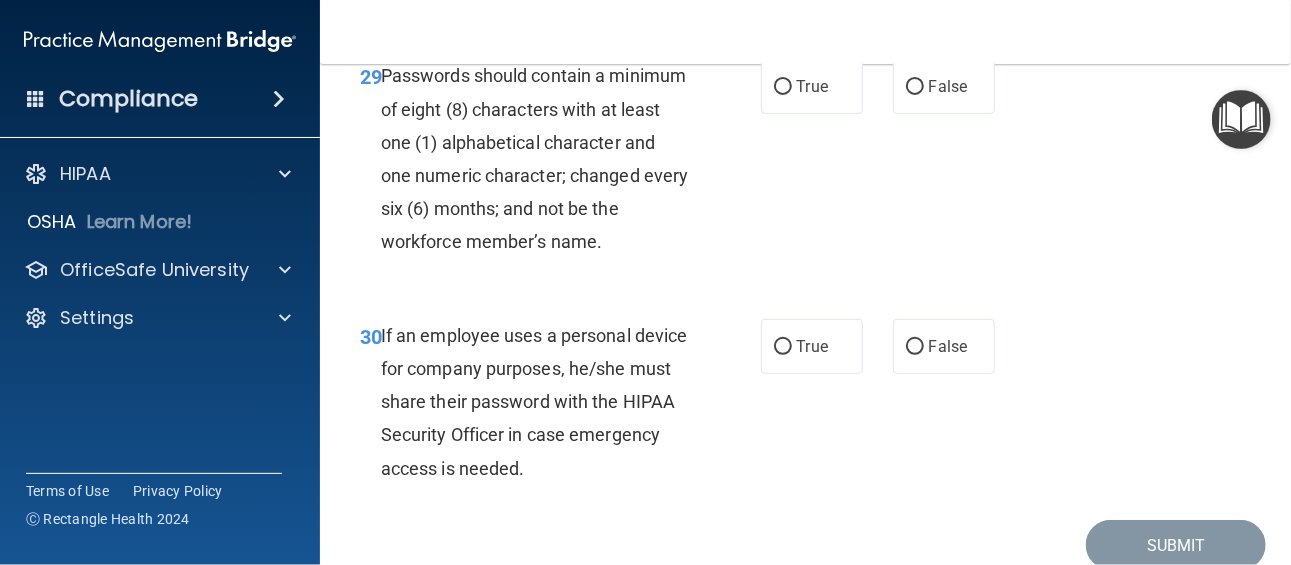 scroll, scrollTop: 6330, scrollLeft: 0, axis: vertical 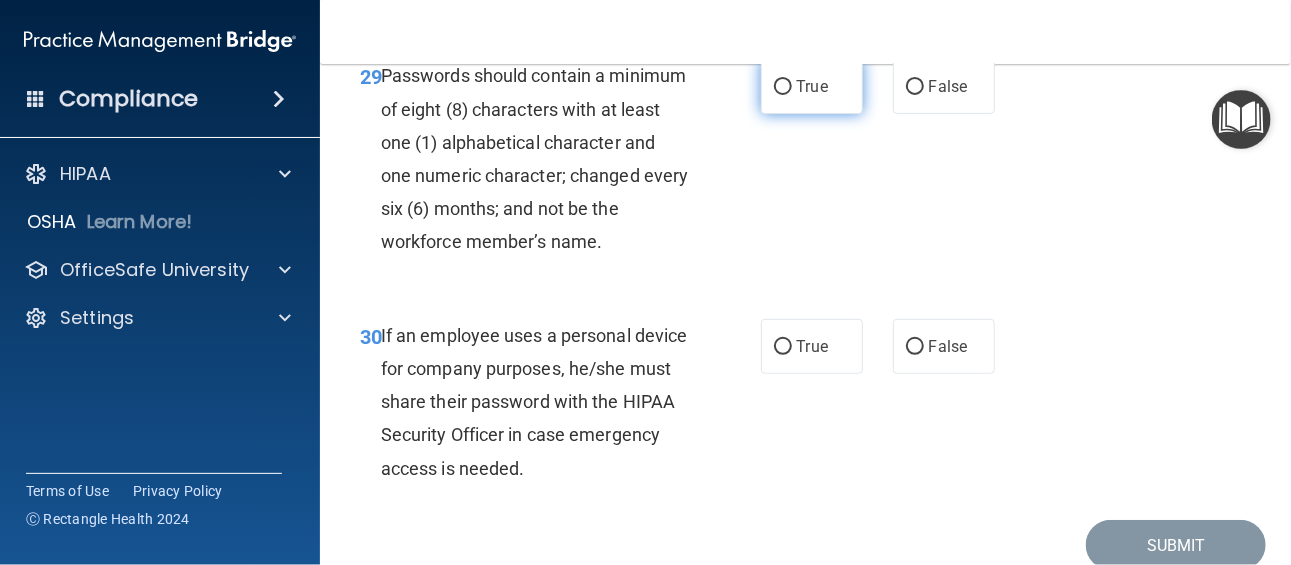 click on "True" at bounding box center [812, 86] 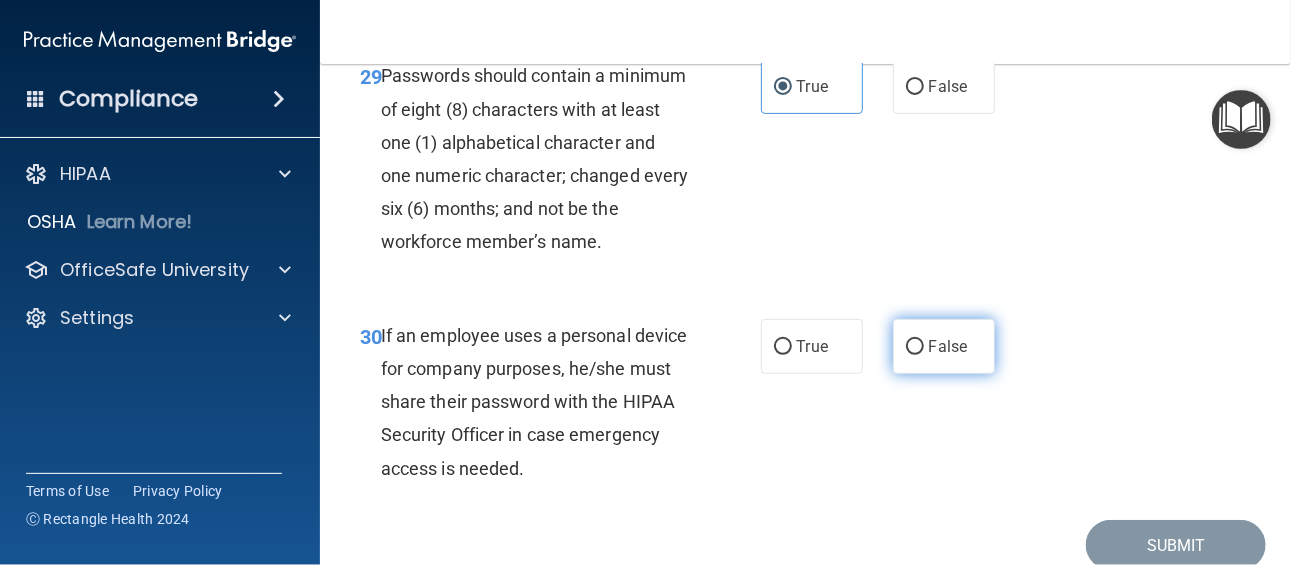 click on "False" at bounding box center (944, 346) 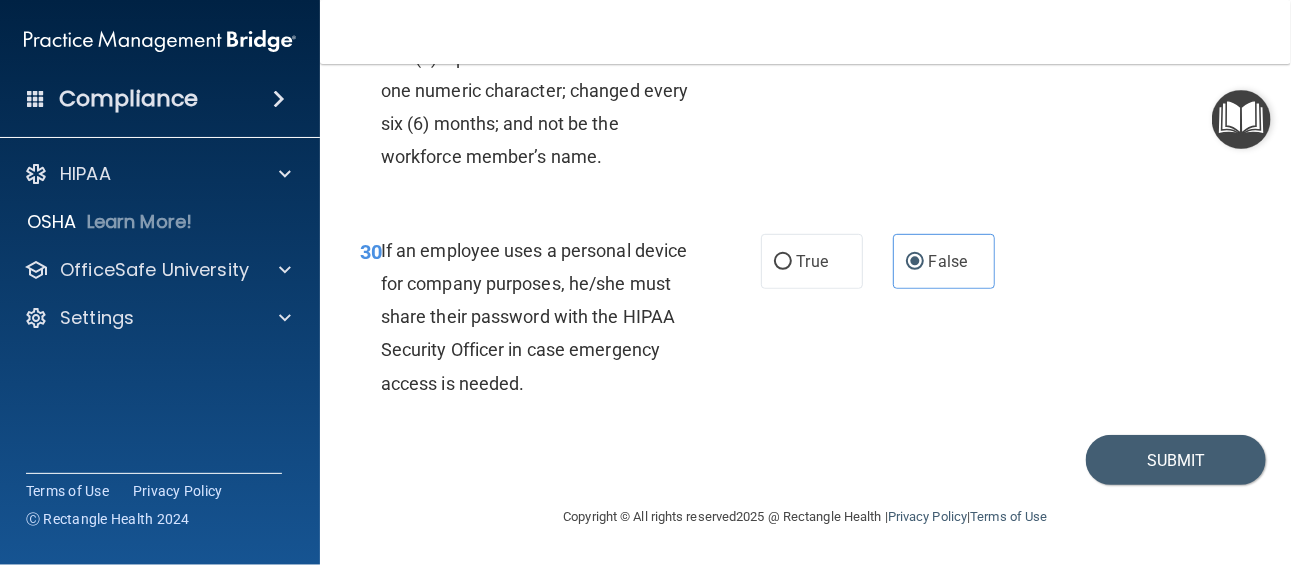 scroll, scrollTop: 6483, scrollLeft: 0, axis: vertical 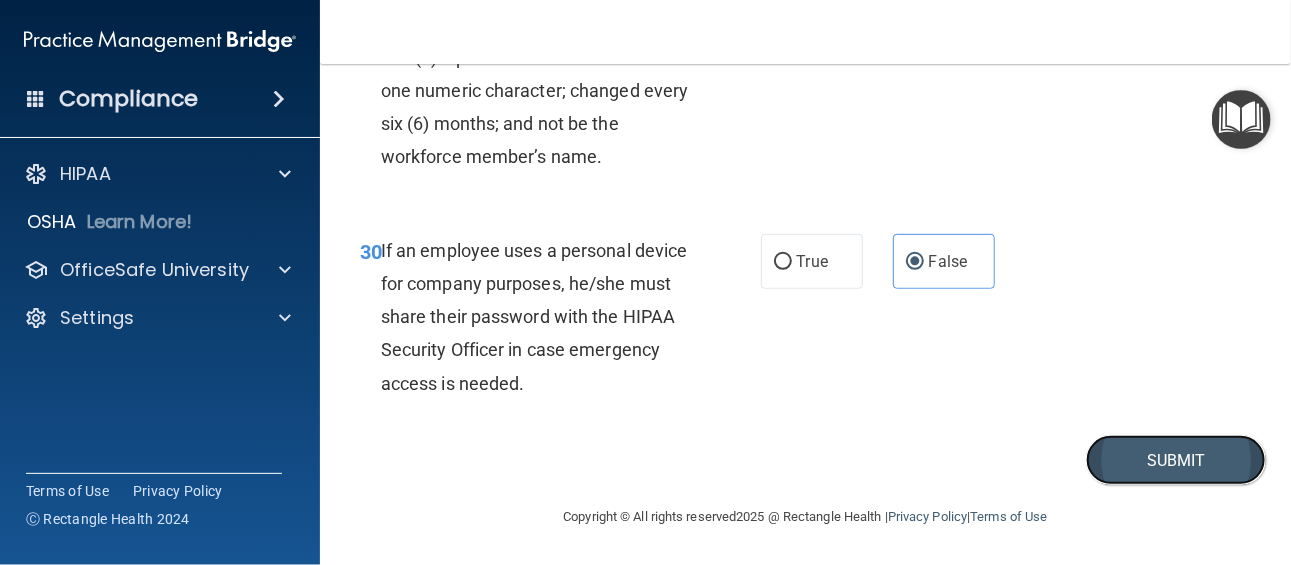 click on "Submit" at bounding box center [1176, 460] 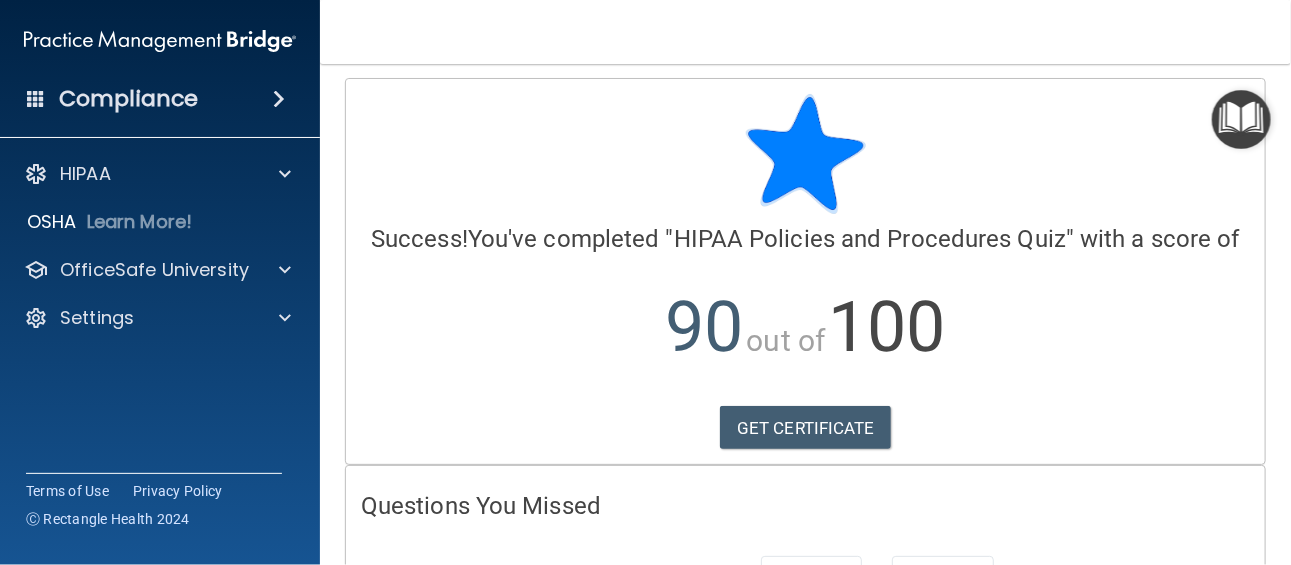 scroll, scrollTop: 0, scrollLeft: 0, axis: both 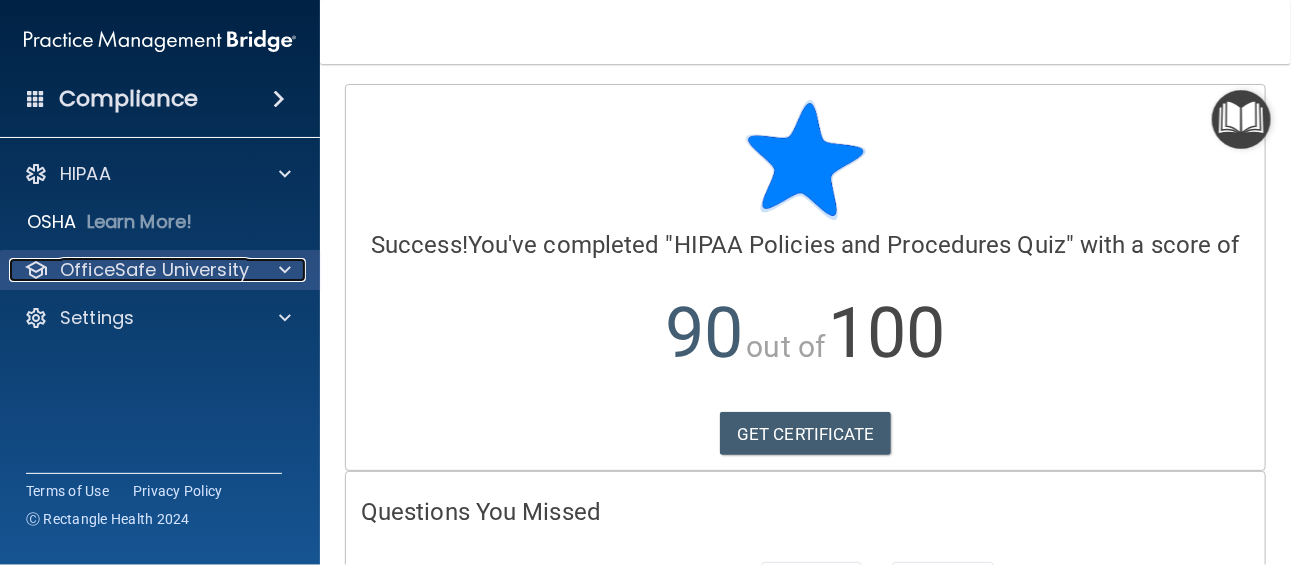 click on "OfficeSafe University" at bounding box center (154, 270) 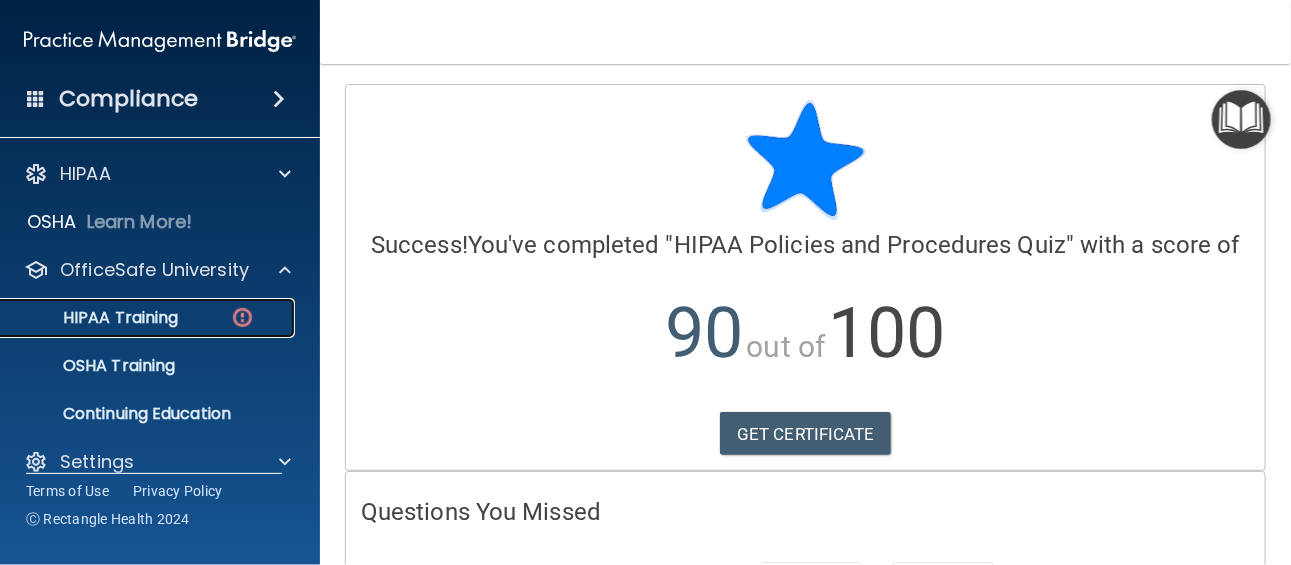 click on "HIPAA Training" at bounding box center (95, 318) 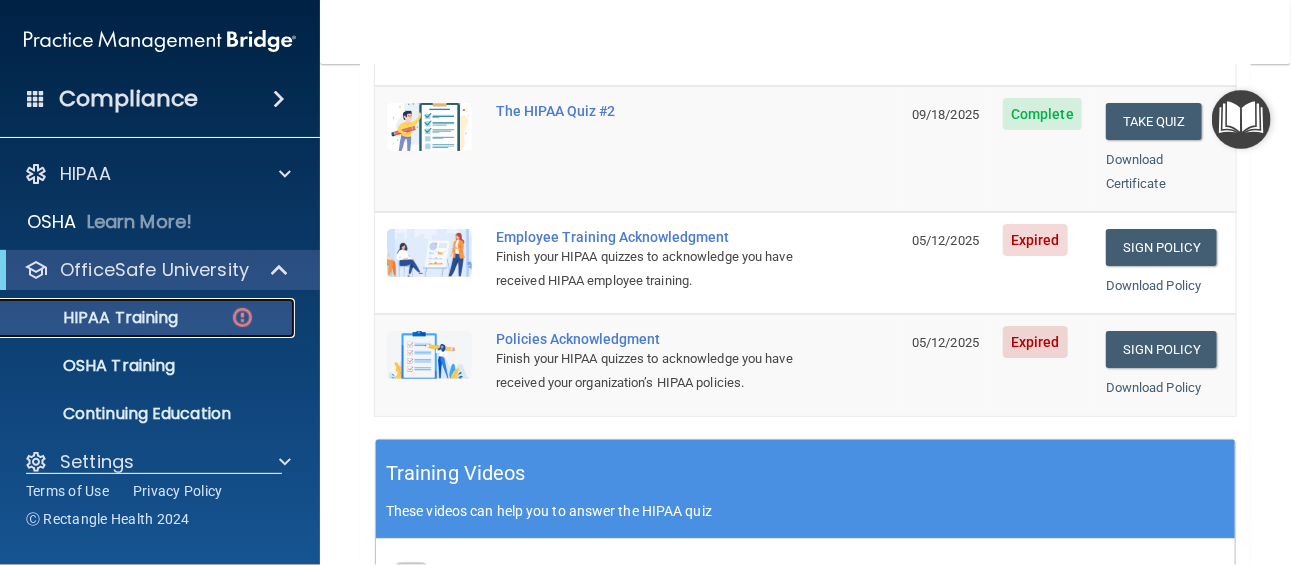 scroll, scrollTop: 518, scrollLeft: 0, axis: vertical 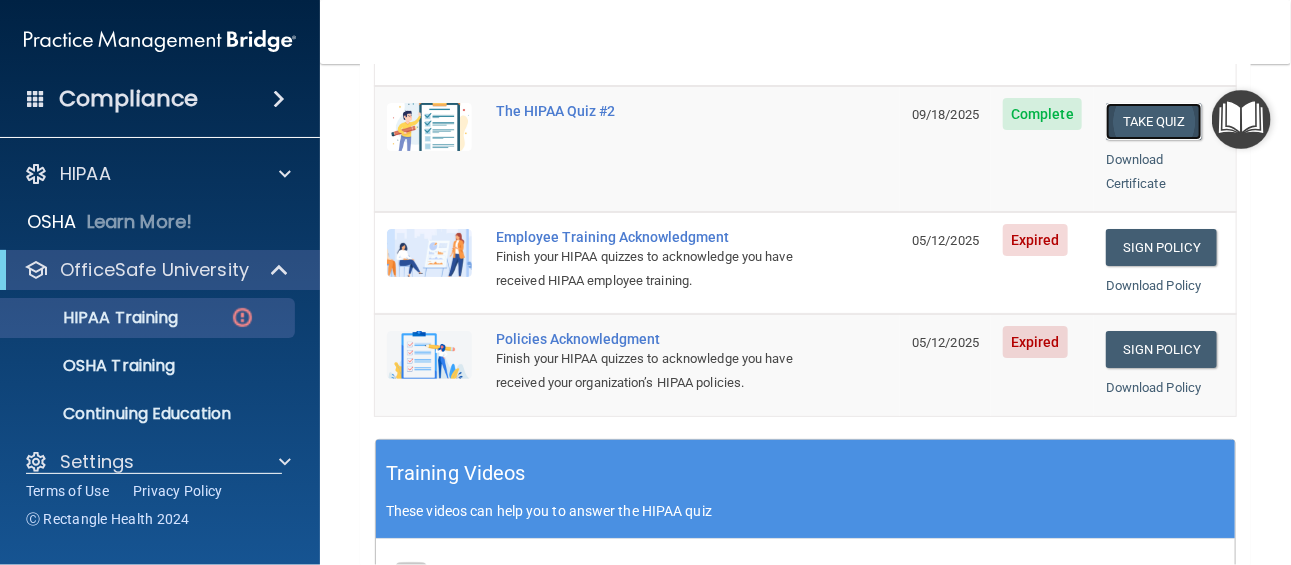 click on "Take Quiz" at bounding box center [1154, 121] 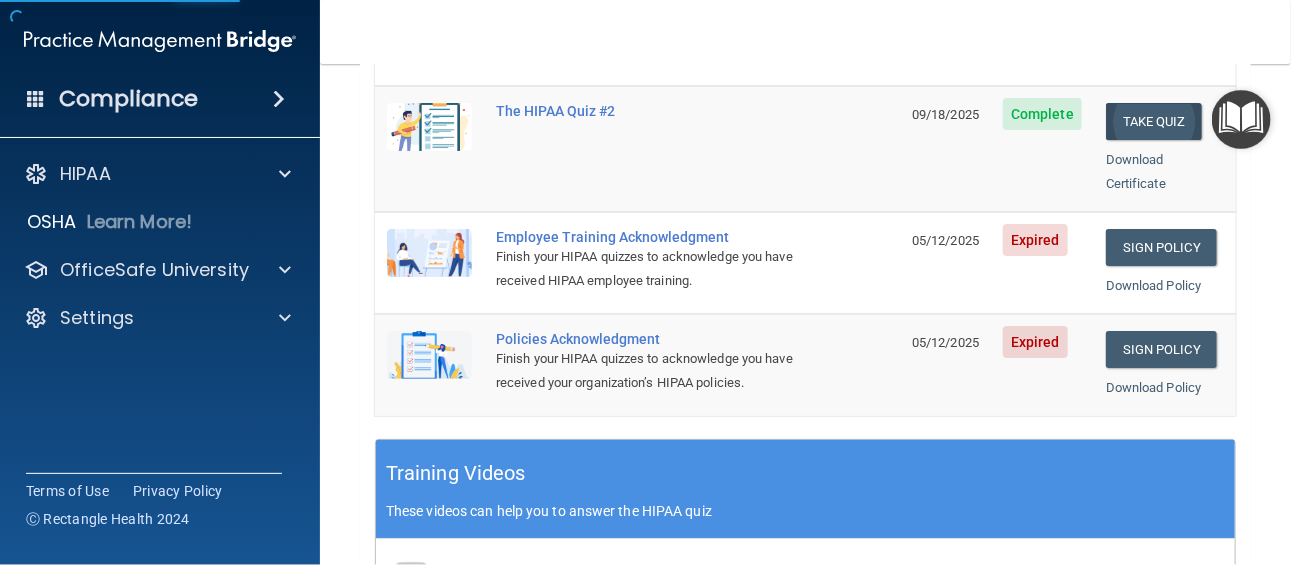 scroll, scrollTop: 0, scrollLeft: 0, axis: both 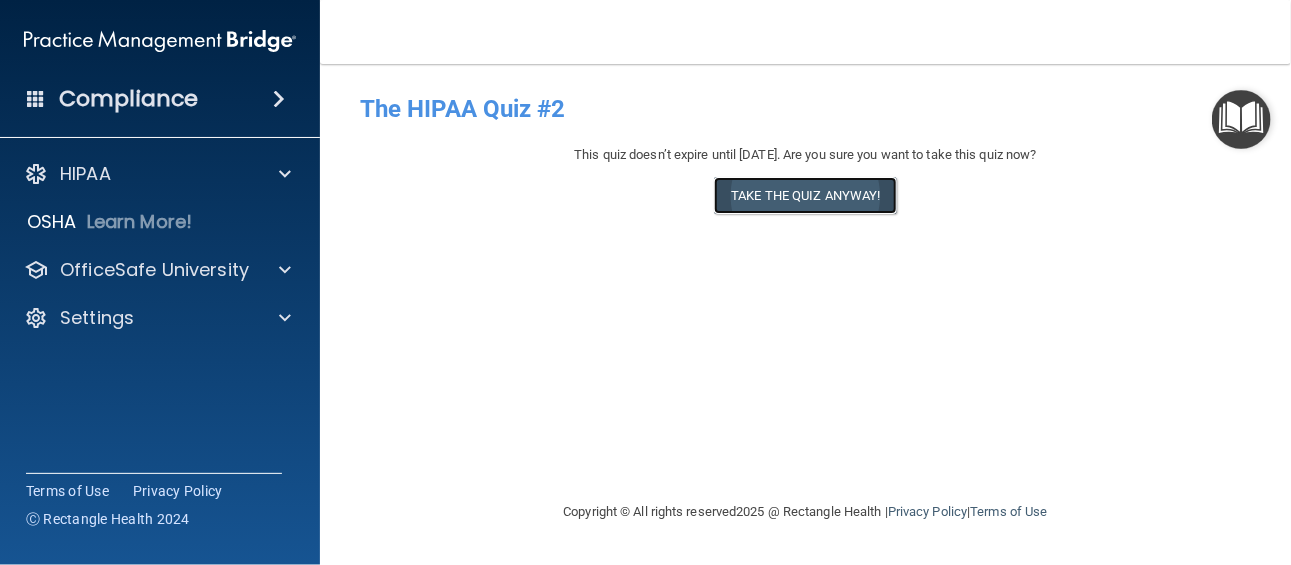 click on "Take the quiz anyway!" at bounding box center [805, 195] 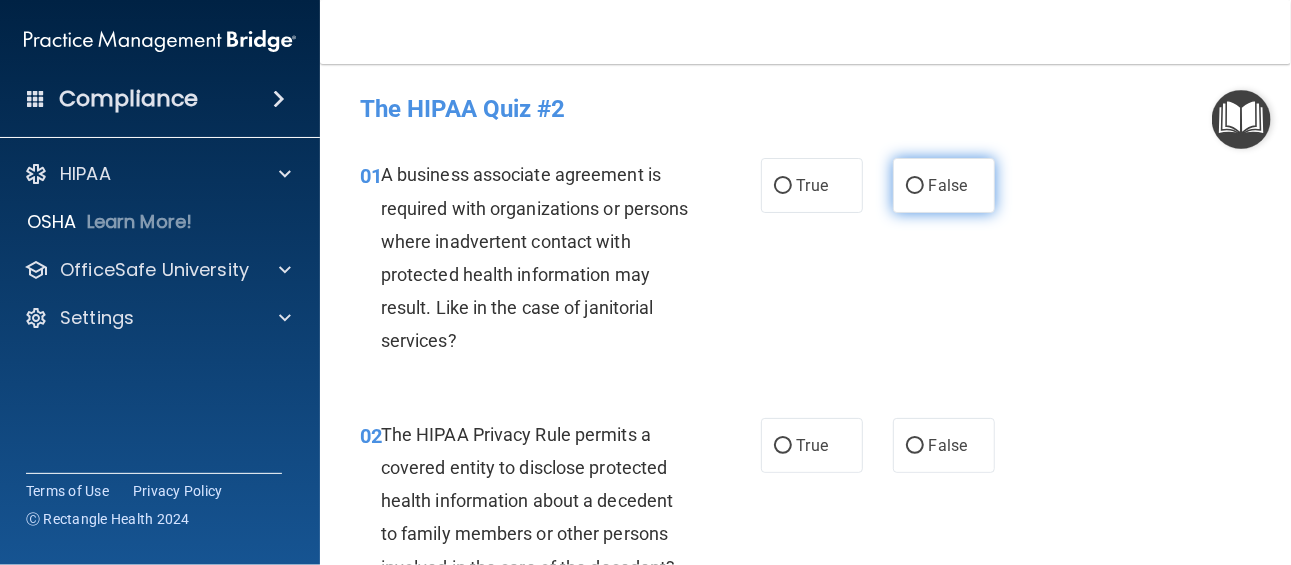 click on "False" at bounding box center [944, 185] 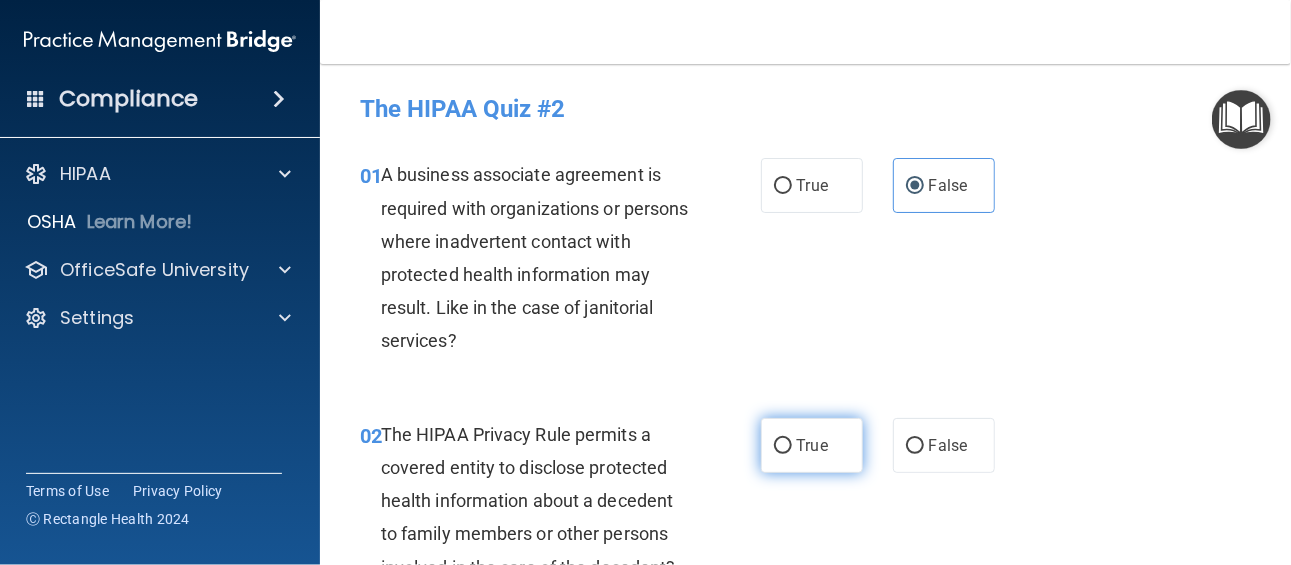 click on "True" at bounding box center [812, 445] 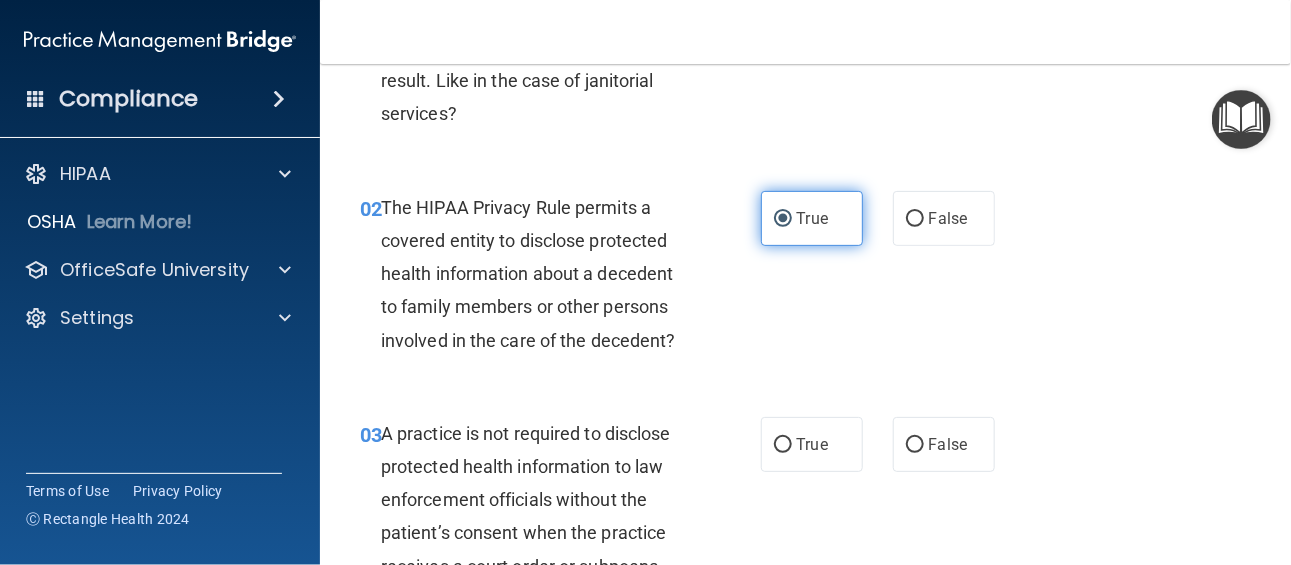 scroll, scrollTop: 229, scrollLeft: 0, axis: vertical 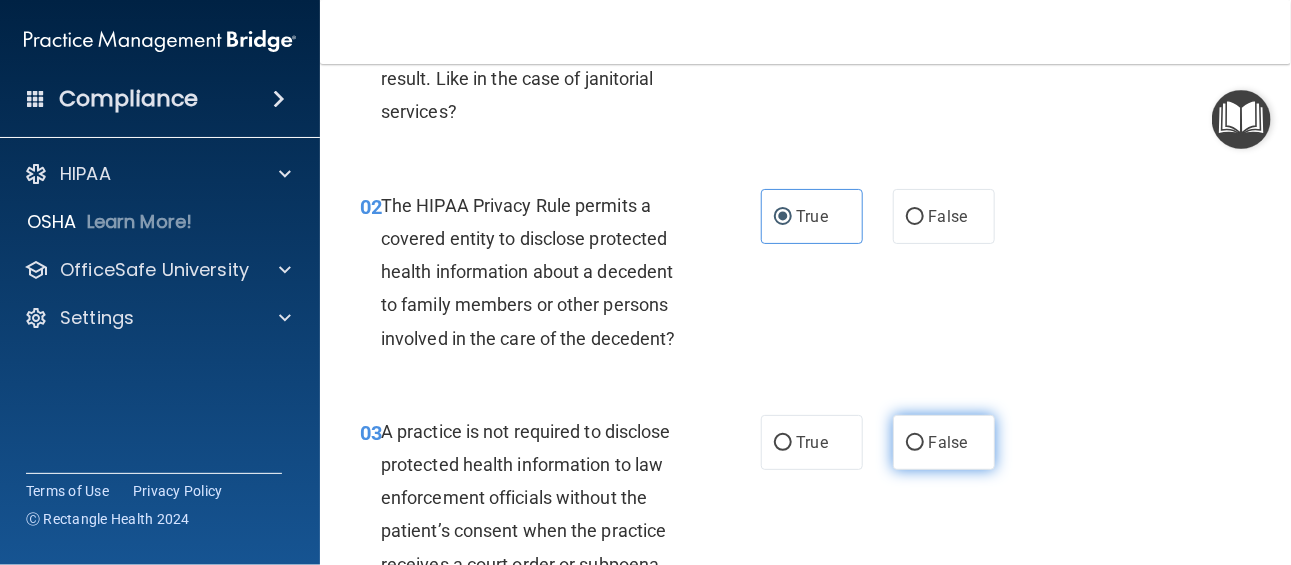 click on "False" at bounding box center [915, 443] 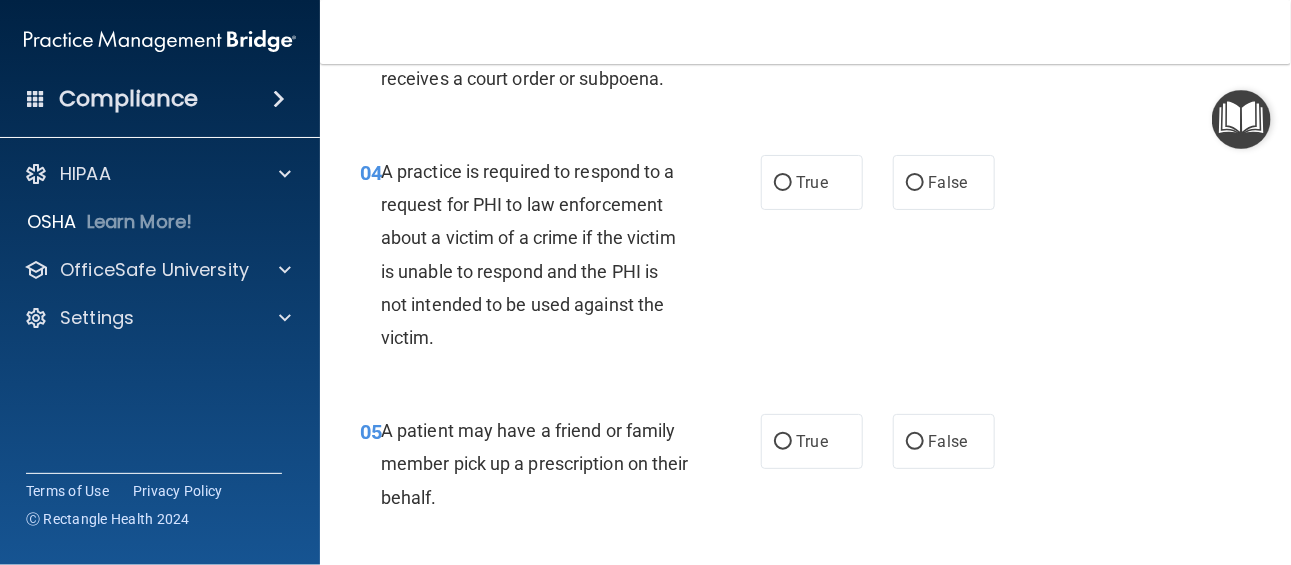scroll, scrollTop: 734, scrollLeft: 0, axis: vertical 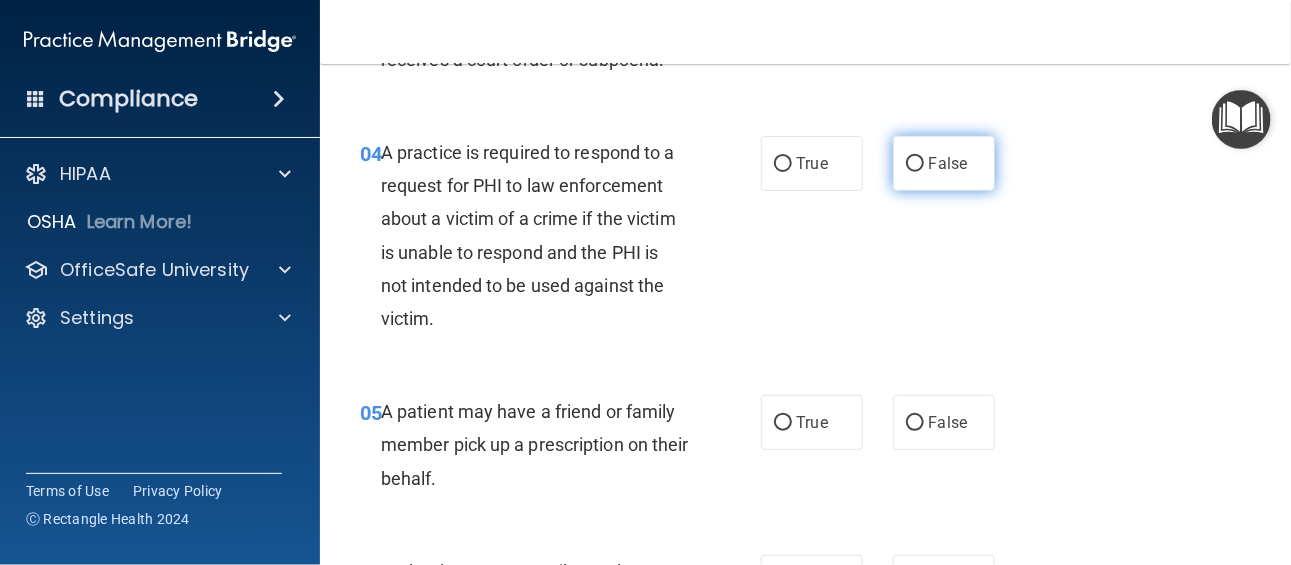 click on "False" at bounding box center (944, 163) 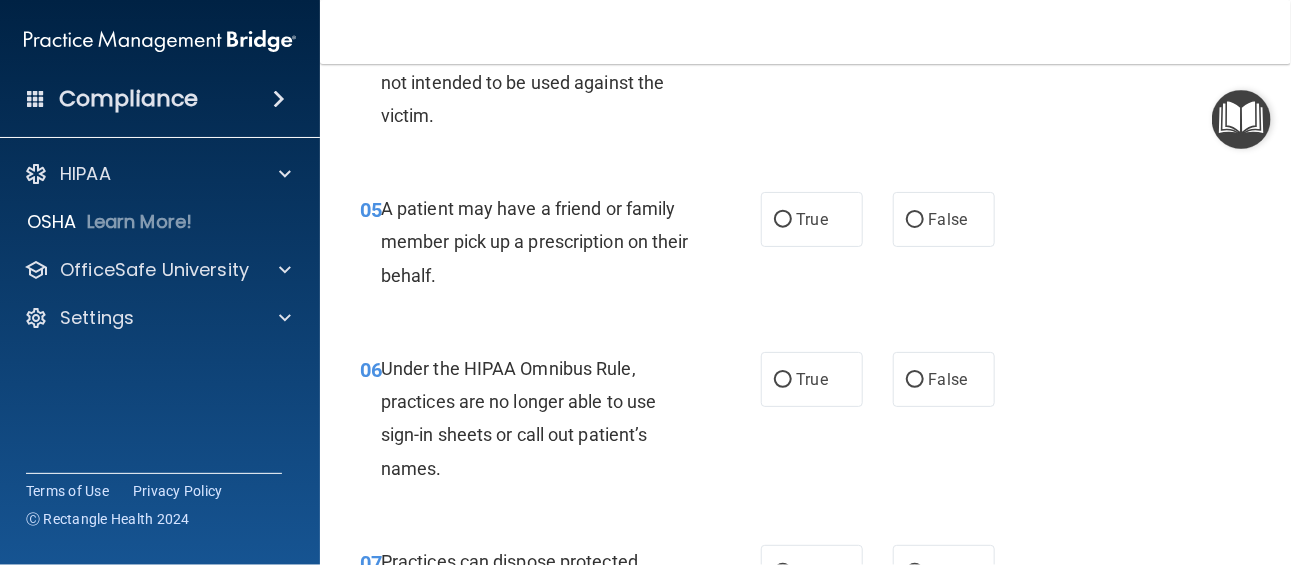scroll, scrollTop: 1005, scrollLeft: 0, axis: vertical 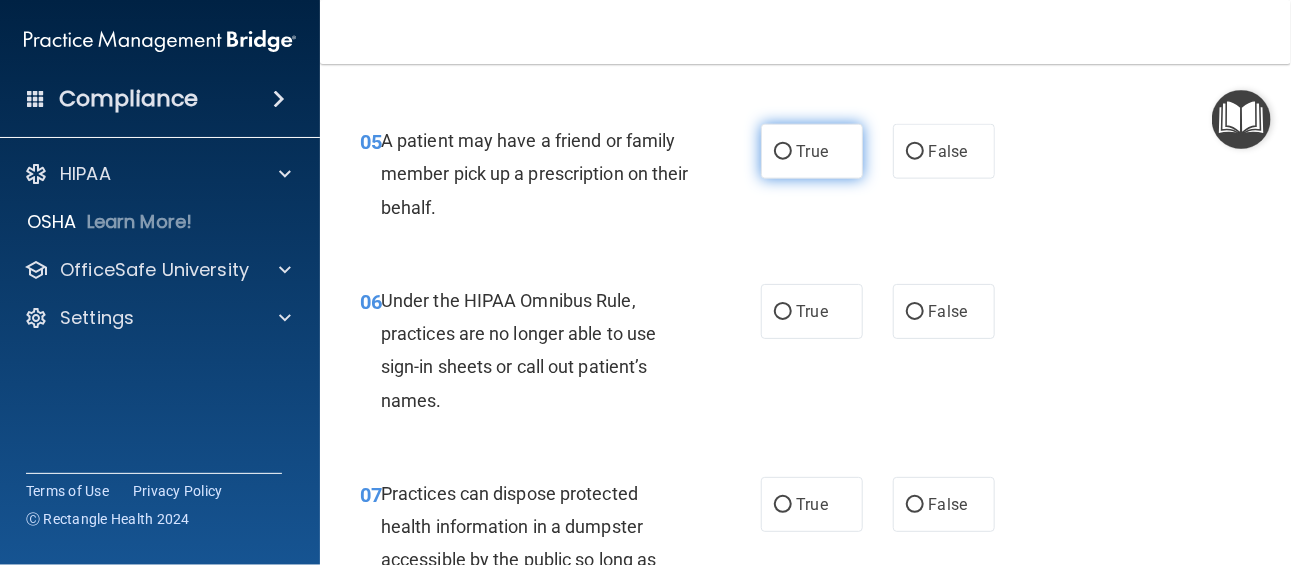 click on "True" at bounding box center (812, 151) 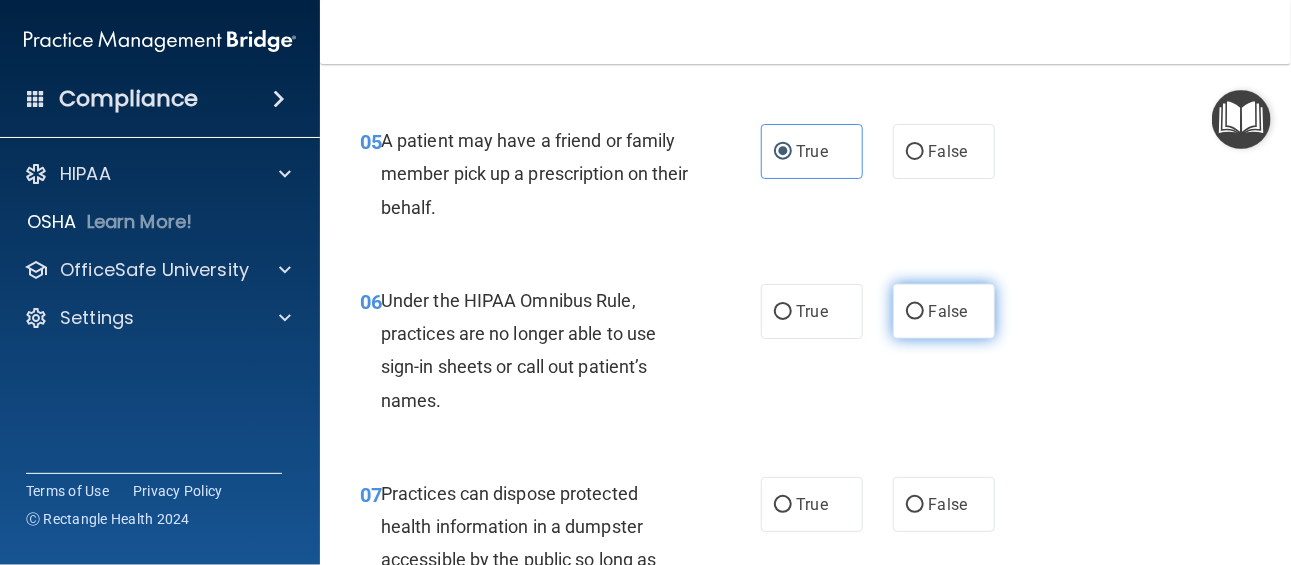 click on "False" at bounding box center [948, 311] 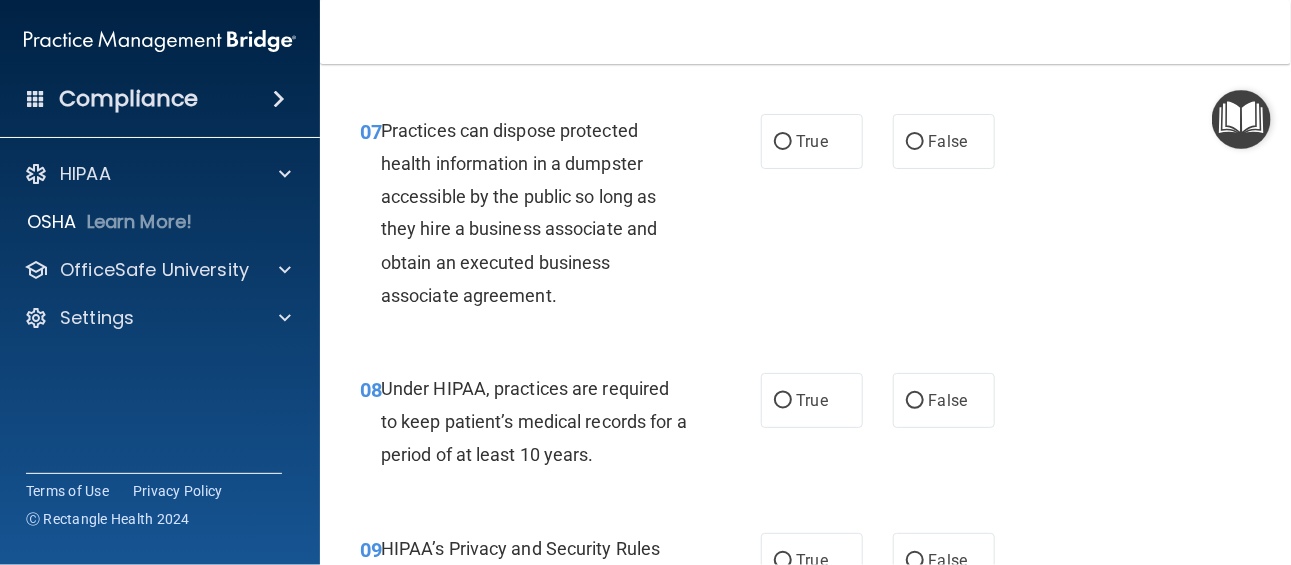 scroll, scrollTop: 1370, scrollLeft: 0, axis: vertical 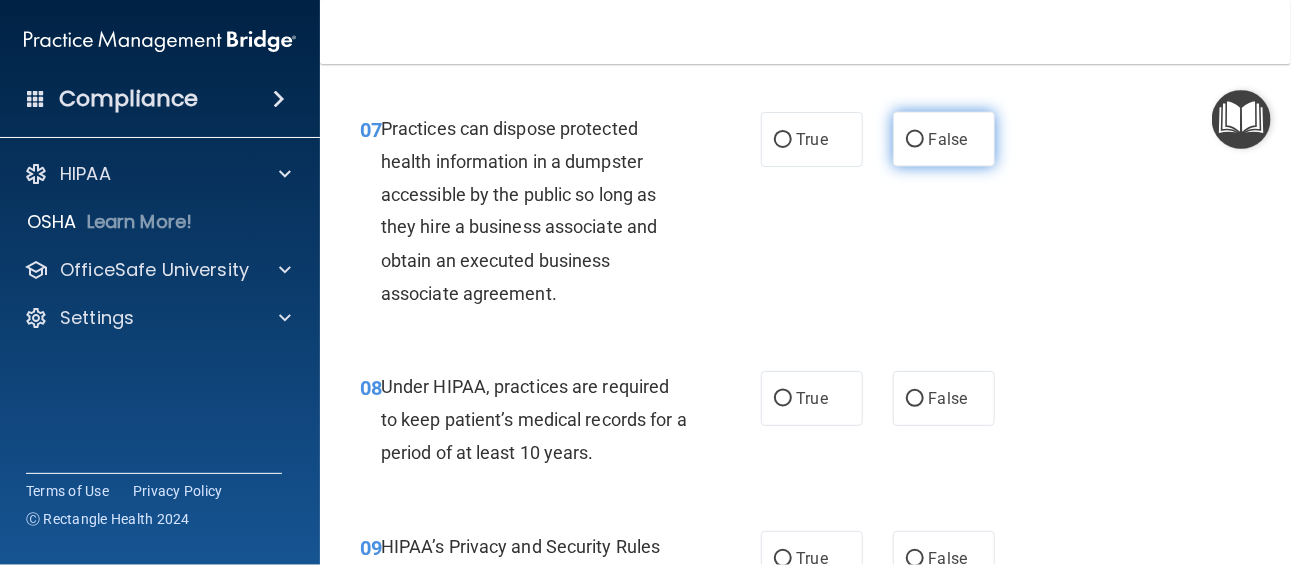 click on "False" at bounding box center [944, 139] 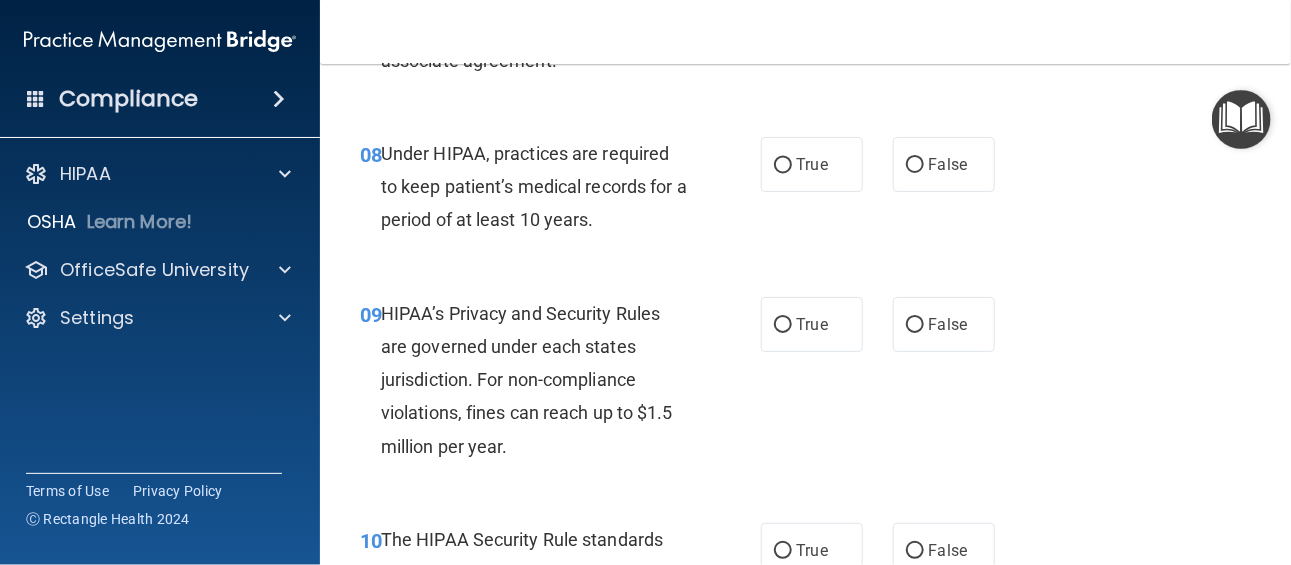scroll, scrollTop: 1606, scrollLeft: 0, axis: vertical 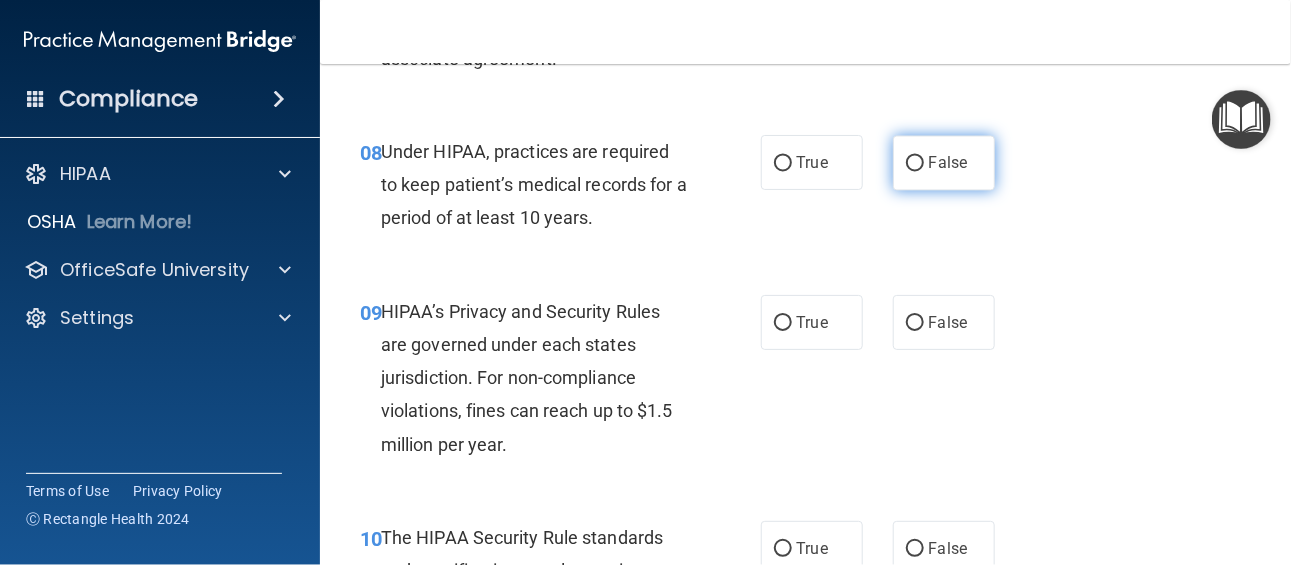 click on "False" at bounding box center (944, 162) 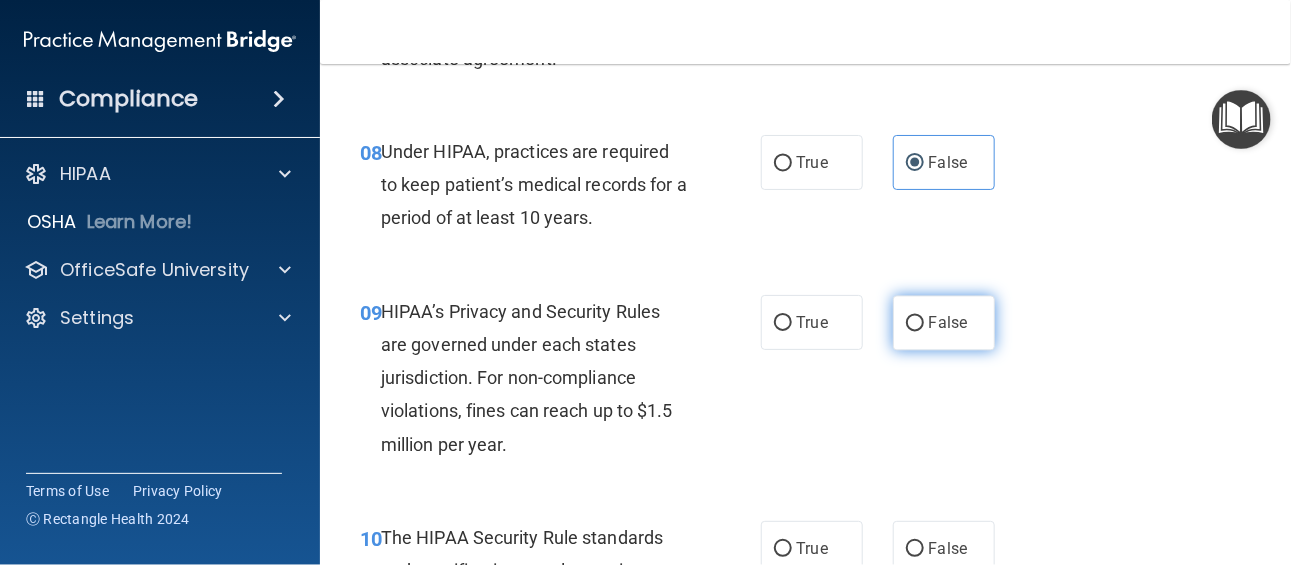click on "False" at bounding box center (948, 322) 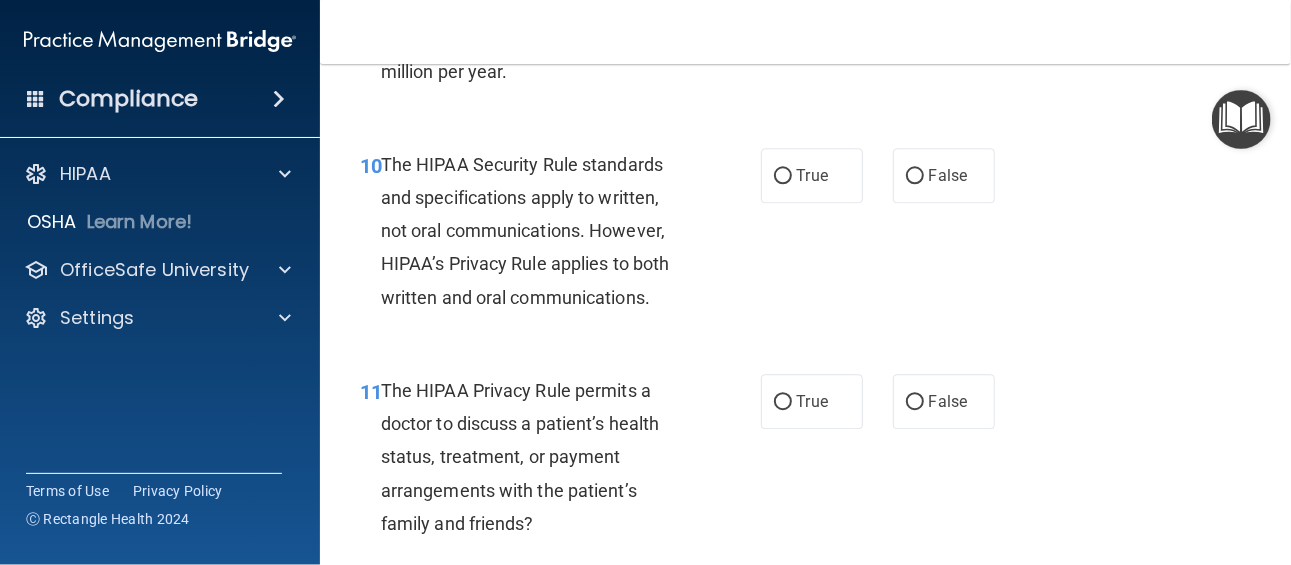 scroll, scrollTop: 1979, scrollLeft: 0, axis: vertical 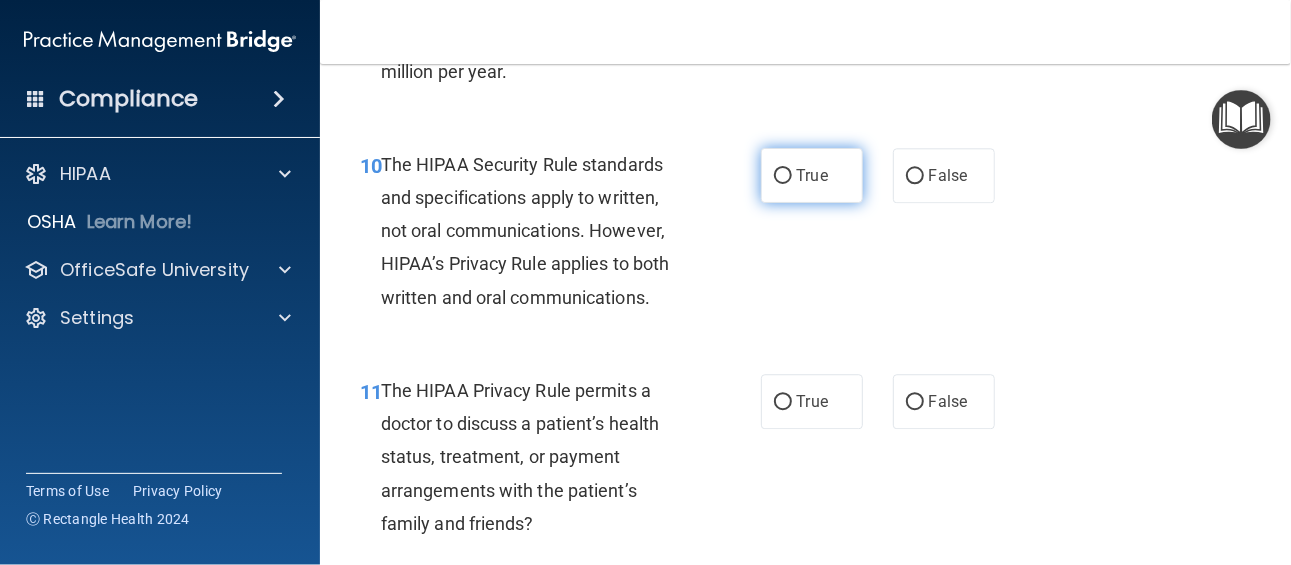 click on "True" at bounding box center (812, 175) 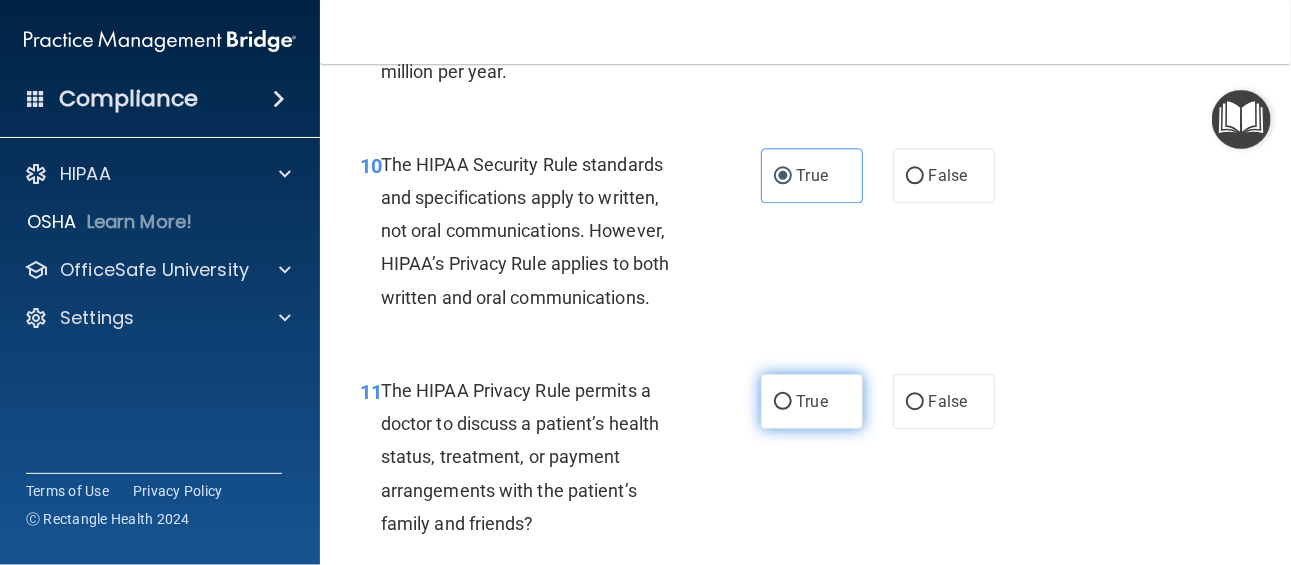 click on "True" at bounding box center [812, 401] 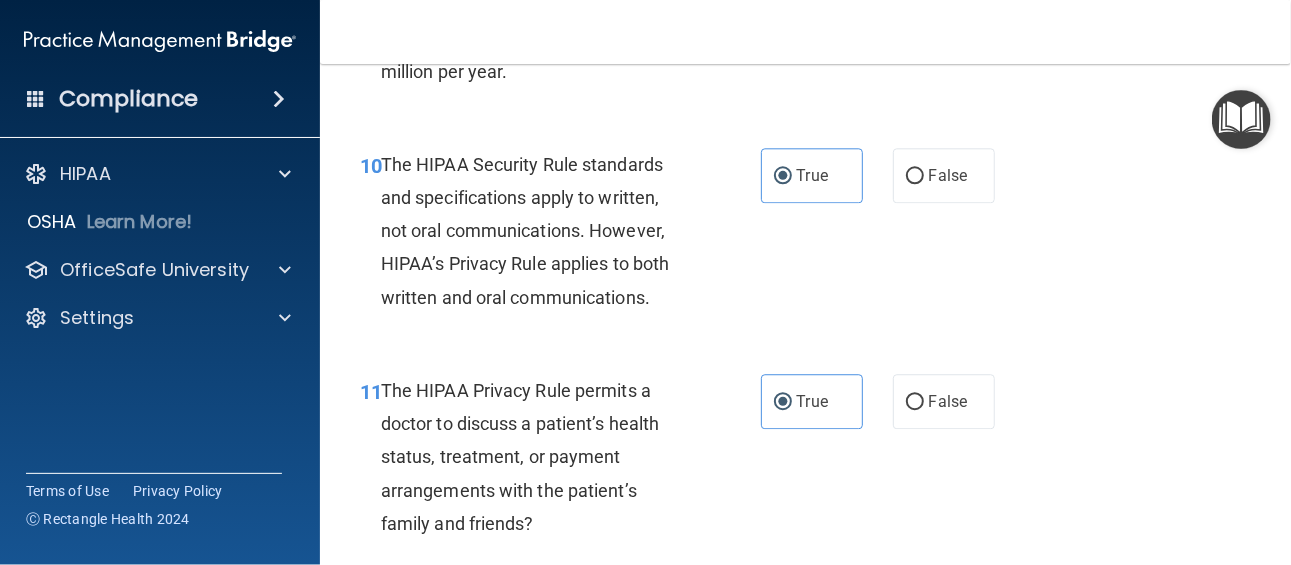 scroll, scrollTop: 2248, scrollLeft: 0, axis: vertical 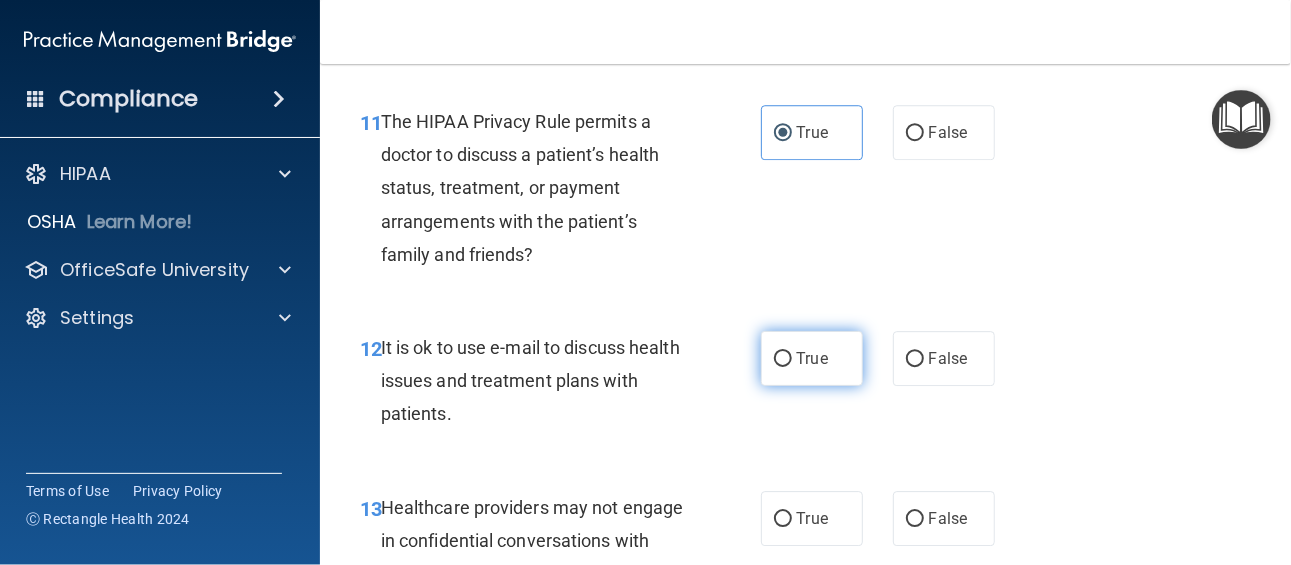 click on "True" at bounding box center (812, 358) 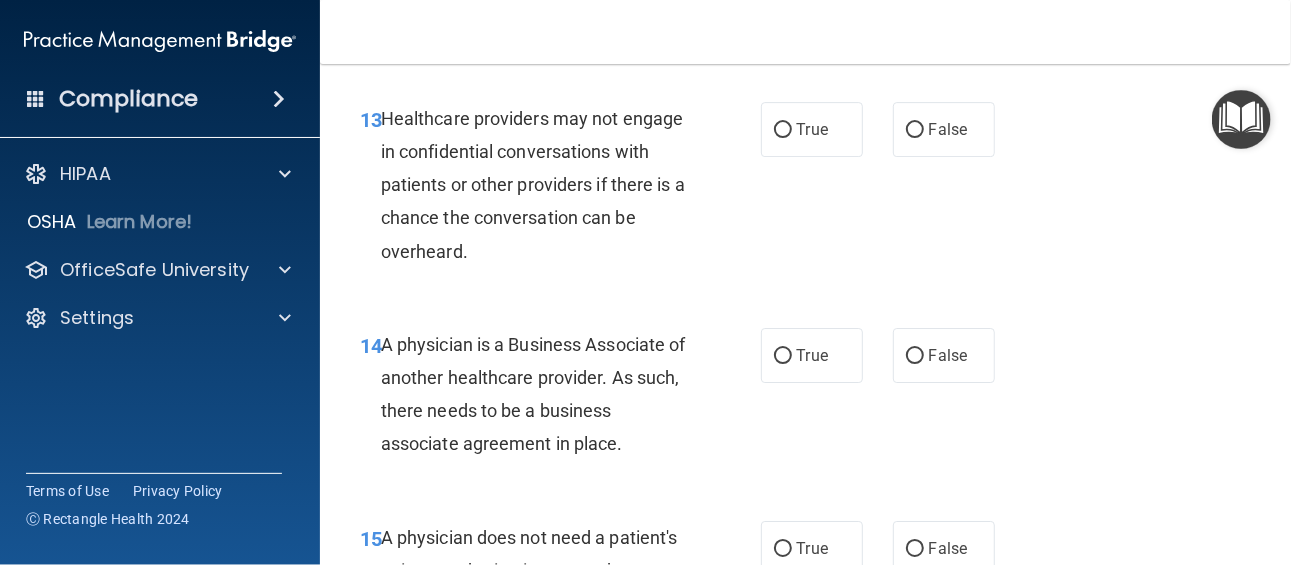 scroll, scrollTop: 2637, scrollLeft: 0, axis: vertical 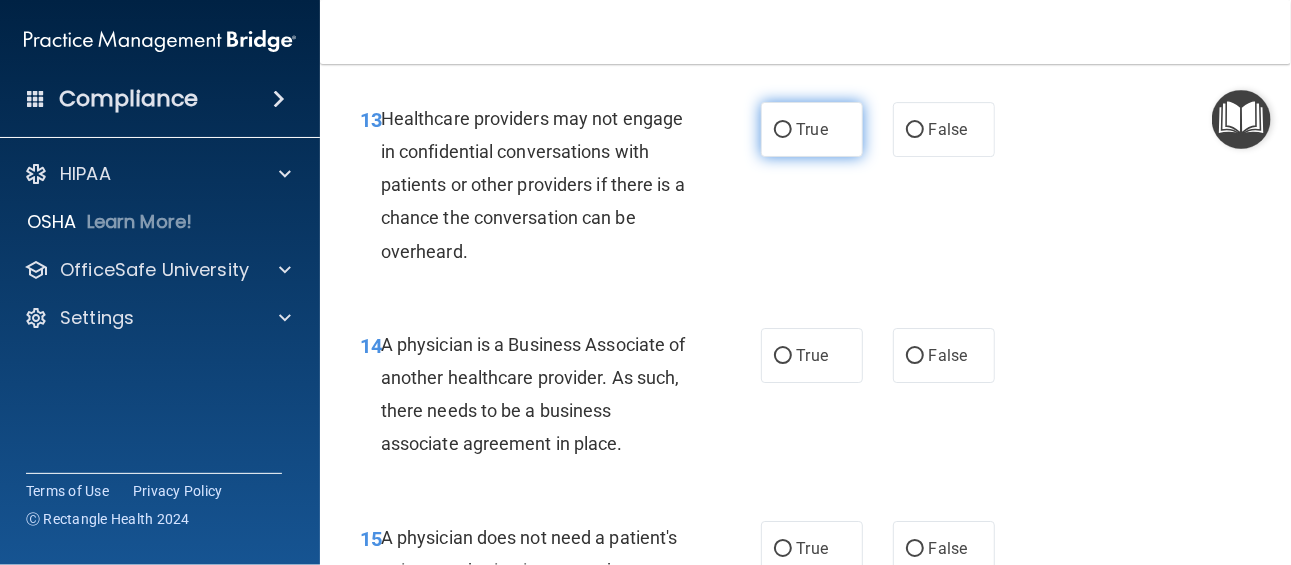 click on "True" at bounding box center (812, 129) 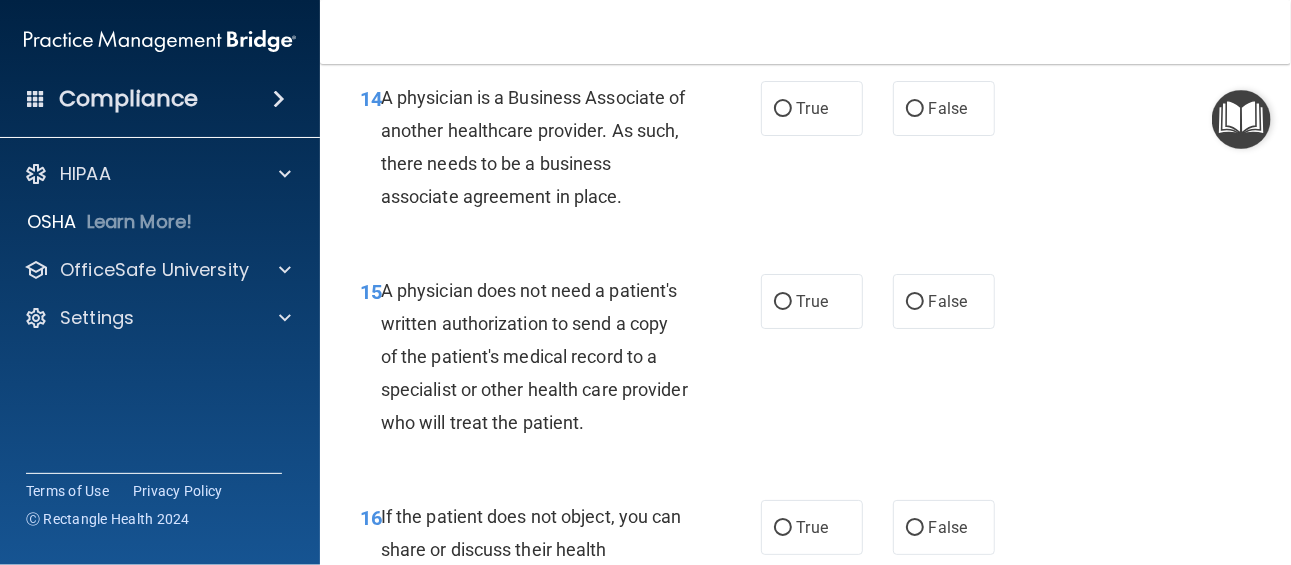 scroll, scrollTop: 2882, scrollLeft: 0, axis: vertical 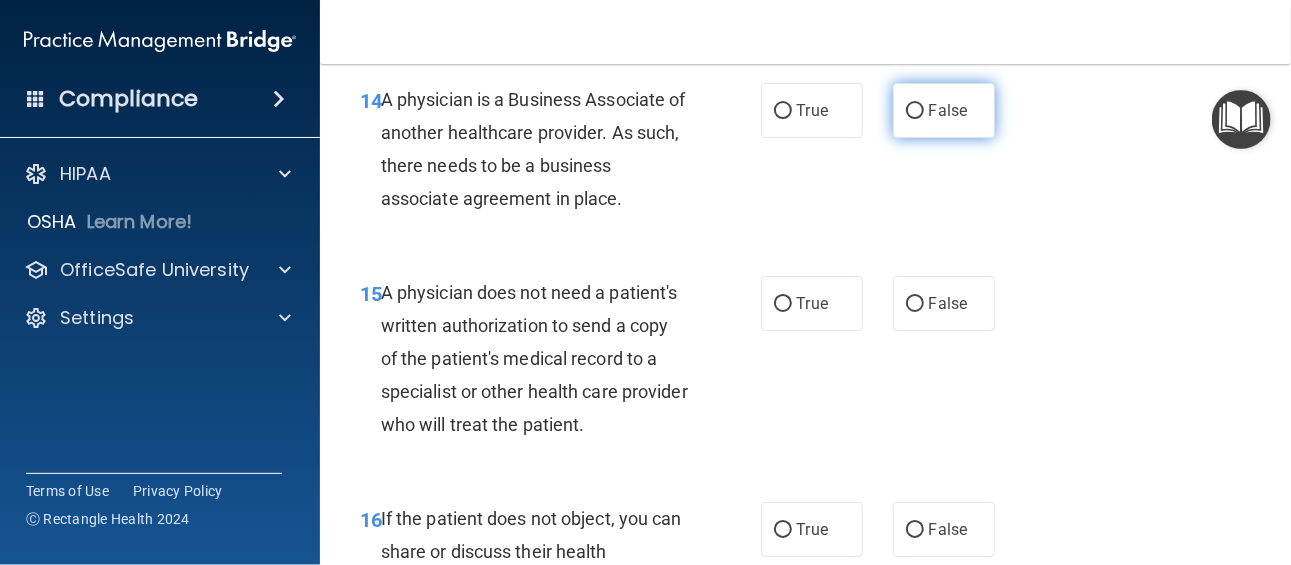click on "False" at bounding box center [944, 110] 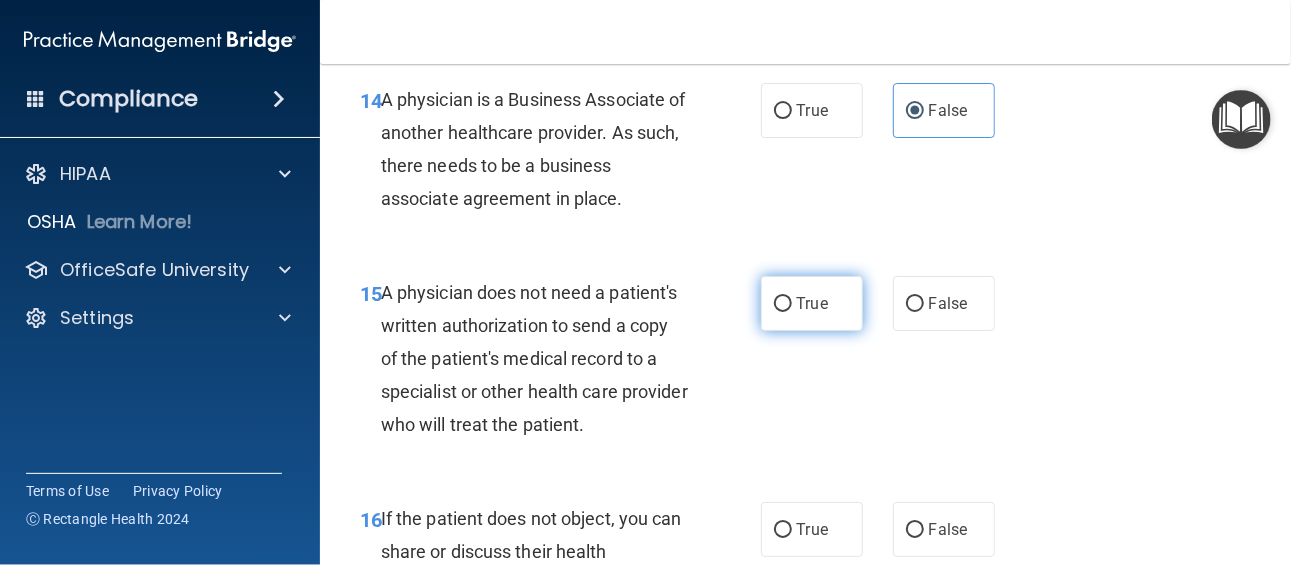 click on "True" at bounding box center [812, 303] 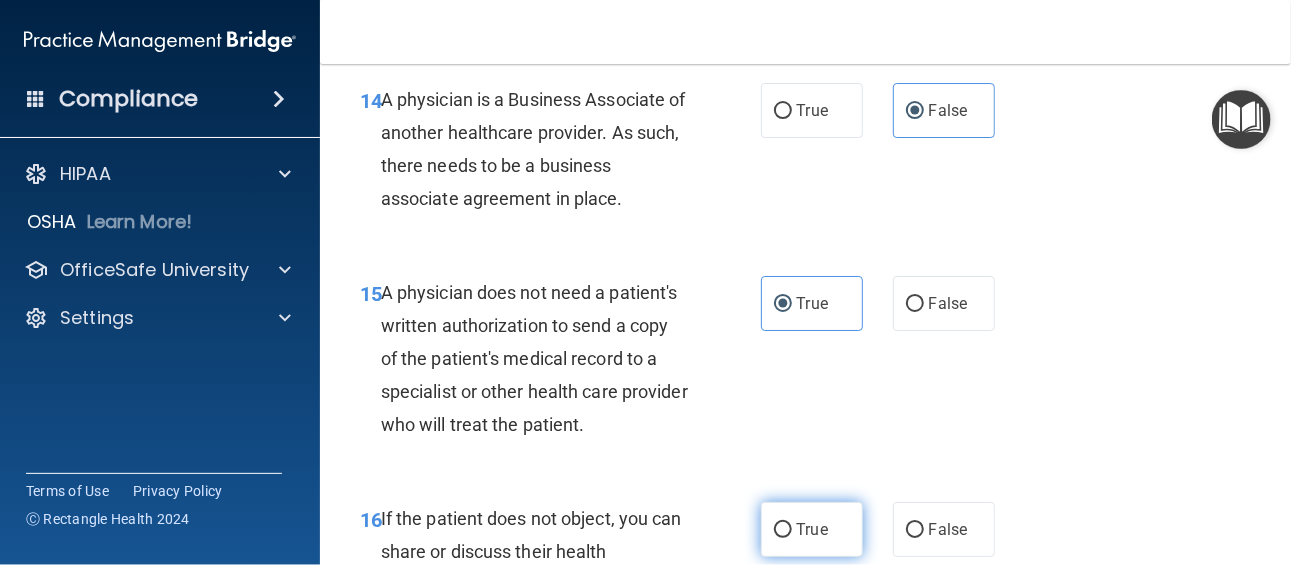 click on "True" at bounding box center (812, 529) 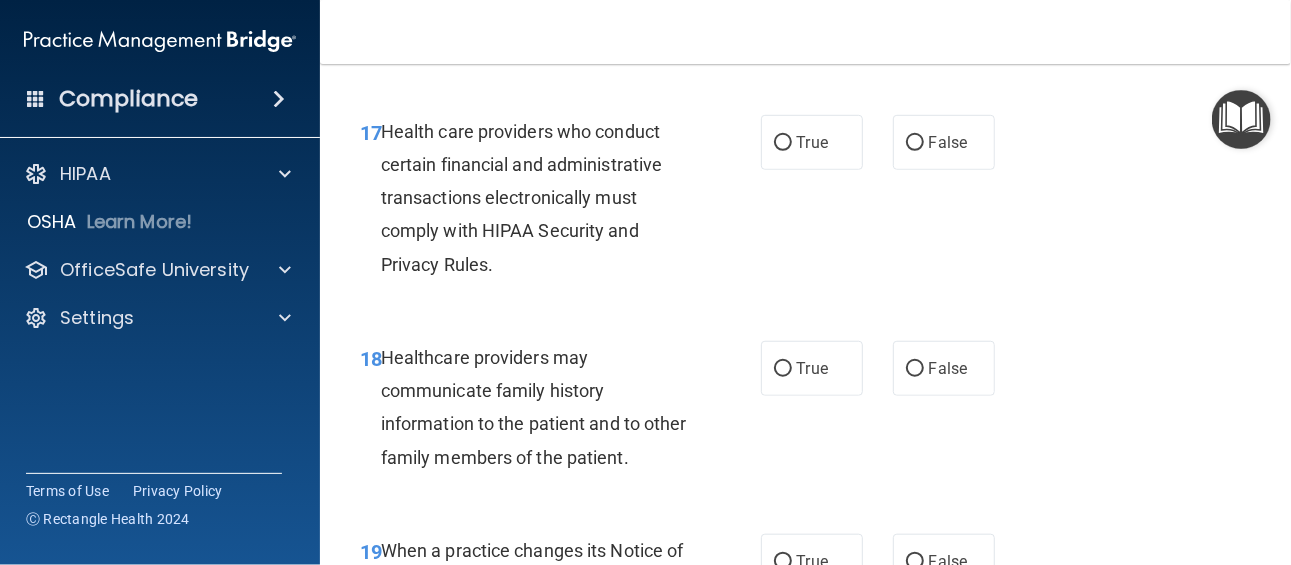 scroll, scrollTop: 3497, scrollLeft: 0, axis: vertical 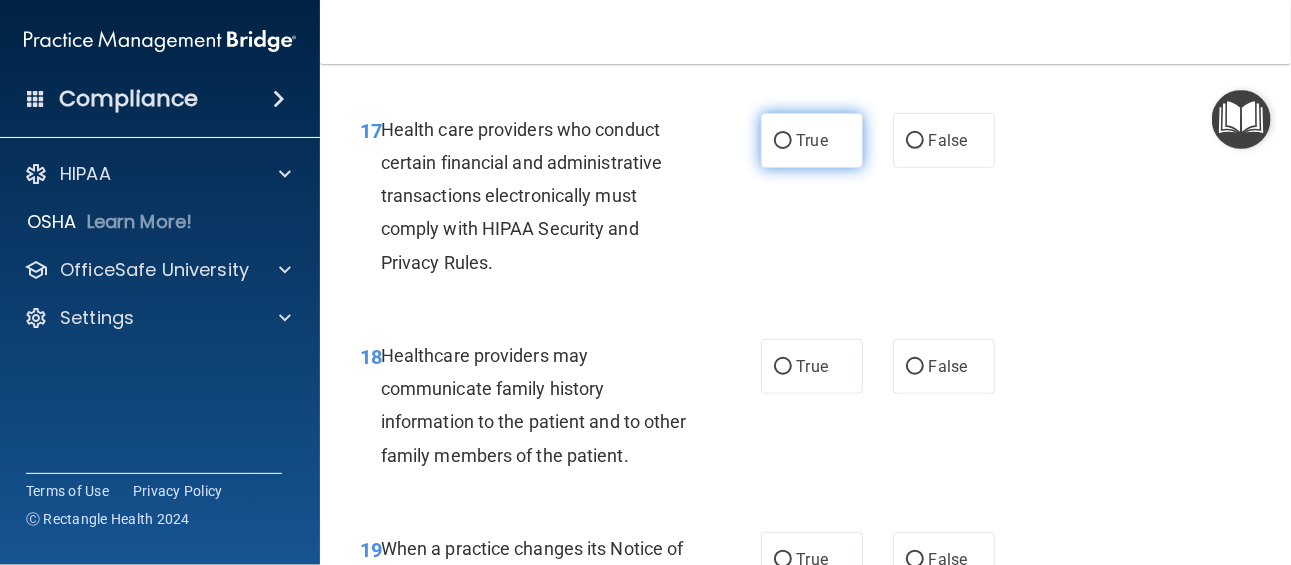 click on "True" at bounding box center [812, 140] 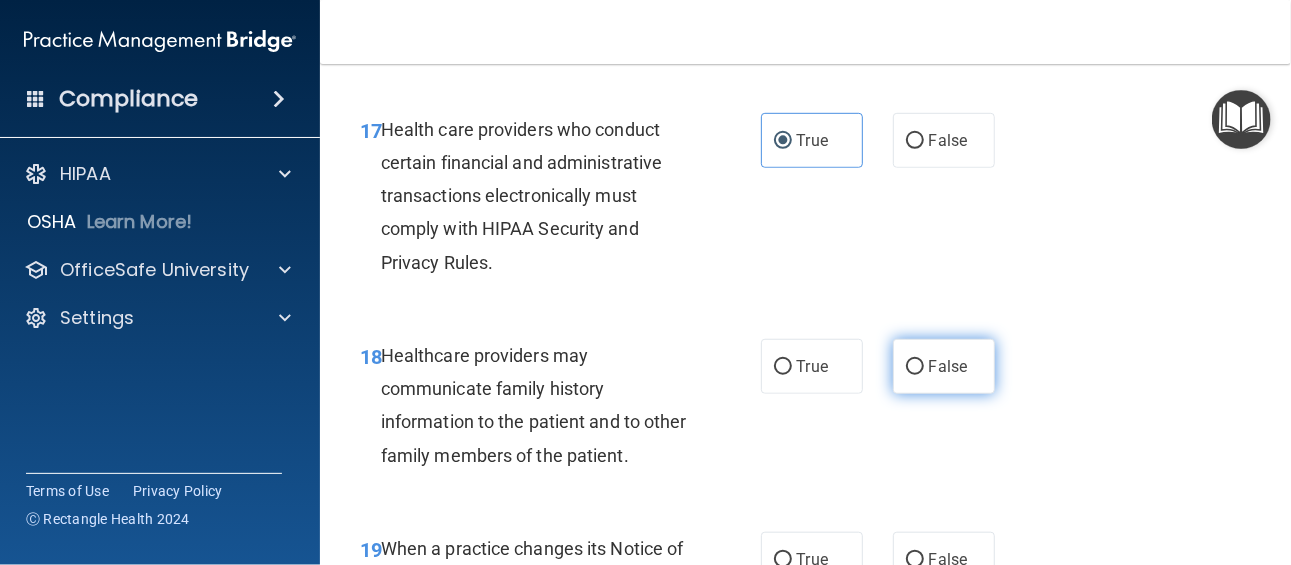 click on "False" at bounding box center (944, 366) 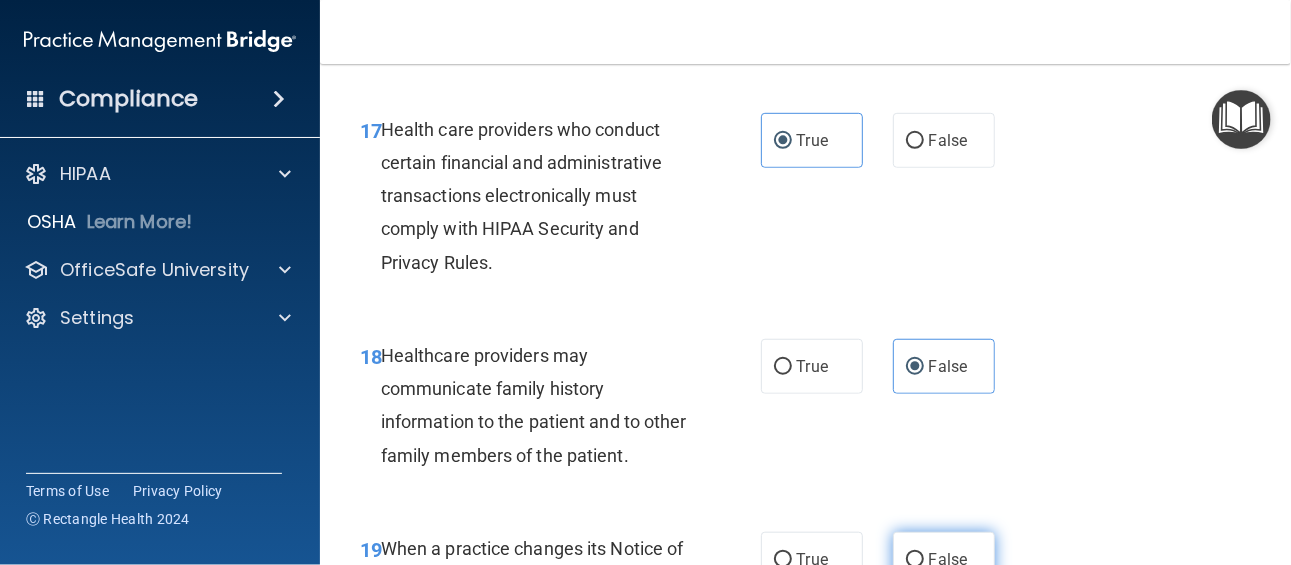 click on "False" at bounding box center (944, 559) 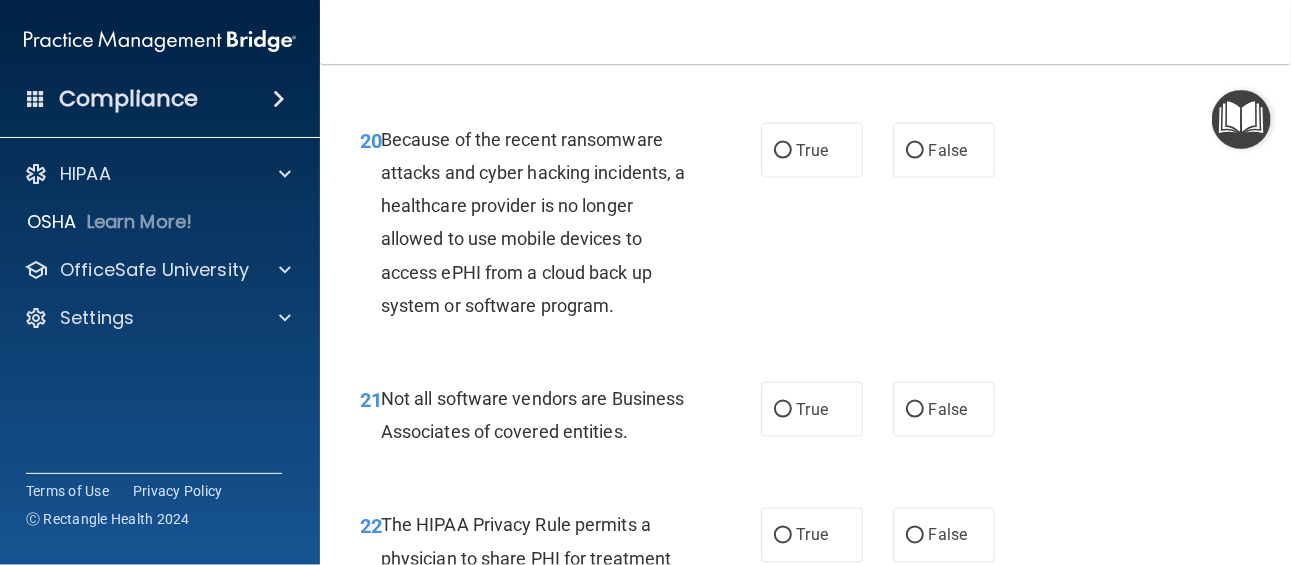 scroll, scrollTop: 4126, scrollLeft: 0, axis: vertical 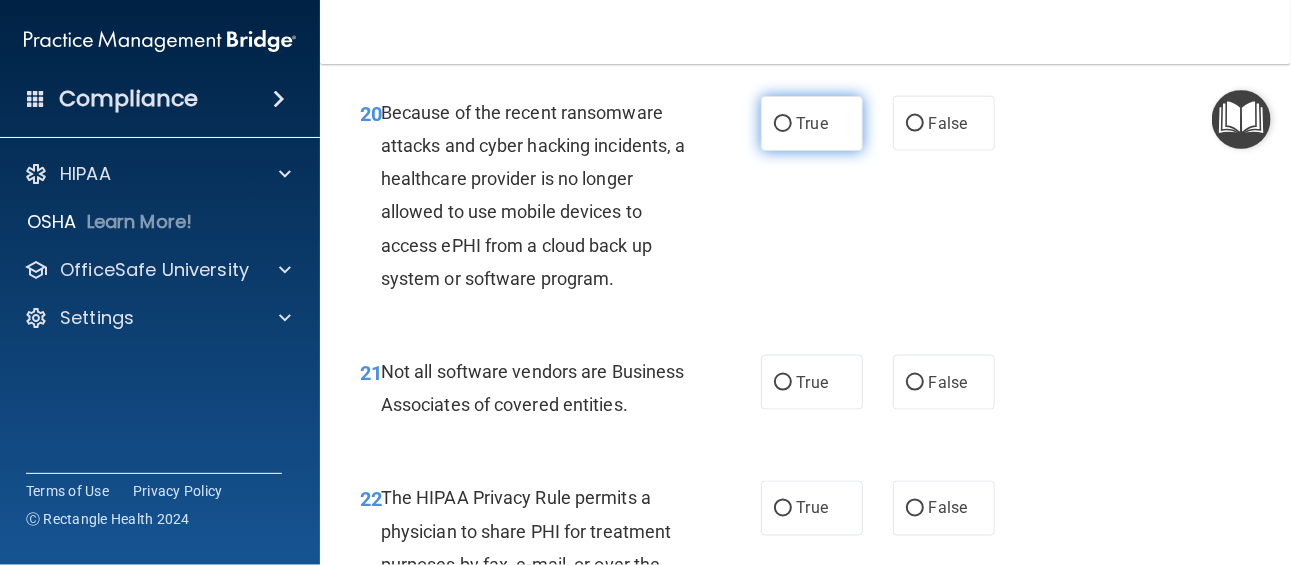click on "True" at bounding box center [812, 123] 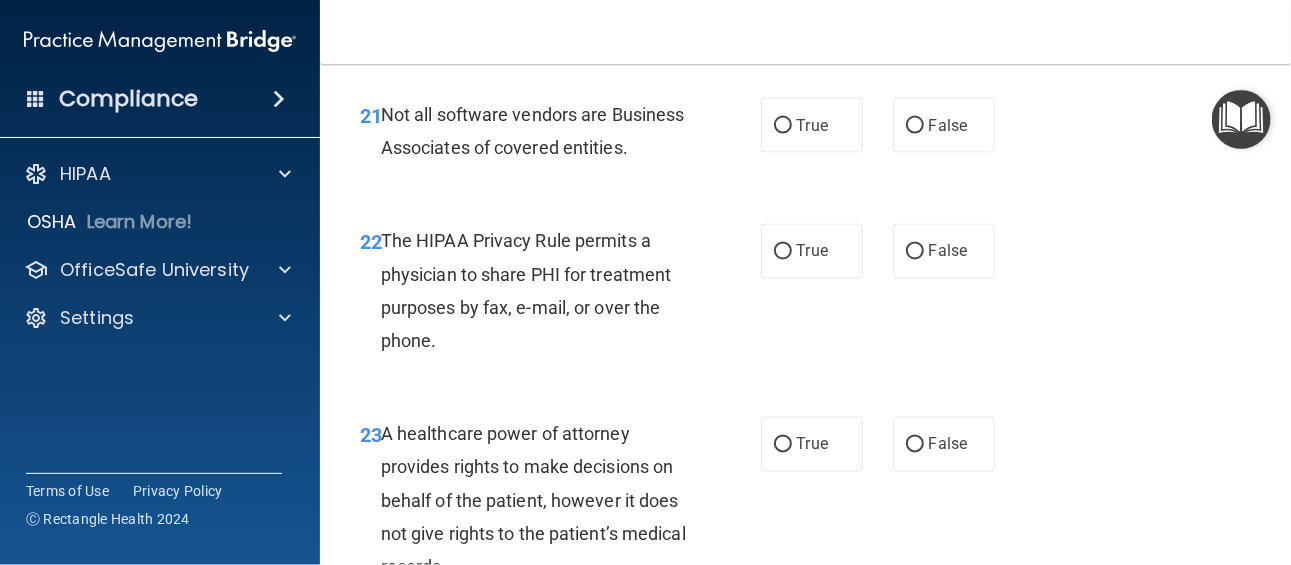scroll, scrollTop: 4384, scrollLeft: 0, axis: vertical 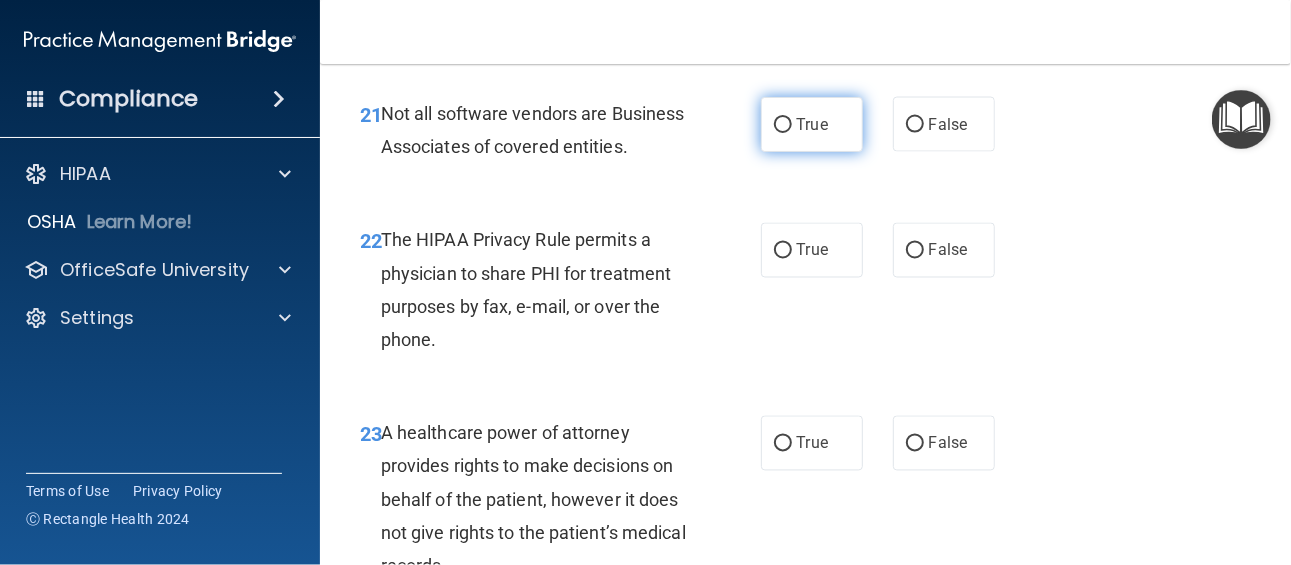 click on "True" at bounding box center [812, 124] 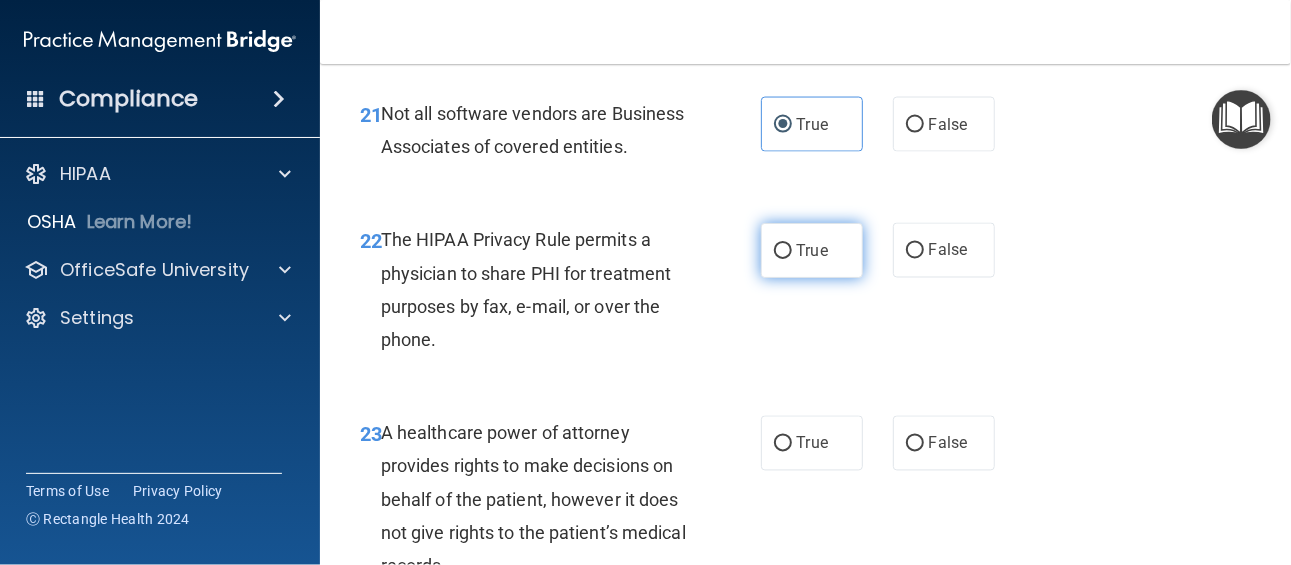click on "True" at bounding box center (812, 250) 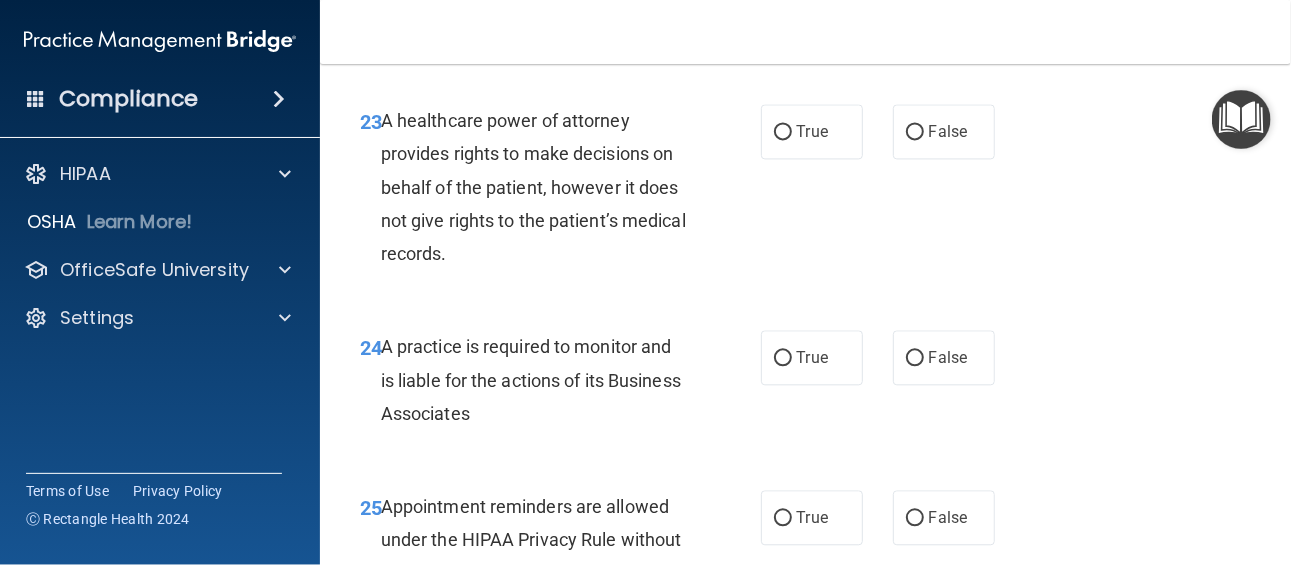 scroll, scrollTop: 4699, scrollLeft: 0, axis: vertical 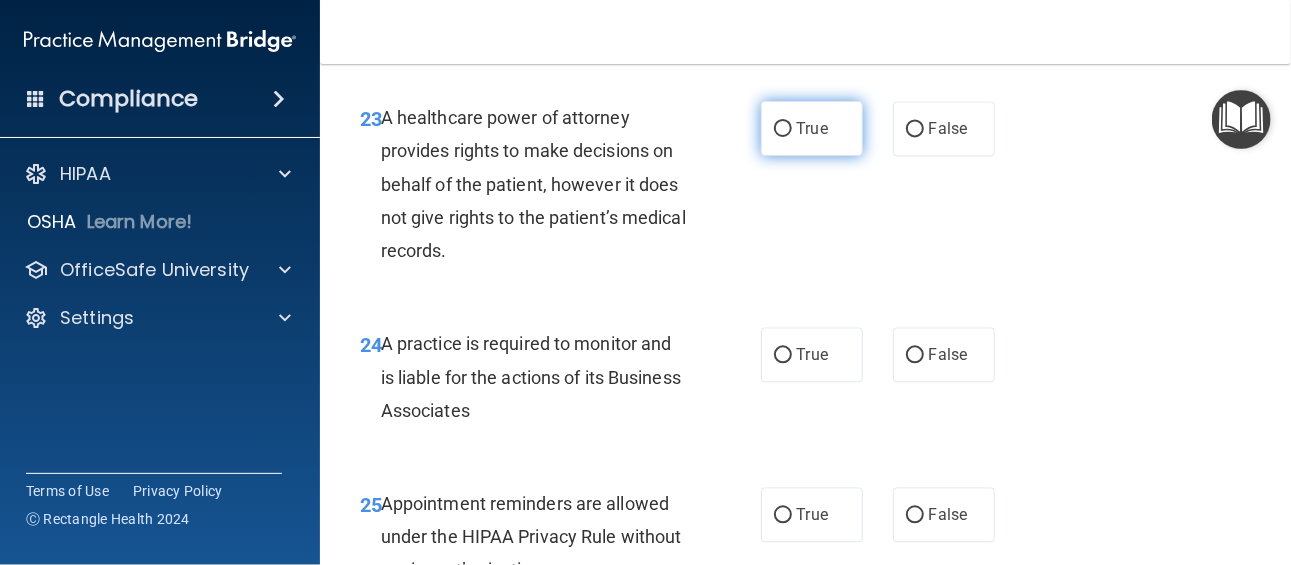 click on "True" at bounding box center [783, 129] 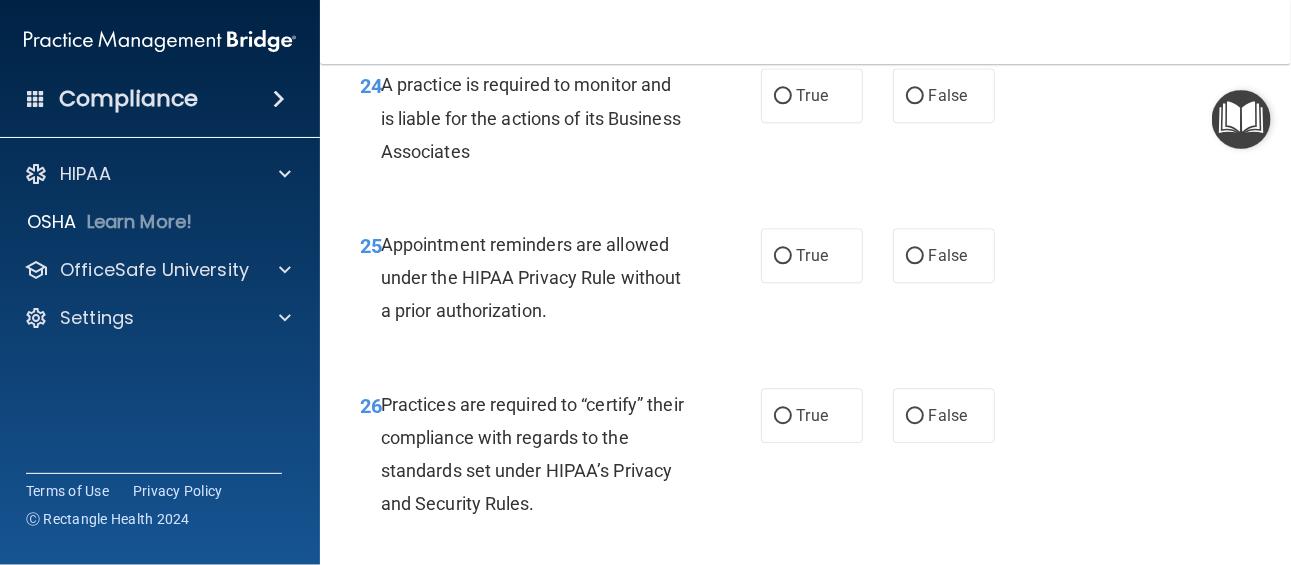 scroll, scrollTop: 4959, scrollLeft: 0, axis: vertical 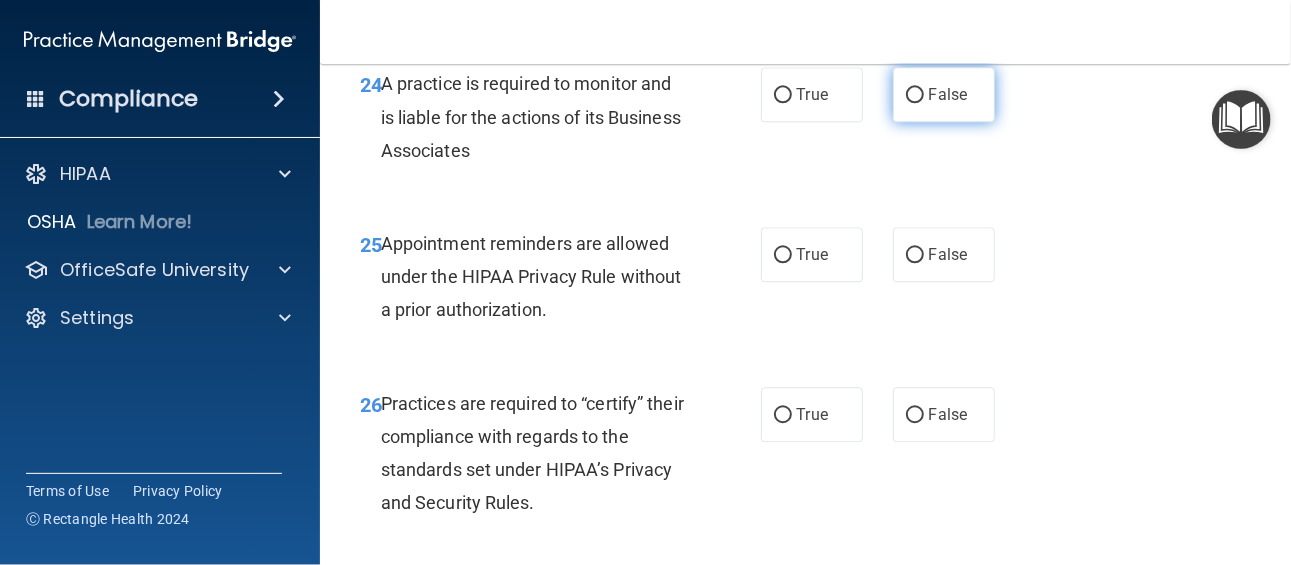 click on "False" at bounding box center (944, 94) 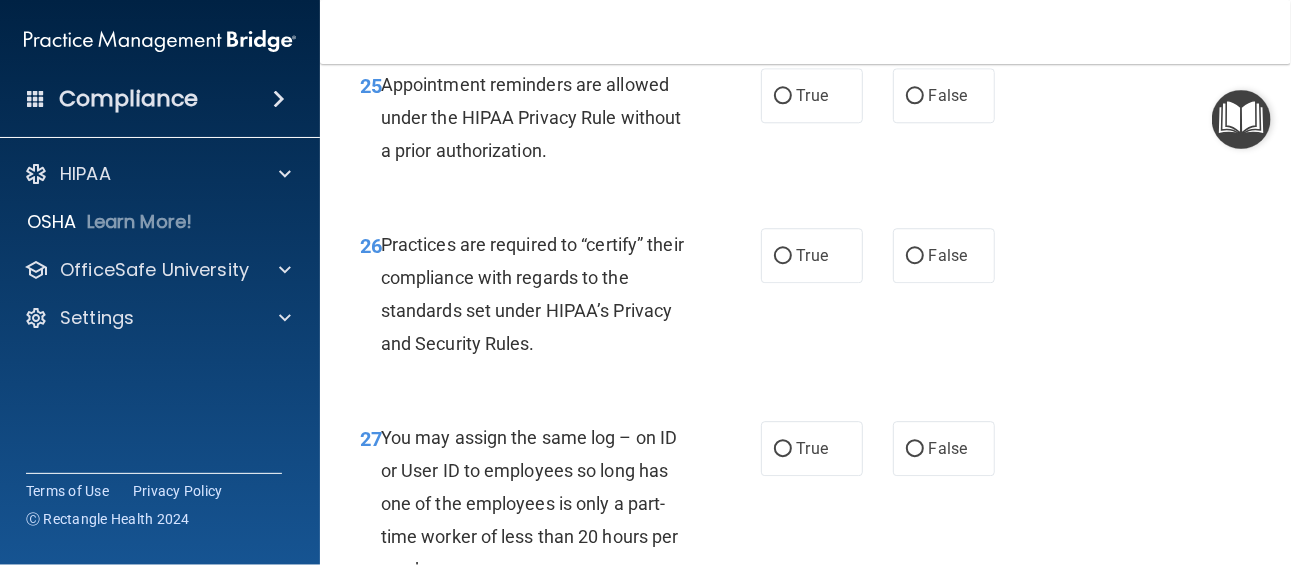 scroll, scrollTop: 5117, scrollLeft: 0, axis: vertical 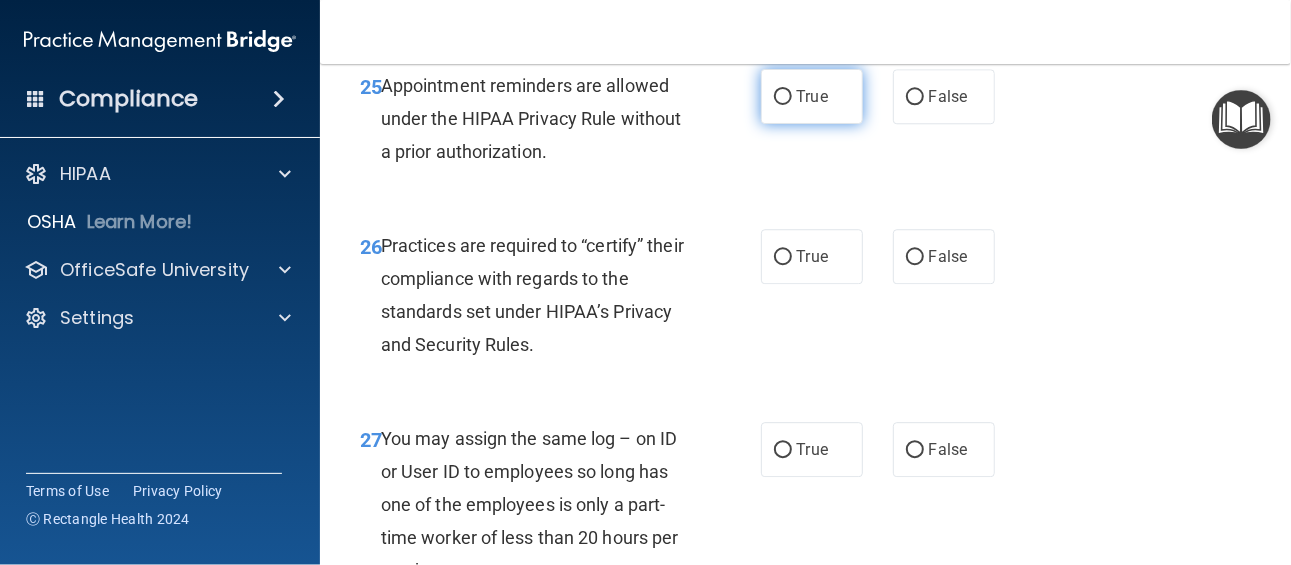 click on "True" at bounding box center (812, 96) 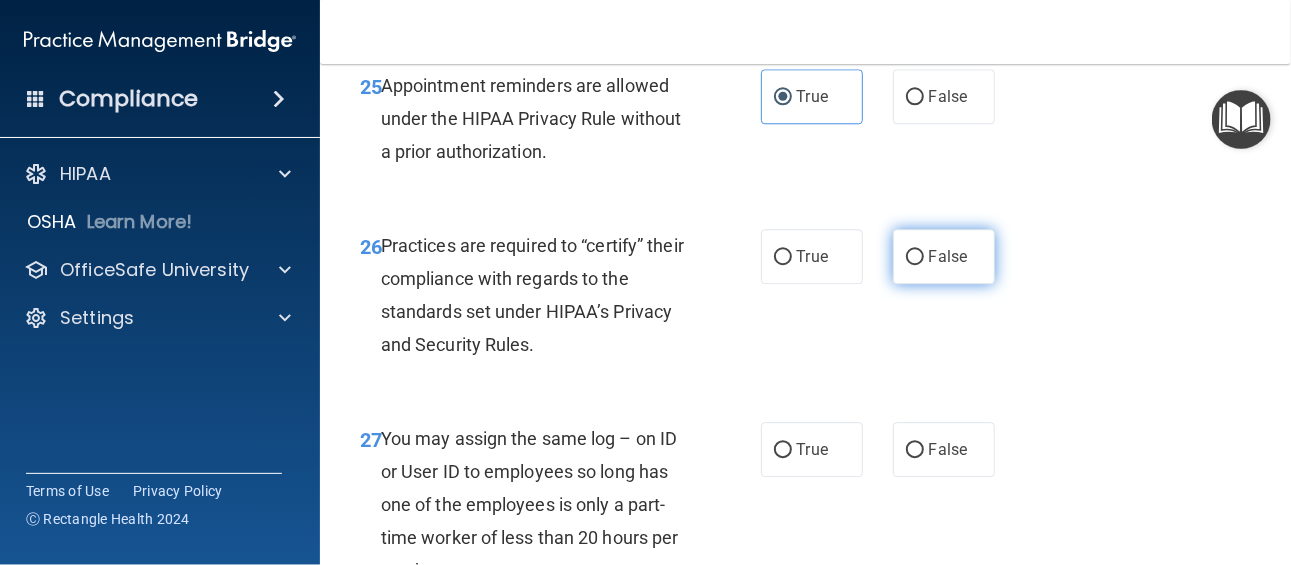 click on "False" at bounding box center [944, 256] 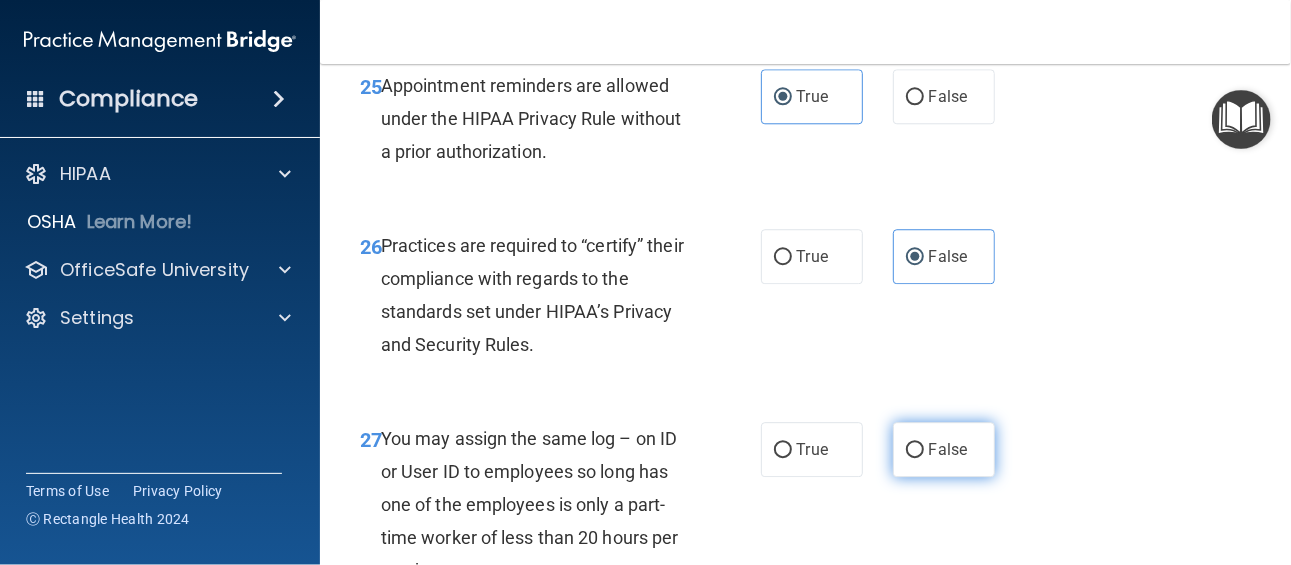 click on "False" at bounding box center (944, 449) 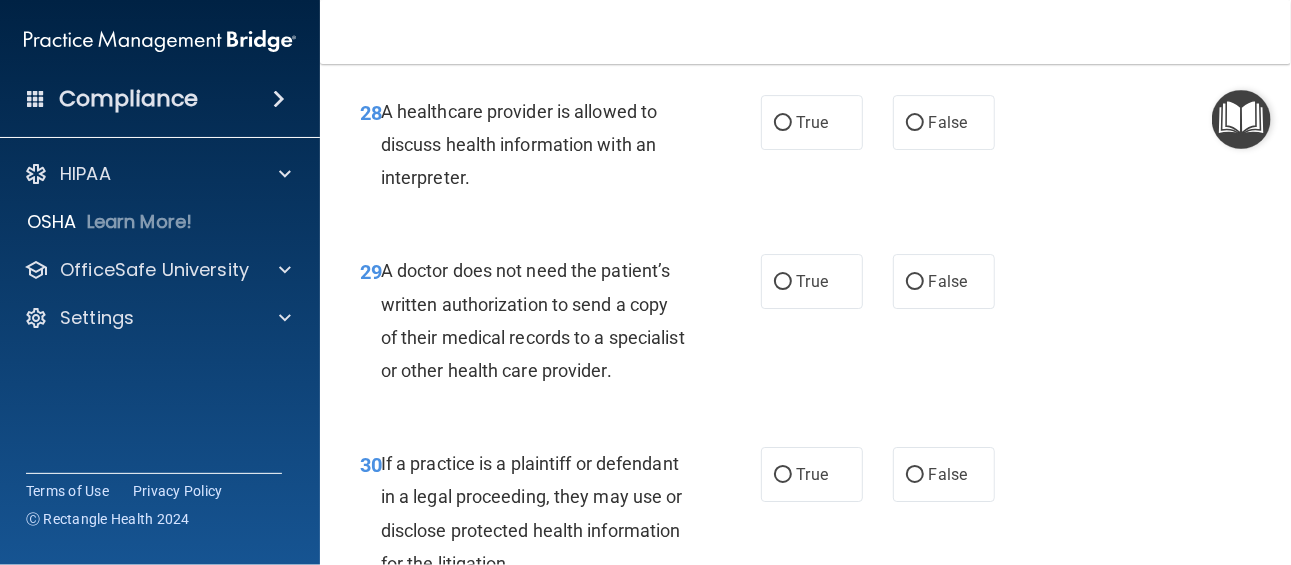 scroll, scrollTop: 5671, scrollLeft: 0, axis: vertical 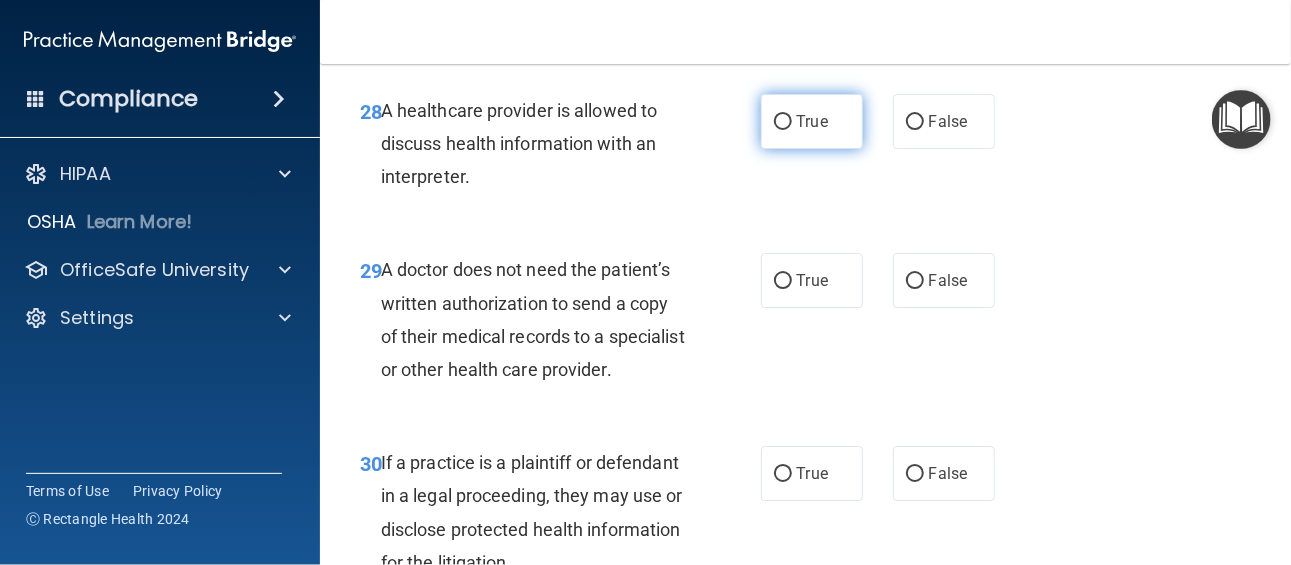 click on "True" at bounding box center [812, 121] 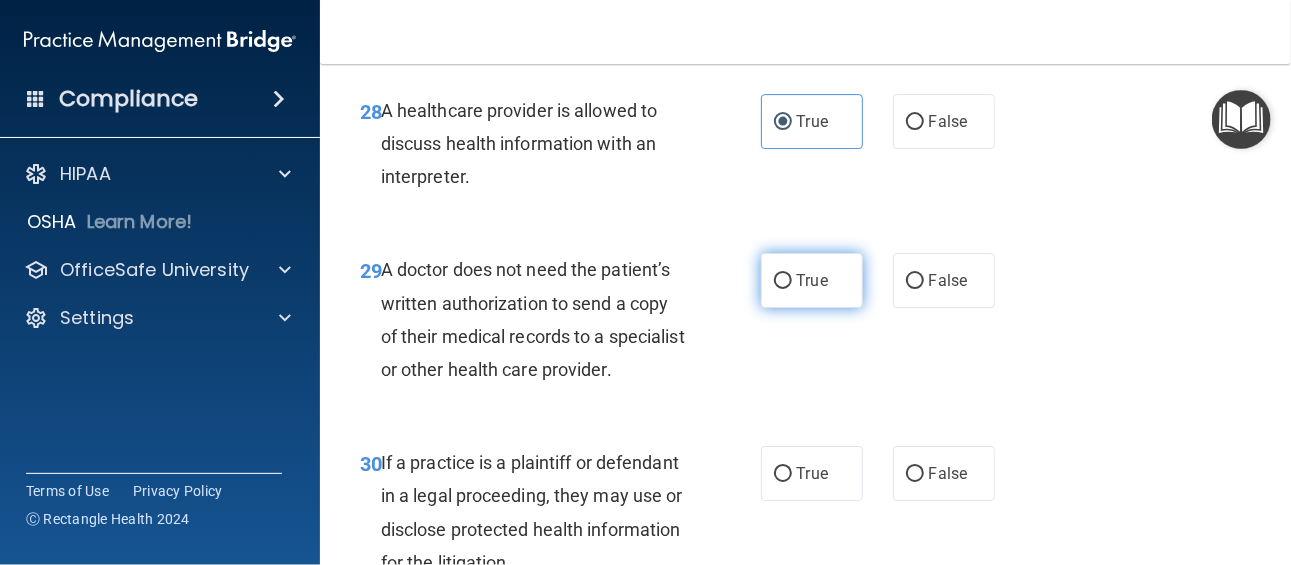 click on "True" at bounding box center [812, 280] 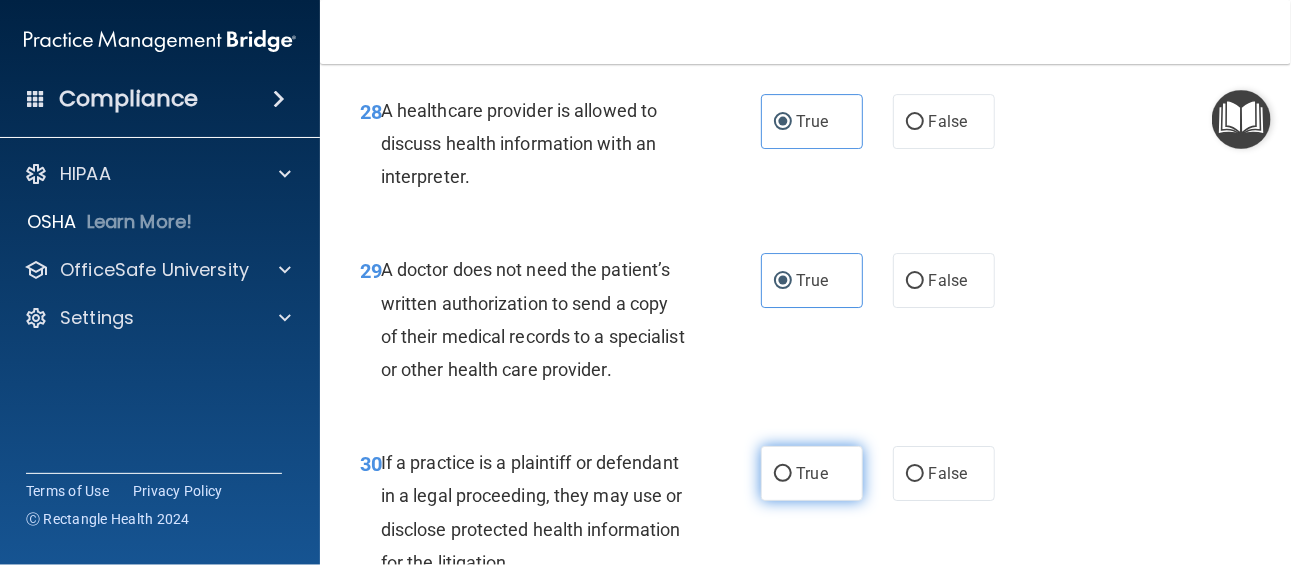 click on "True" at bounding box center [812, 473] 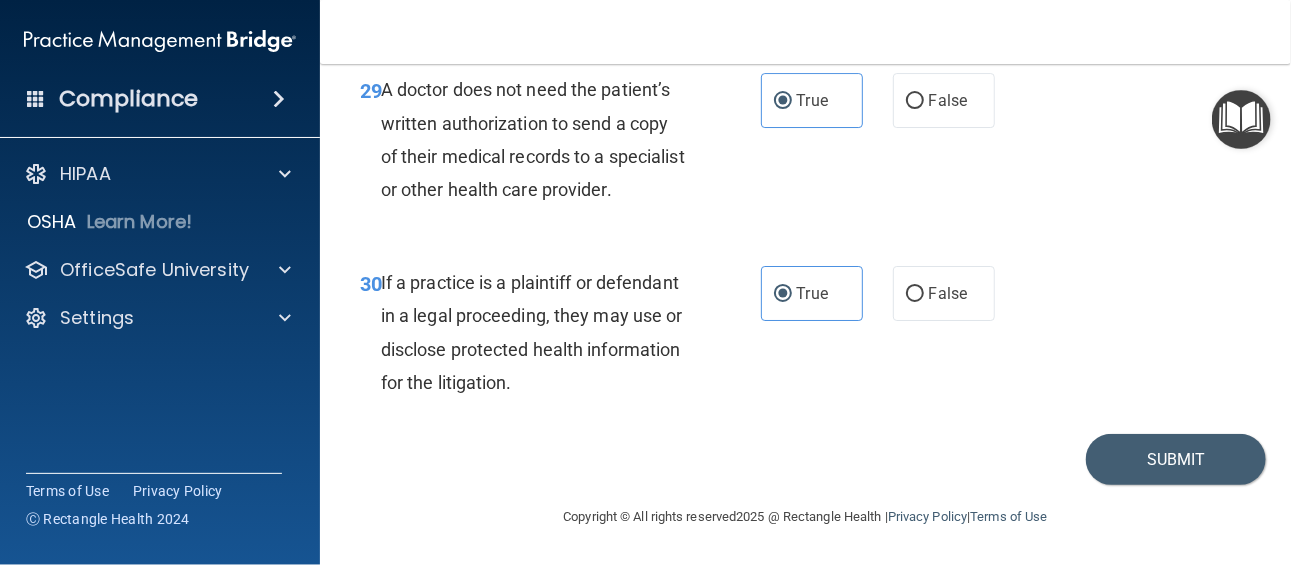 scroll, scrollTop: 5918, scrollLeft: 0, axis: vertical 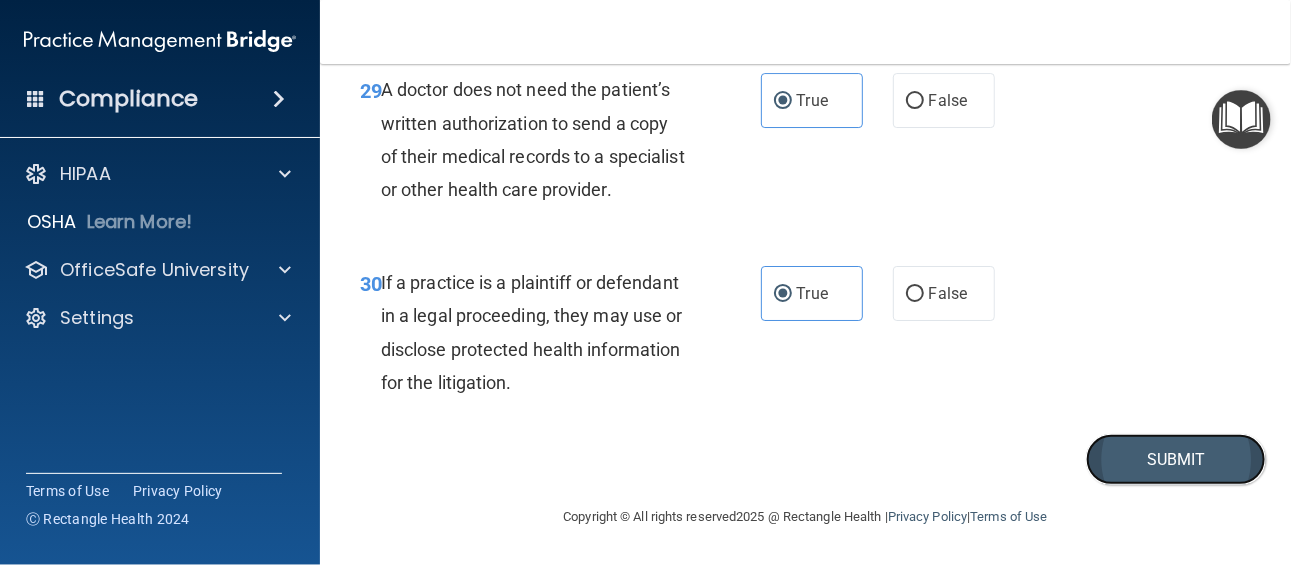 click on "Submit" at bounding box center (1176, 459) 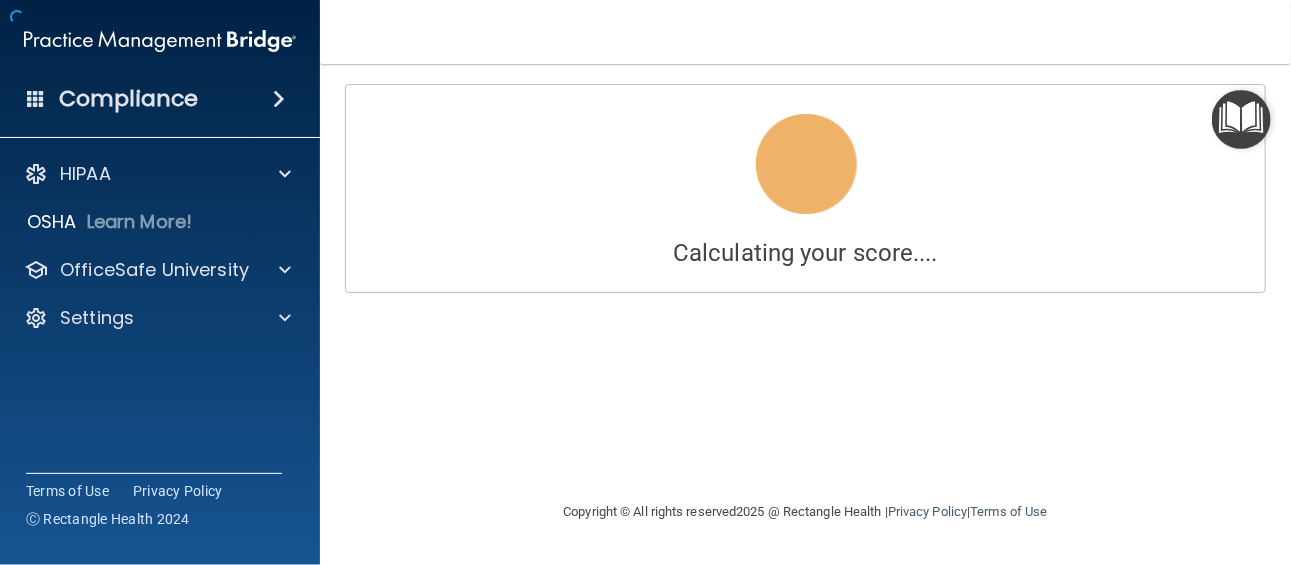 scroll, scrollTop: 0, scrollLeft: 0, axis: both 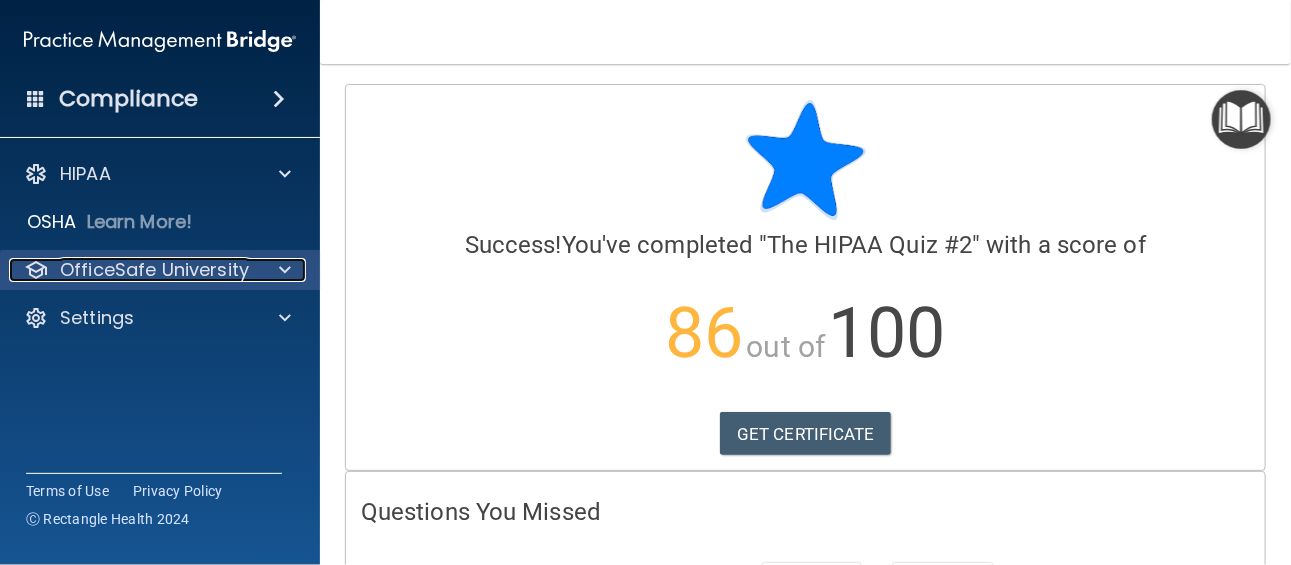 click on "OfficeSafe University" at bounding box center (154, 270) 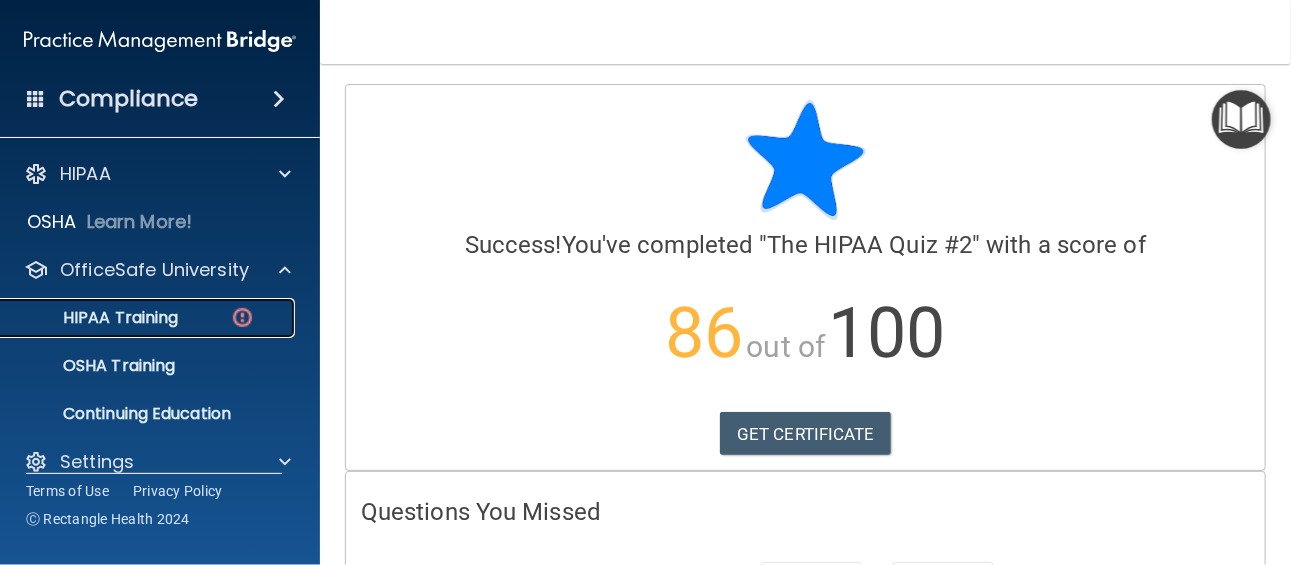 click on "HIPAA Training" at bounding box center (149, 318) 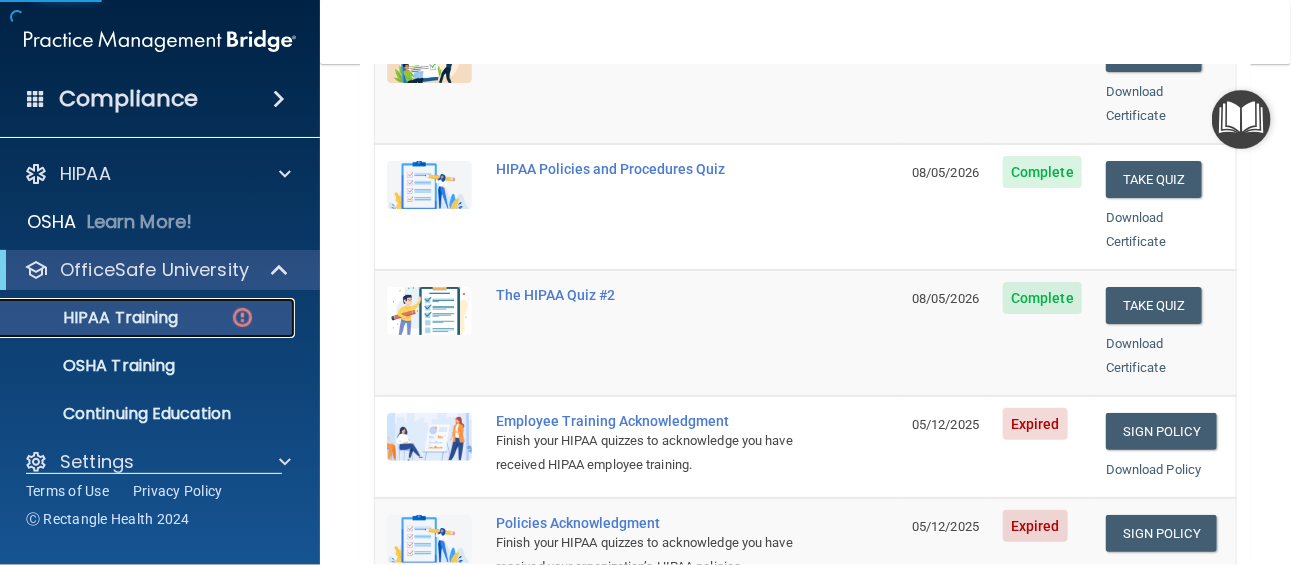 scroll, scrollTop: 539, scrollLeft: 0, axis: vertical 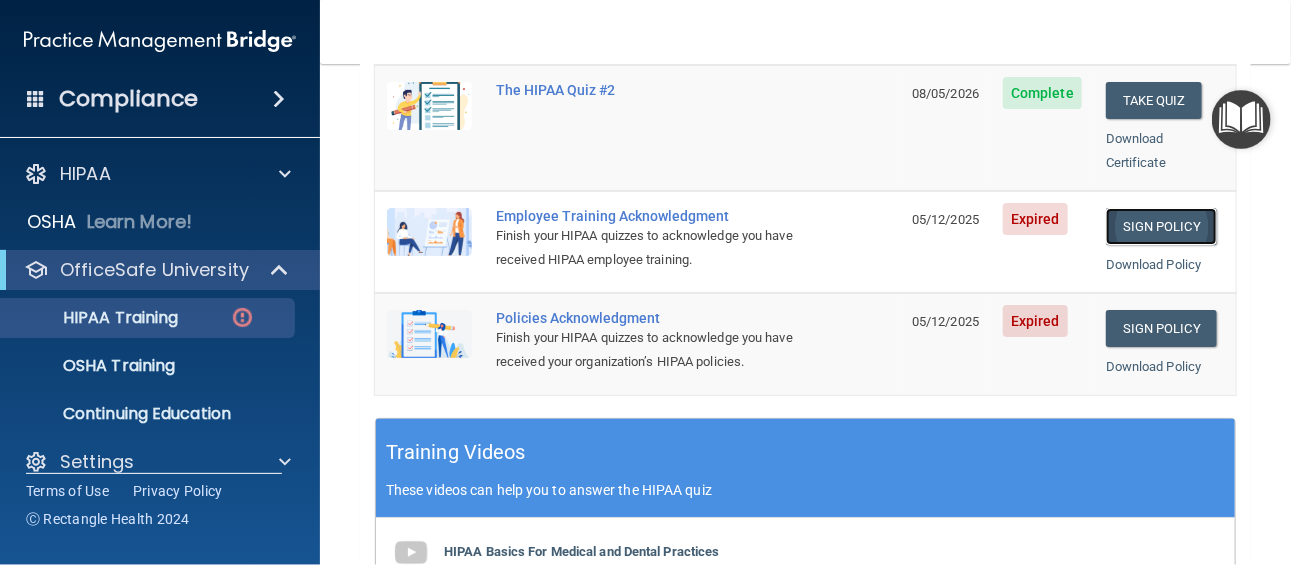 click on "Sign Policy" at bounding box center (1161, 226) 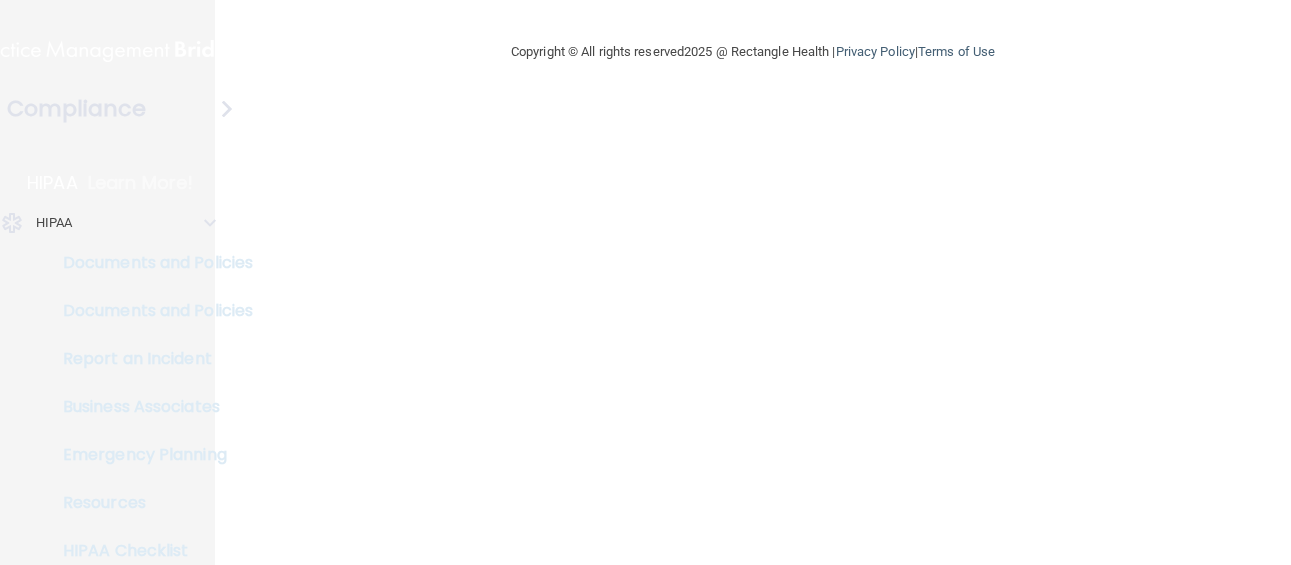 scroll, scrollTop: 0, scrollLeft: 0, axis: both 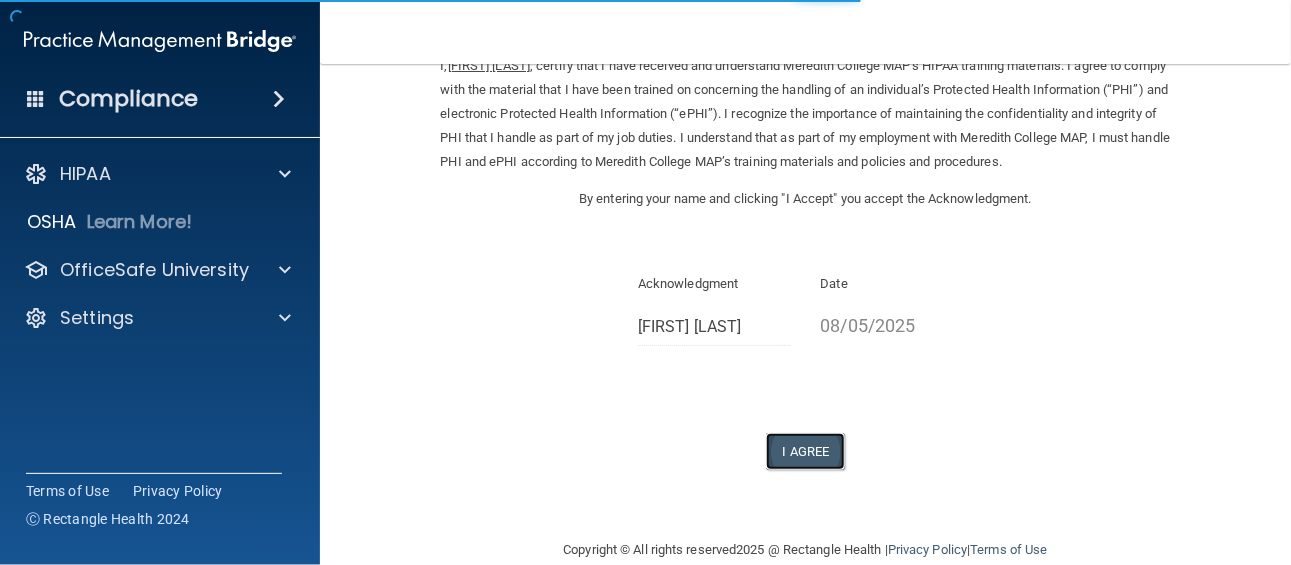 click on "I Agree" at bounding box center [806, 451] 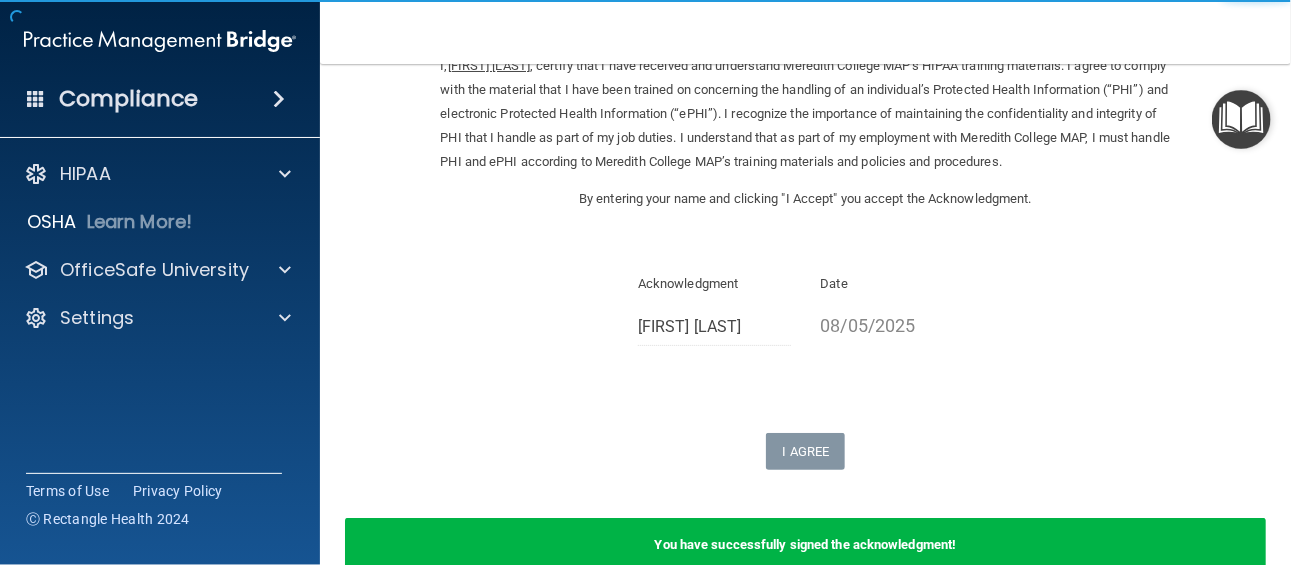 scroll, scrollTop: 211, scrollLeft: 0, axis: vertical 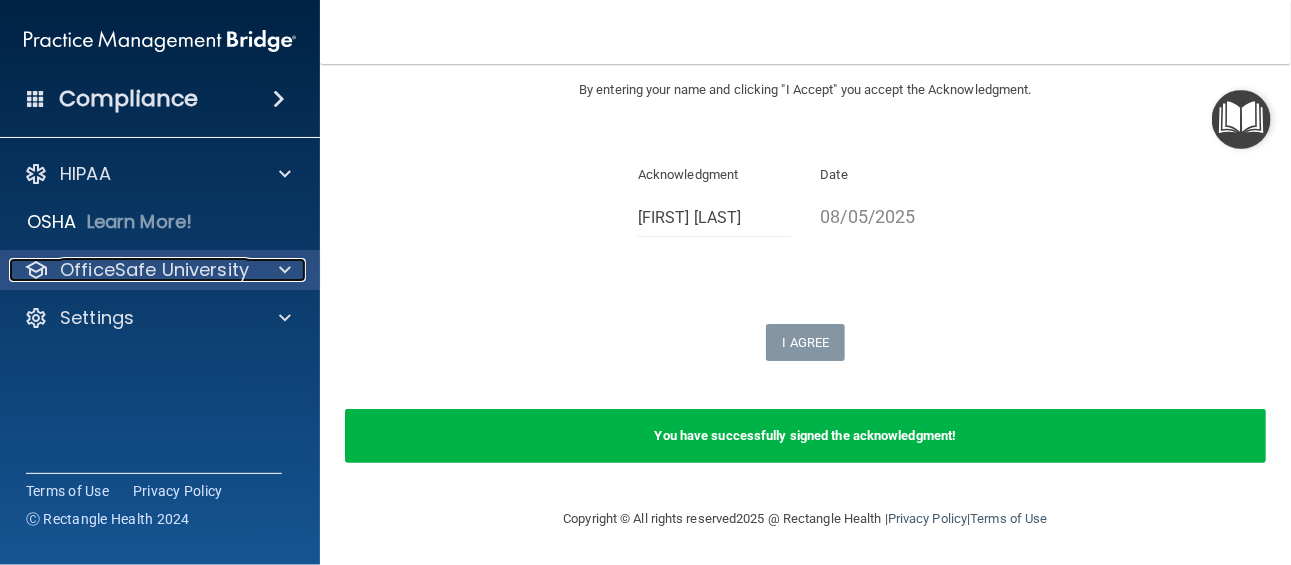 click on "OfficeSafe University" at bounding box center [154, 270] 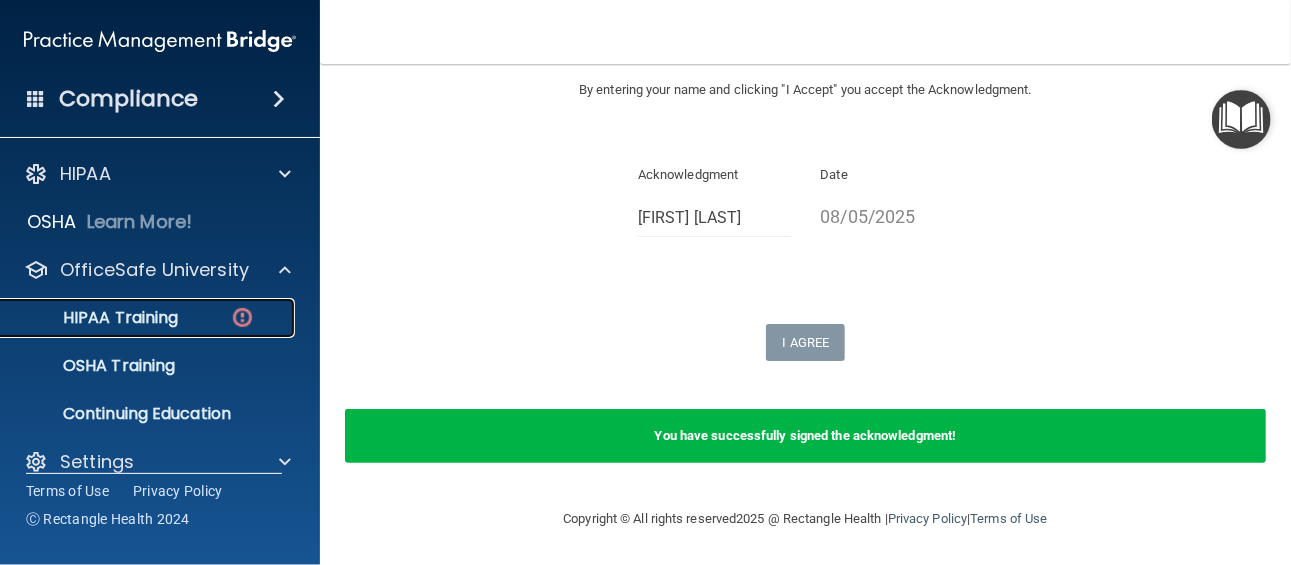 click on "HIPAA Training" at bounding box center (95, 318) 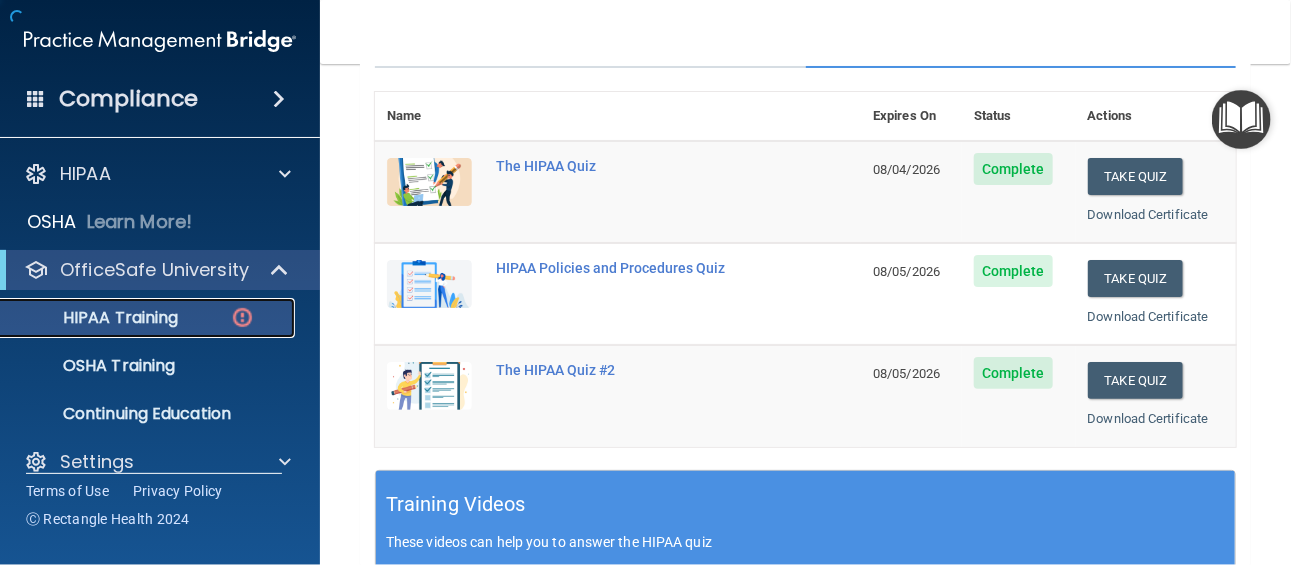 scroll, scrollTop: 1005, scrollLeft: 0, axis: vertical 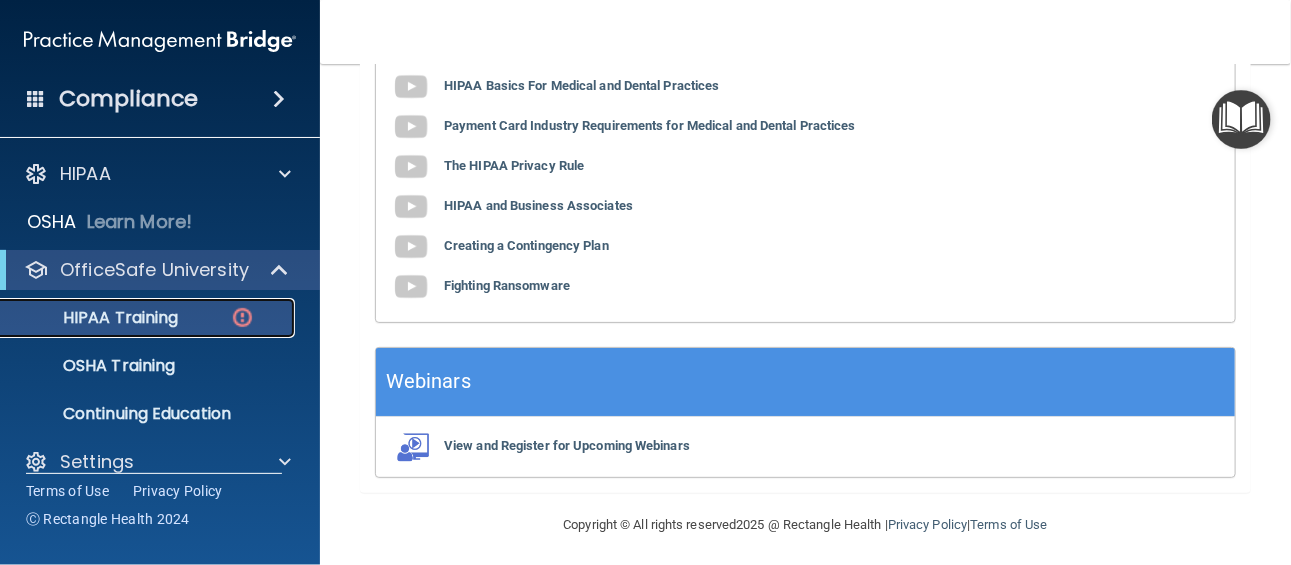 click on "HIPAA Training" at bounding box center [95, 318] 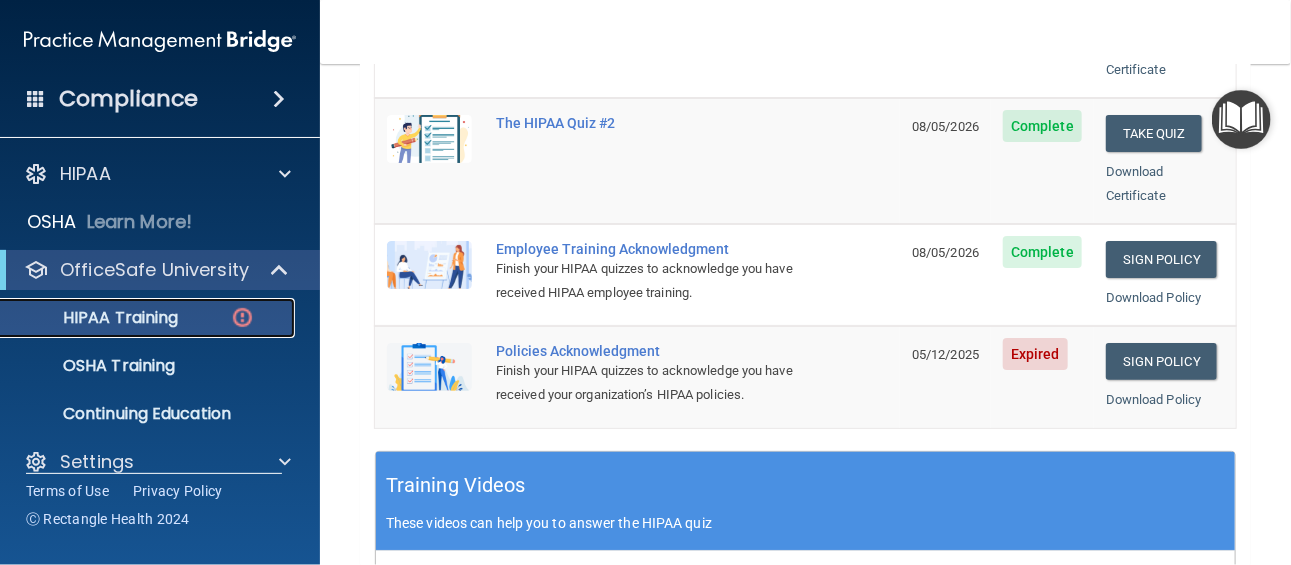 scroll, scrollTop: 508, scrollLeft: 0, axis: vertical 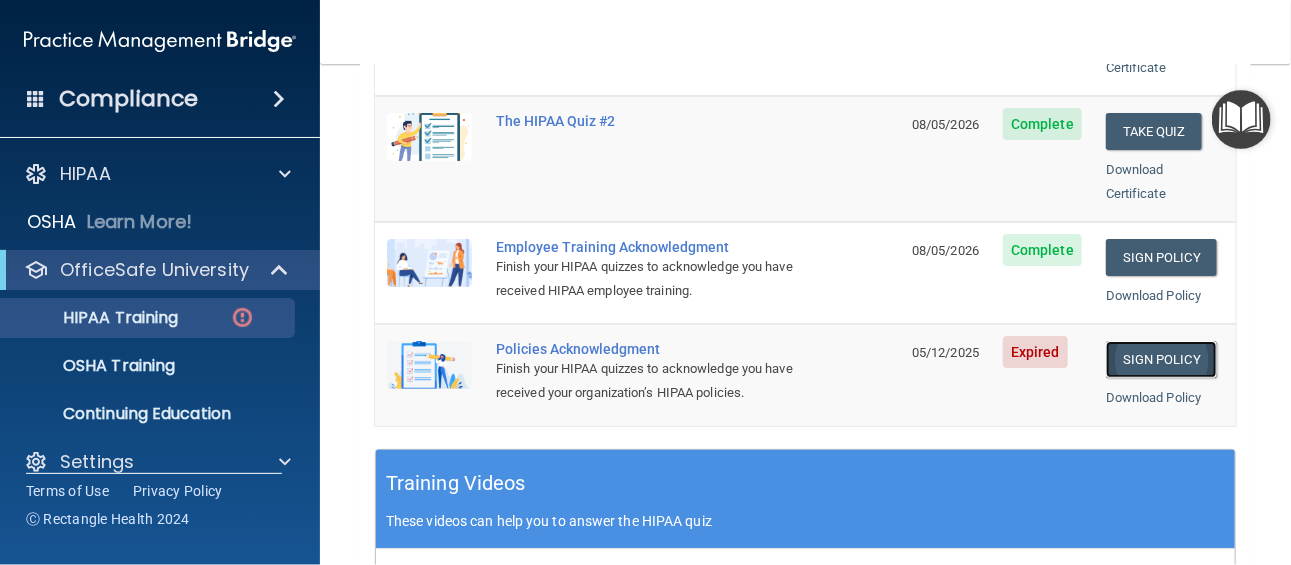 click on "Sign Policy" at bounding box center (1161, 359) 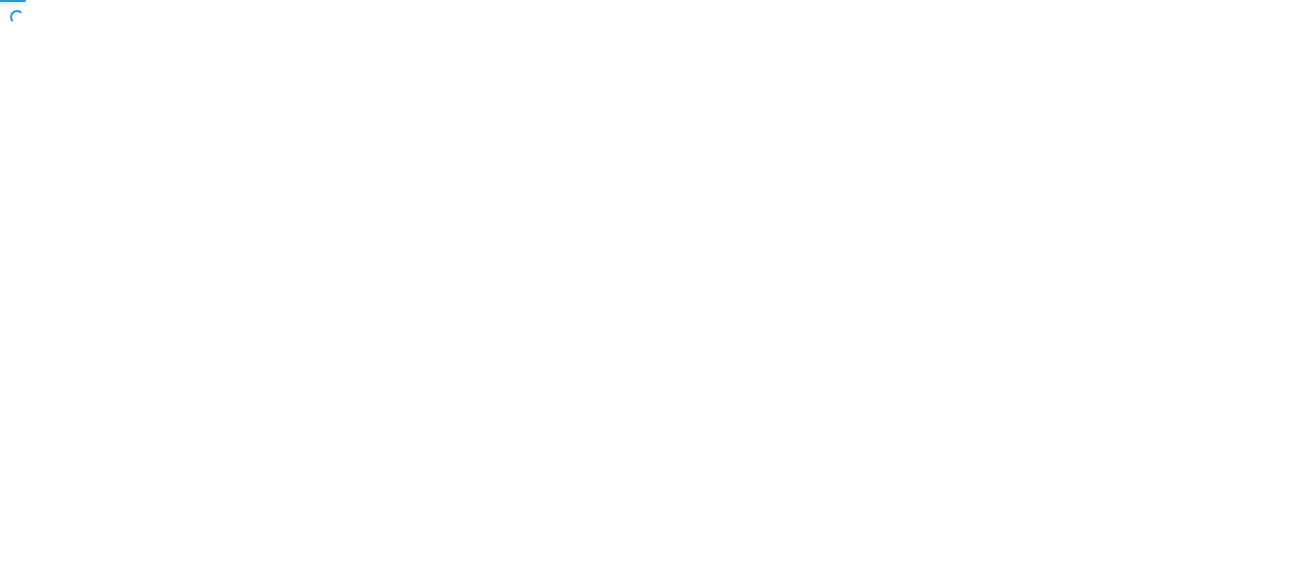 scroll, scrollTop: 0, scrollLeft: 0, axis: both 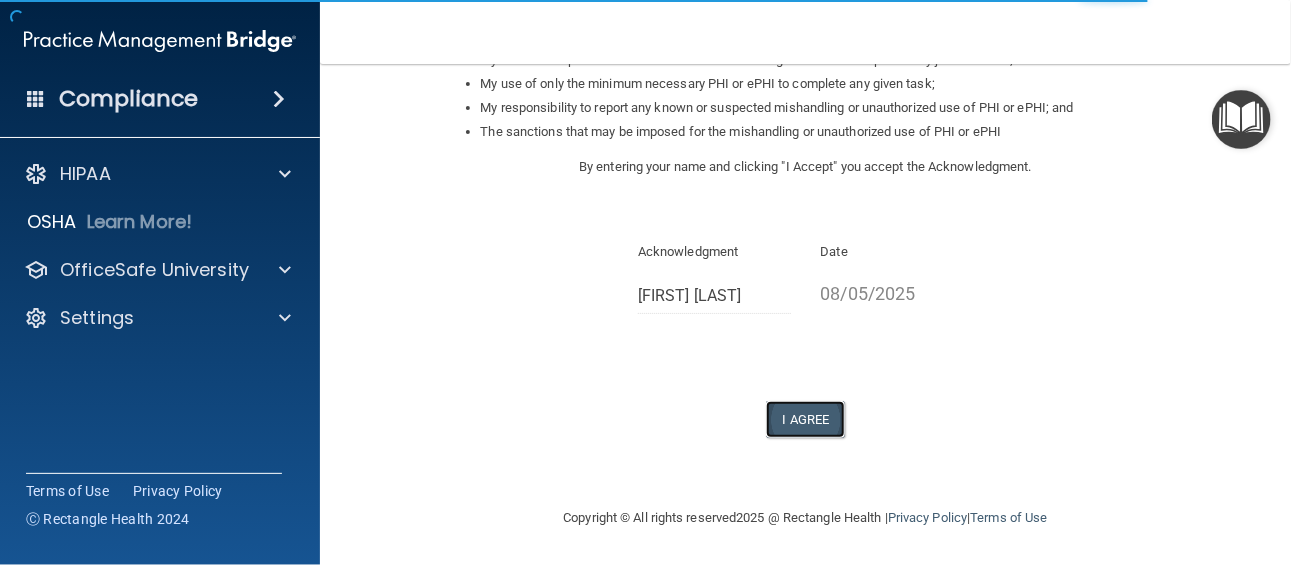 click on "I Agree" at bounding box center (806, 419) 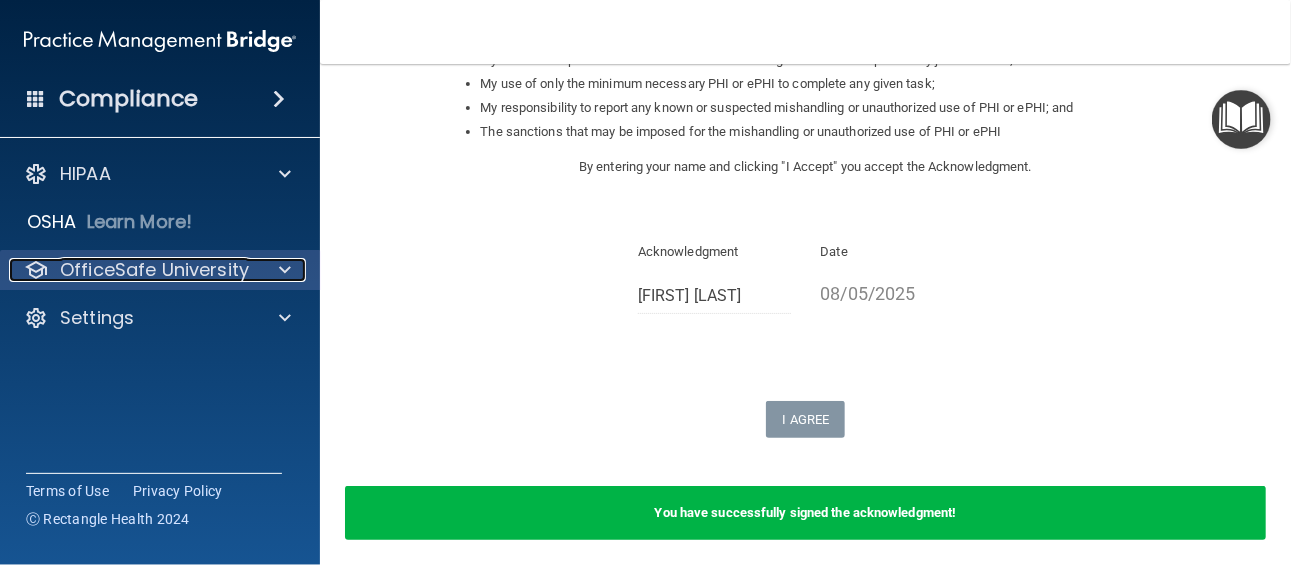 click on "OfficeSafe University" at bounding box center (154, 270) 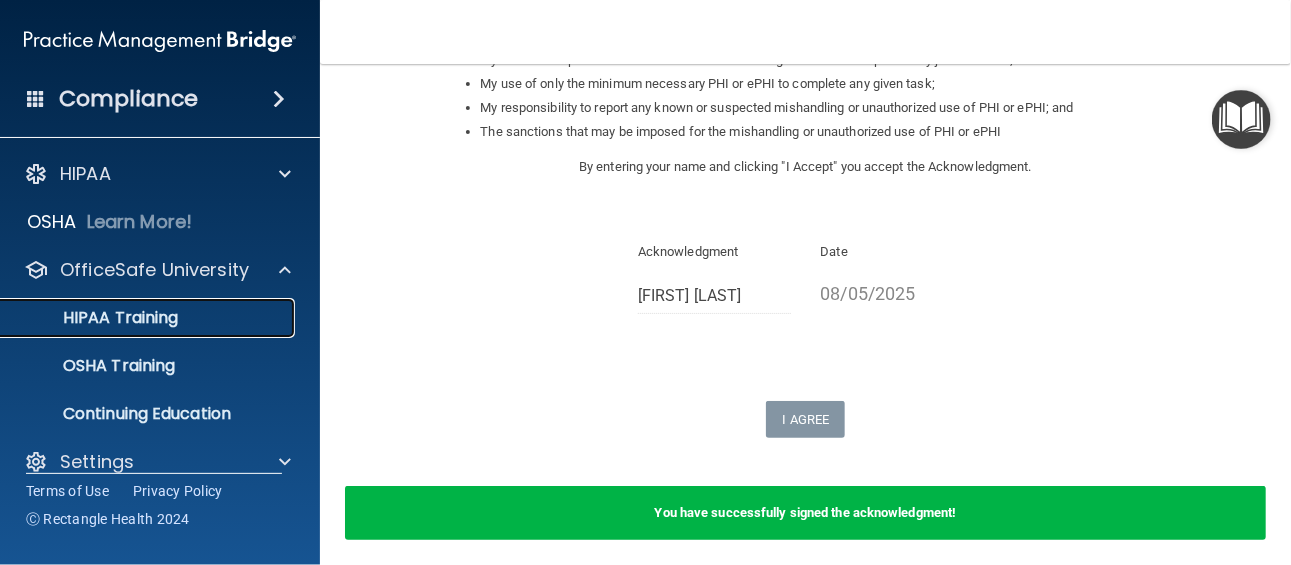 click on "HIPAA Training" at bounding box center [95, 318] 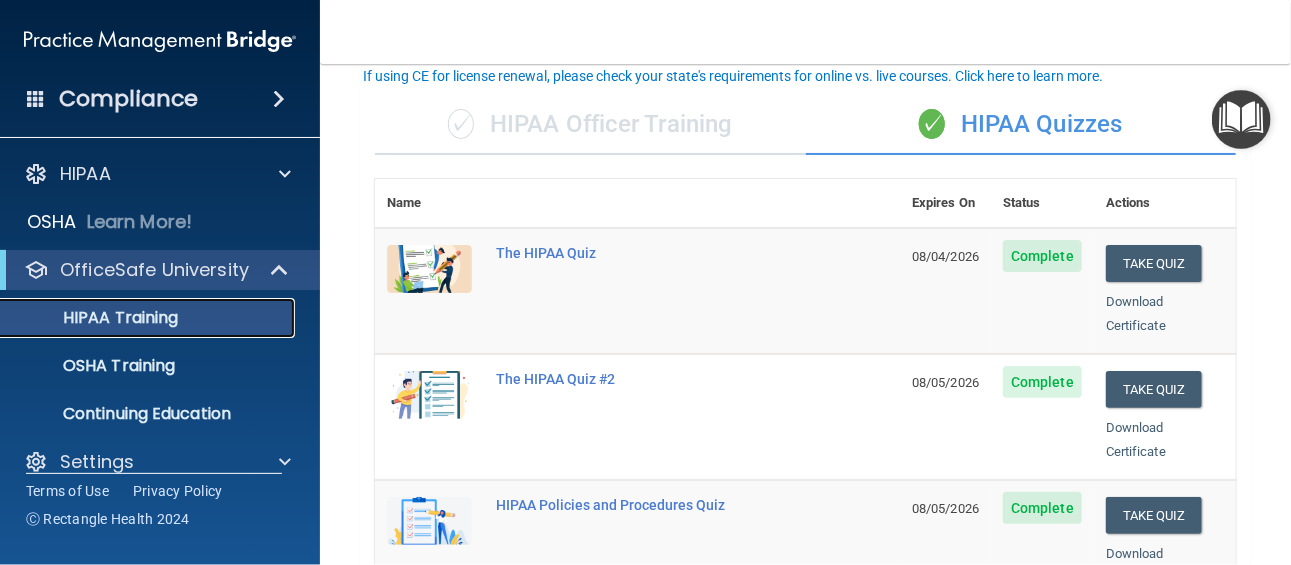 scroll, scrollTop: 123, scrollLeft: 0, axis: vertical 